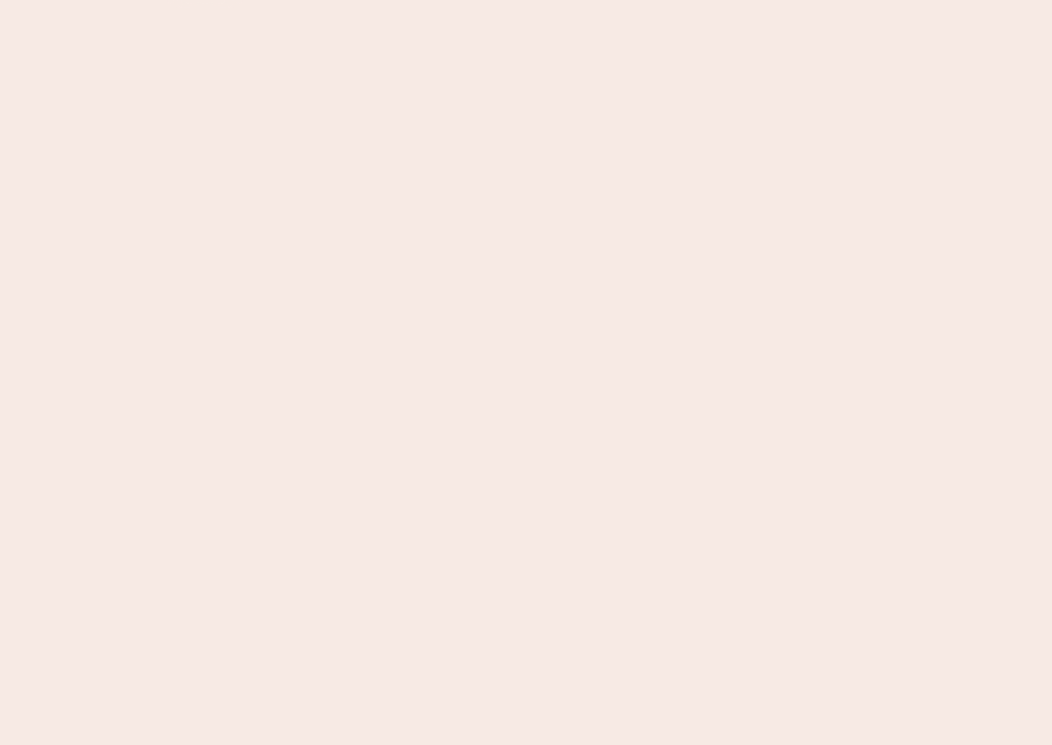 scroll, scrollTop: 0, scrollLeft: 0, axis: both 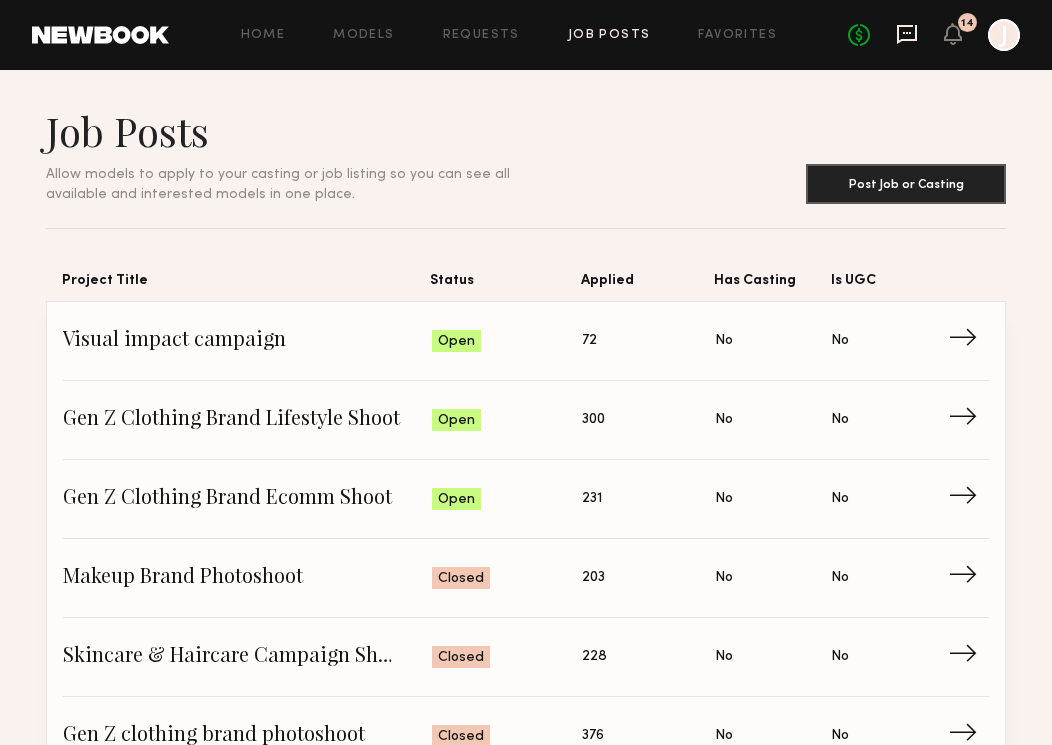 click 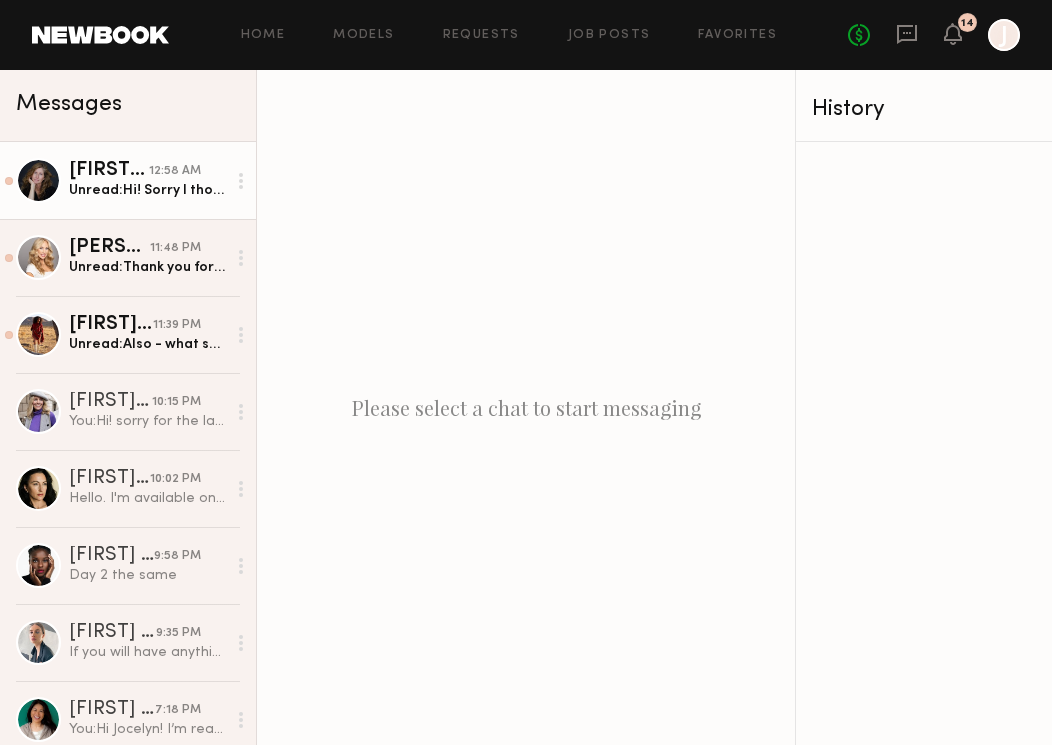 click on "Unread:  Hi!
Sorry I thought you may have booked someone else as I didn’t hear from you after my last message.
If you don’t mind, can you tell me if I am responsible for hair and makeup and also wardrobe. I want to make sure I know what is involved.
Also can you tell me where the images will be used.
Thank you!" 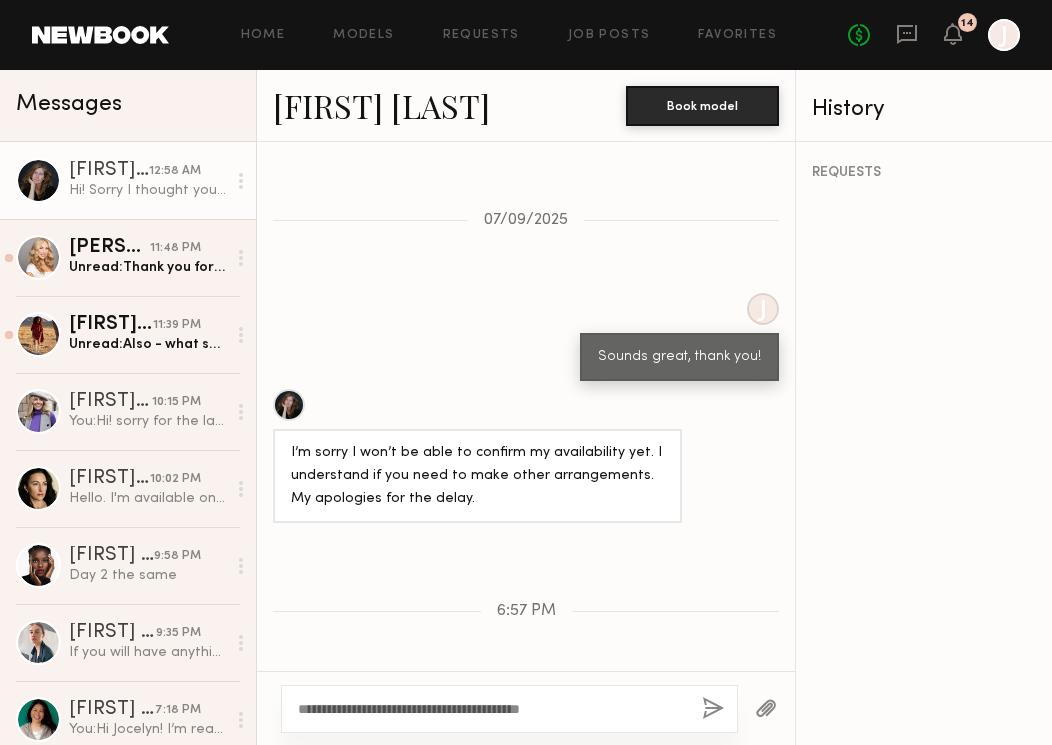 scroll, scrollTop: 1656, scrollLeft: 0, axis: vertical 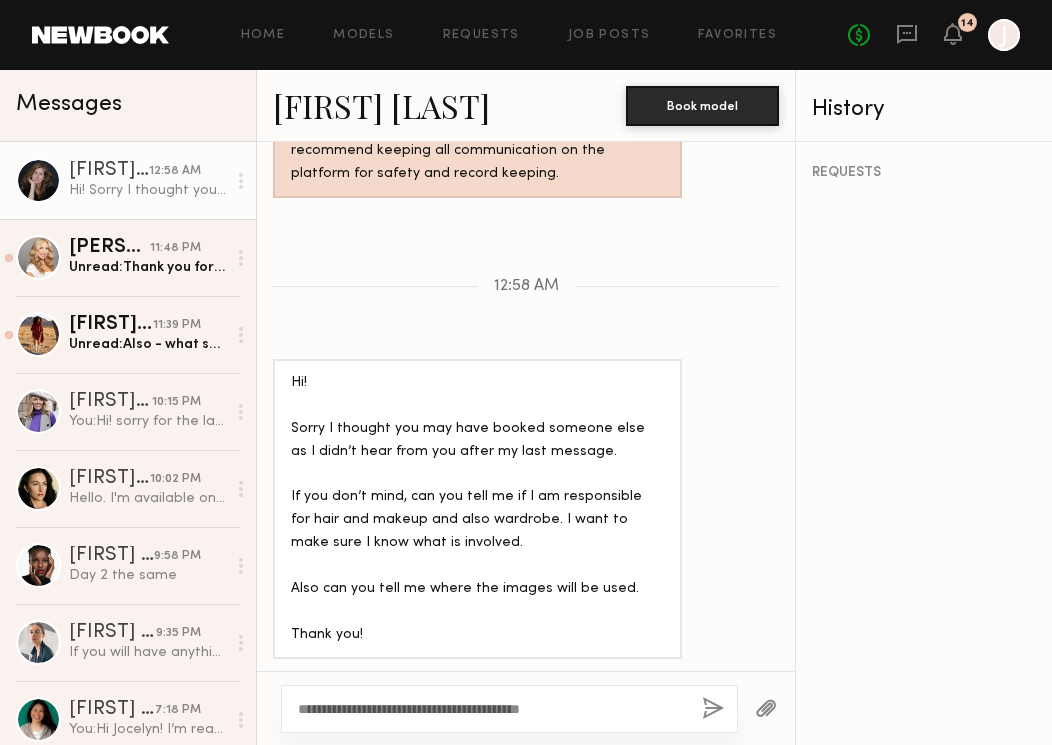 click on "**********" 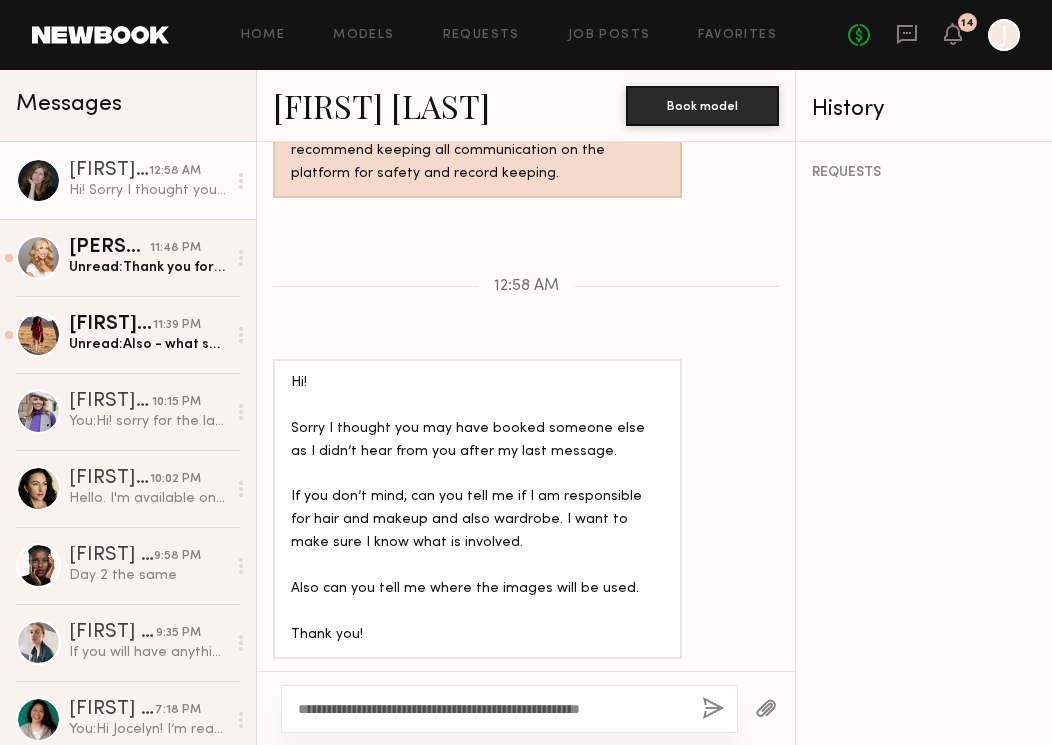 click on "**********" 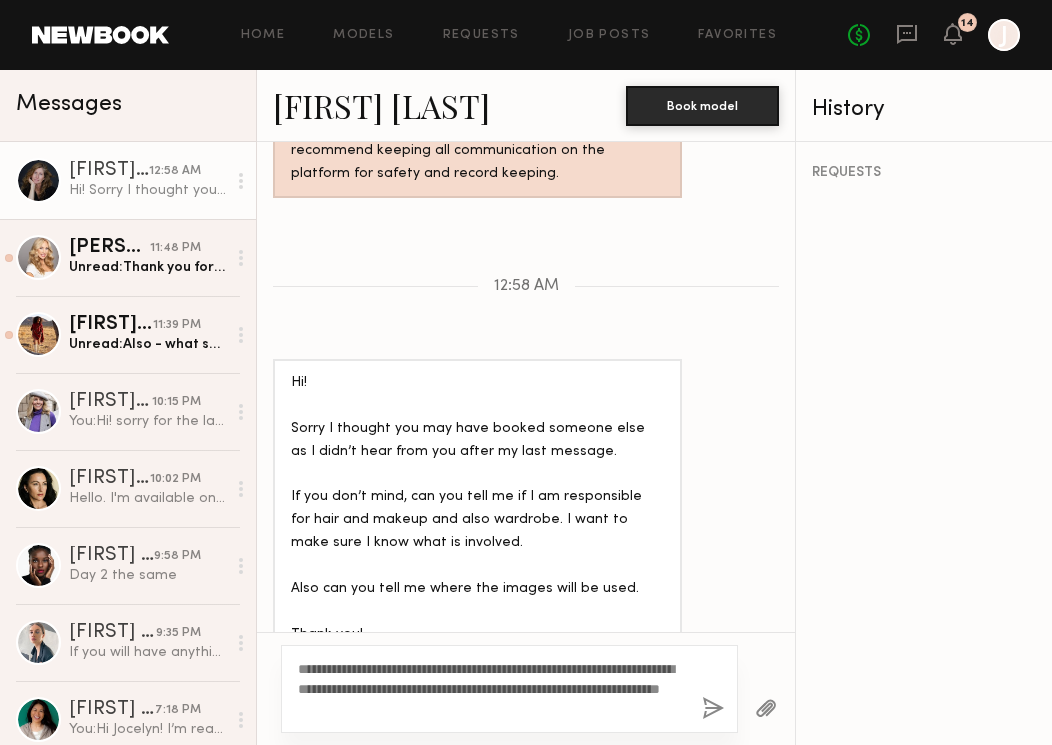 scroll, scrollTop: 1695, scrollLeft: 0, axis: vertical 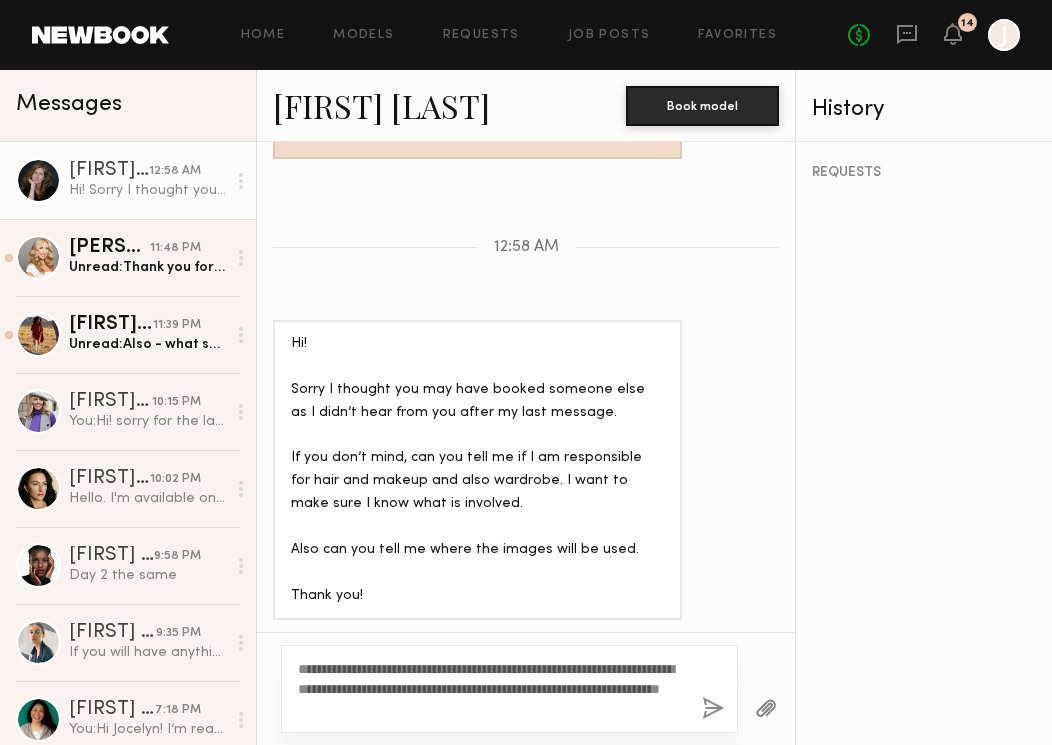click on "**********" 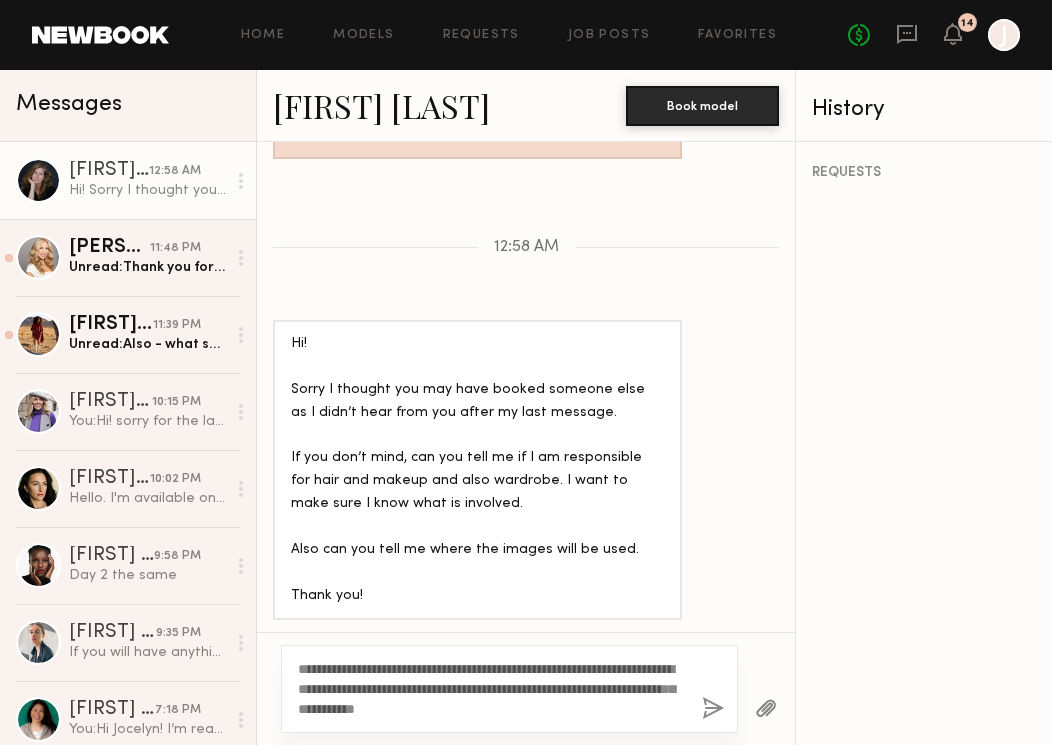 type on "**********" 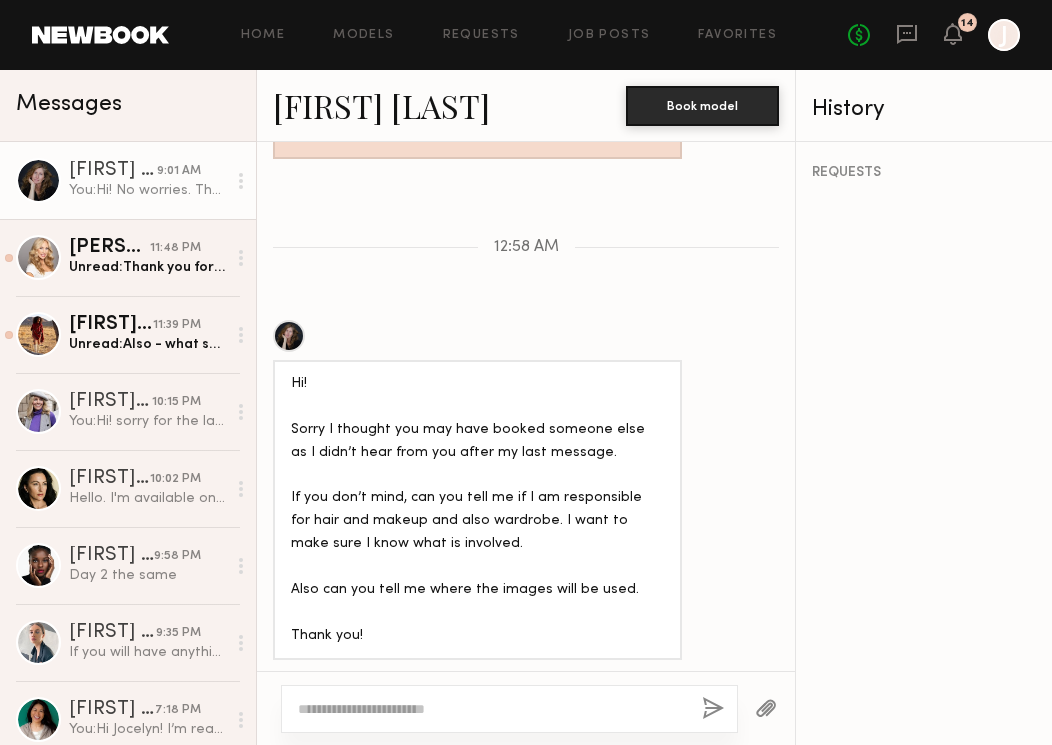 scroll, scrollTop: 1950, scrollLeft: 0, axis: vertical 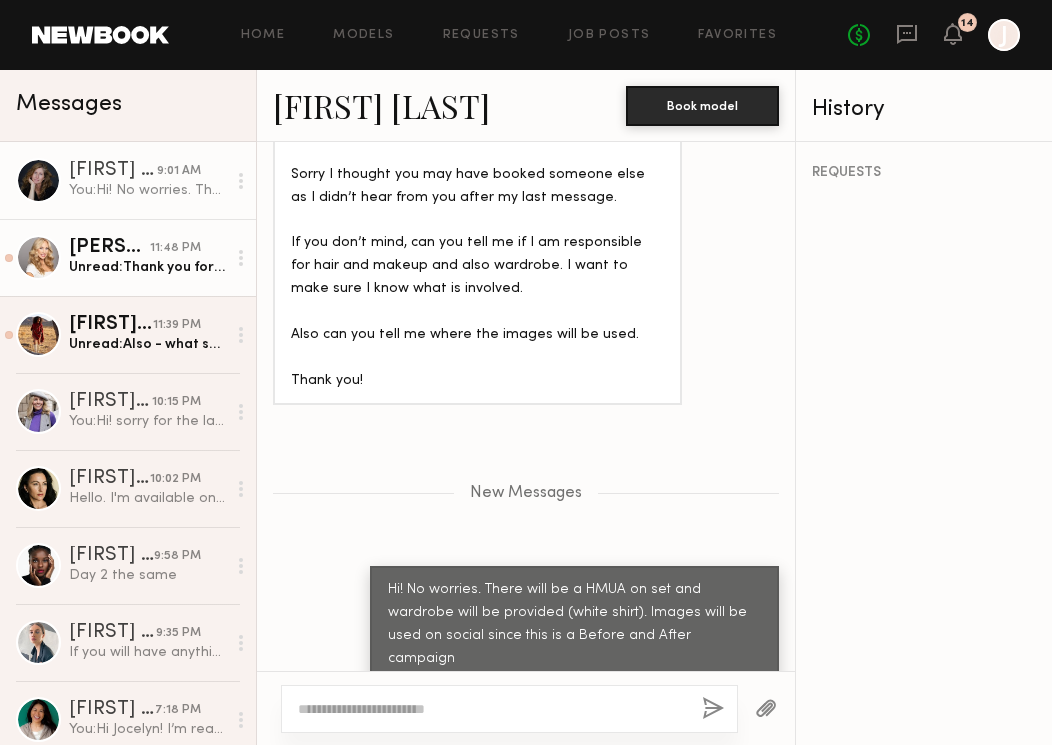 click on "Unread:  Thank you for the booking! I don’t get notifications reliably through the new book app so please feel free to send to my cell phone and here’s my email
Guesswendy@hotmail.com
Thank you, Wendy" 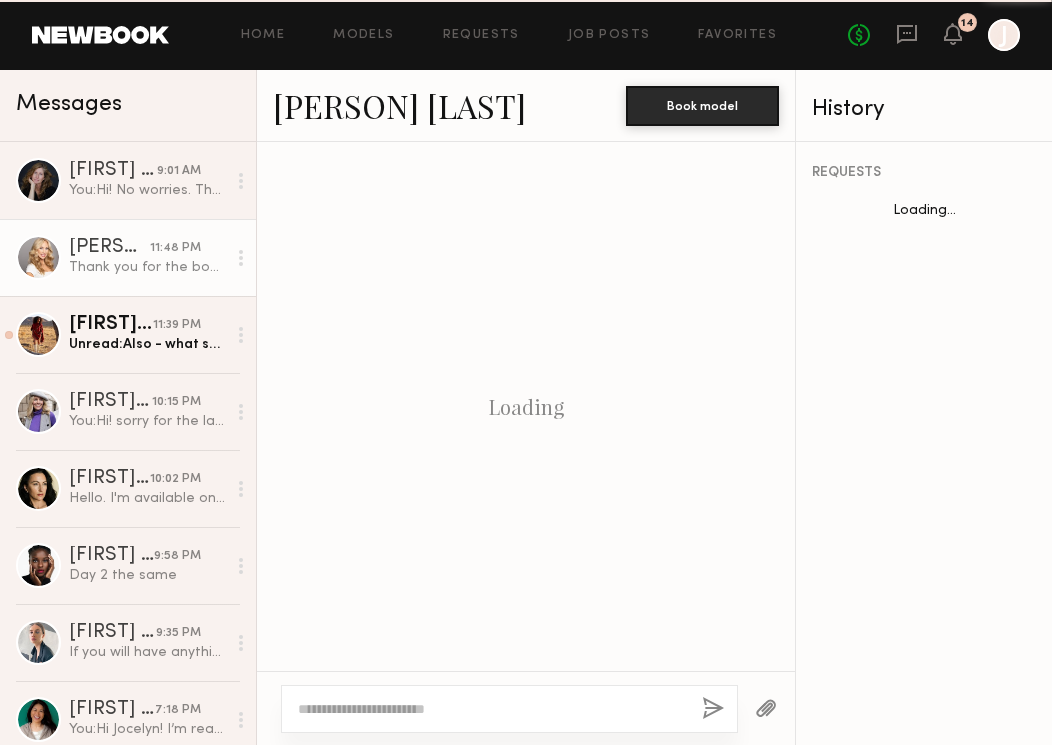 scroll, scrollTop: 3070, scrollLeft: 0, axis: vertical 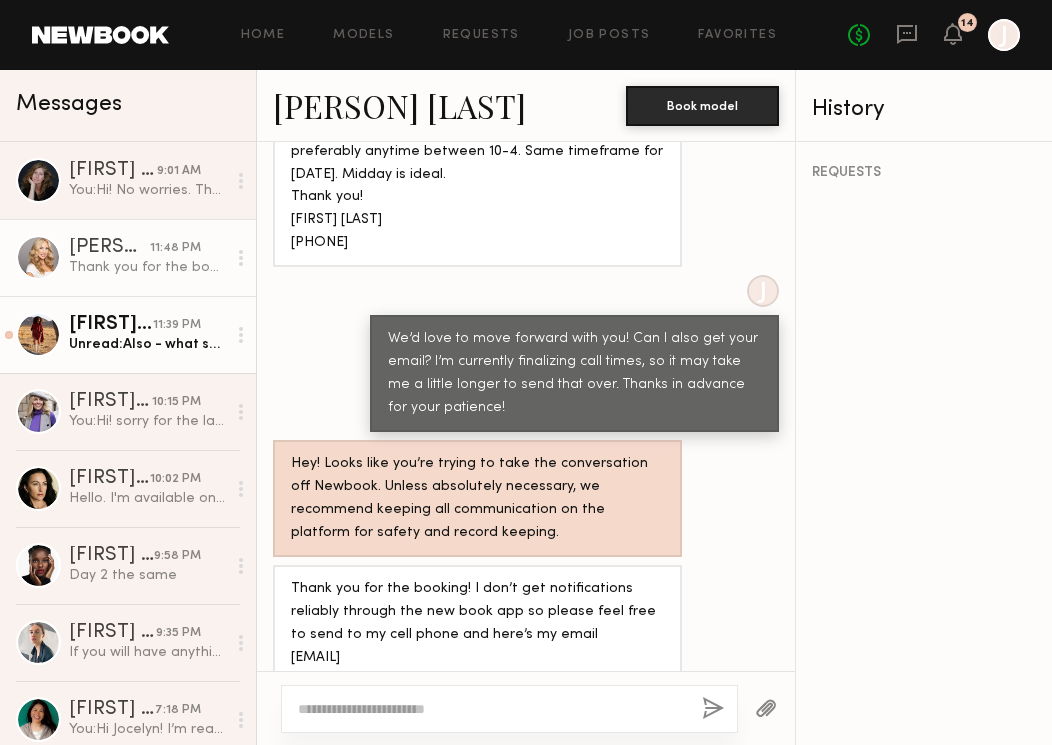 click on "Fionna W." 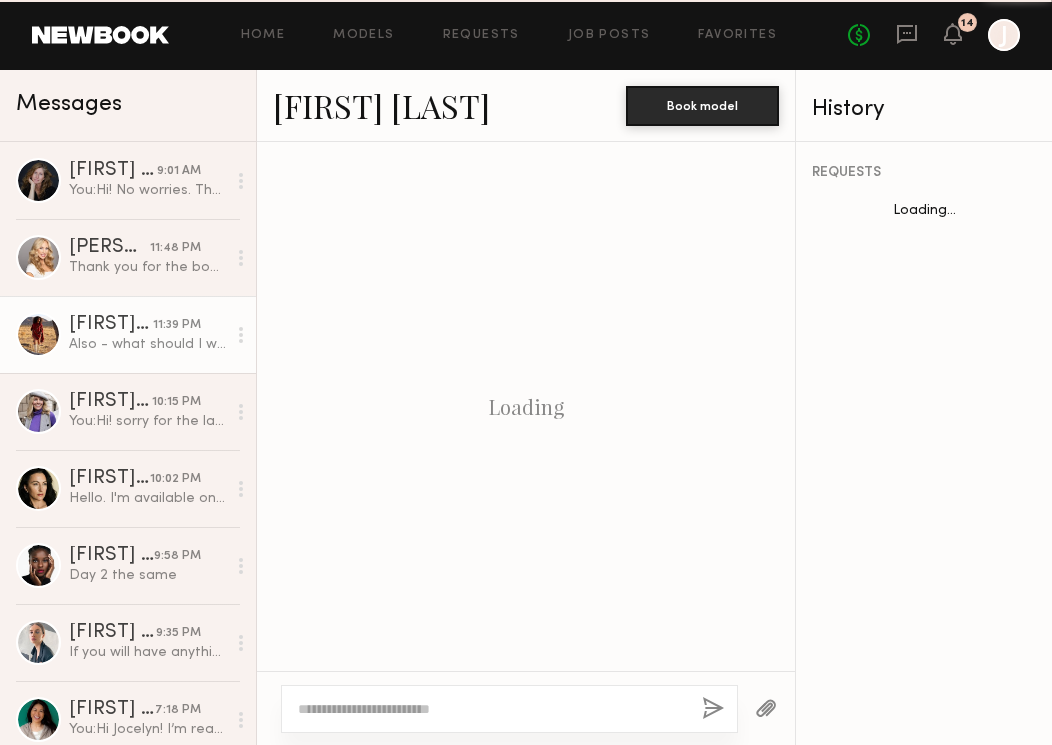 scroll, scrollTop: 1317, scrollLeft: 0, axis: vertical 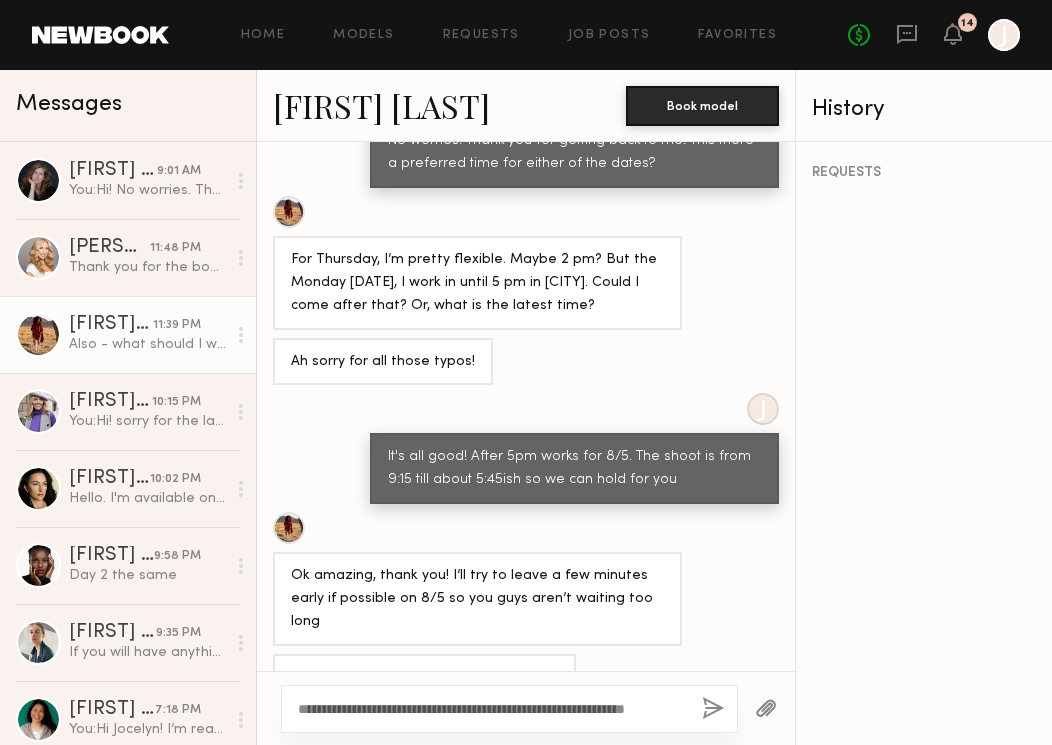 type on "**********" 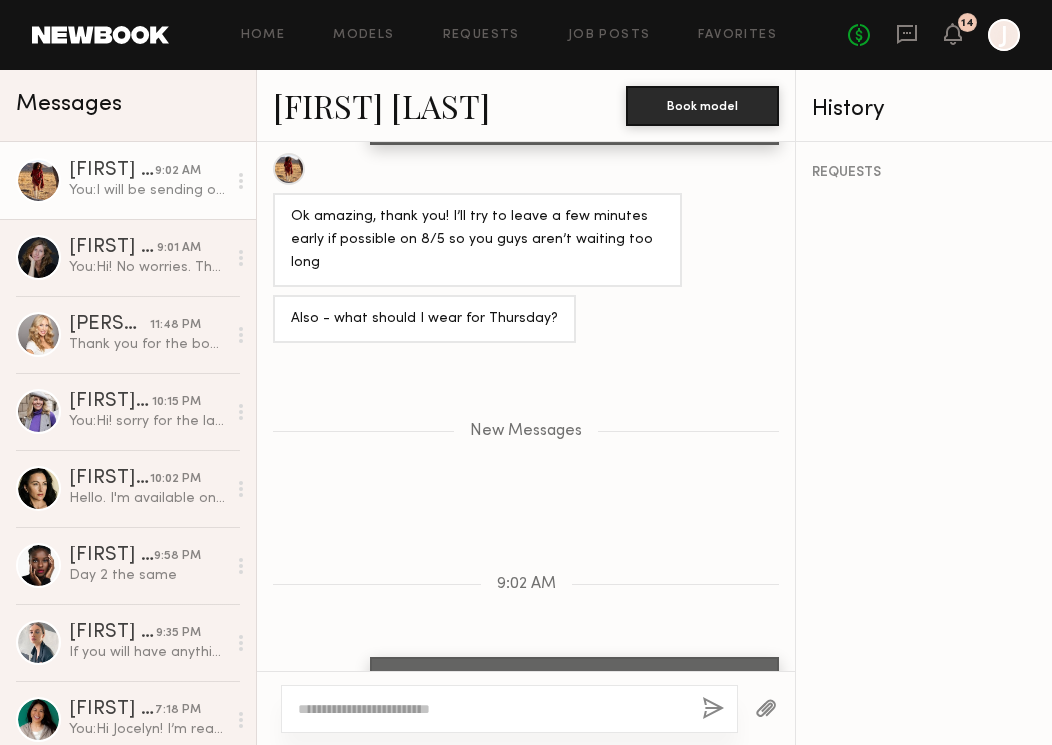 scroll, scrollTop: 1801, scrollLeft: 0, axis: vertical 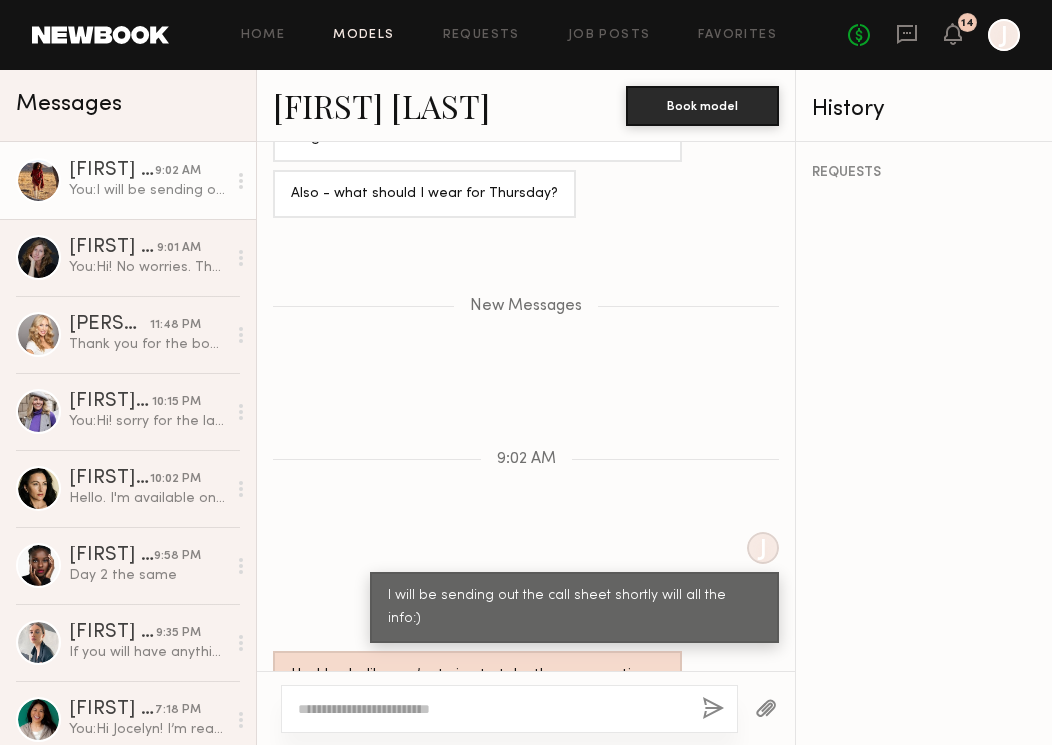 click on "Models" 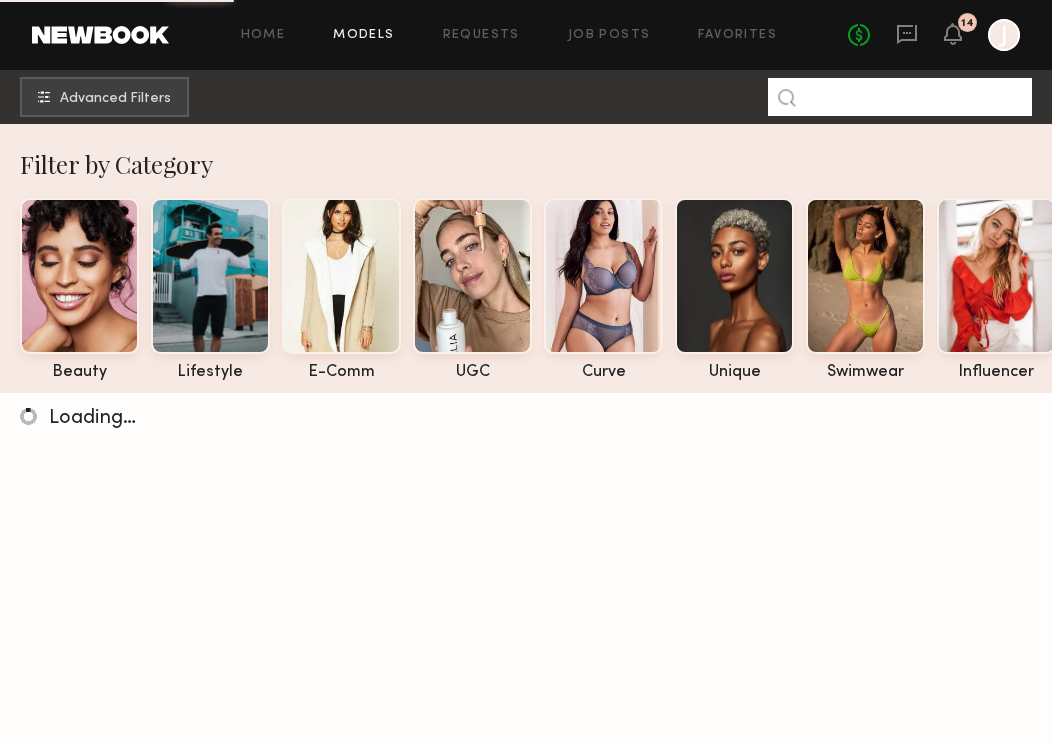 click 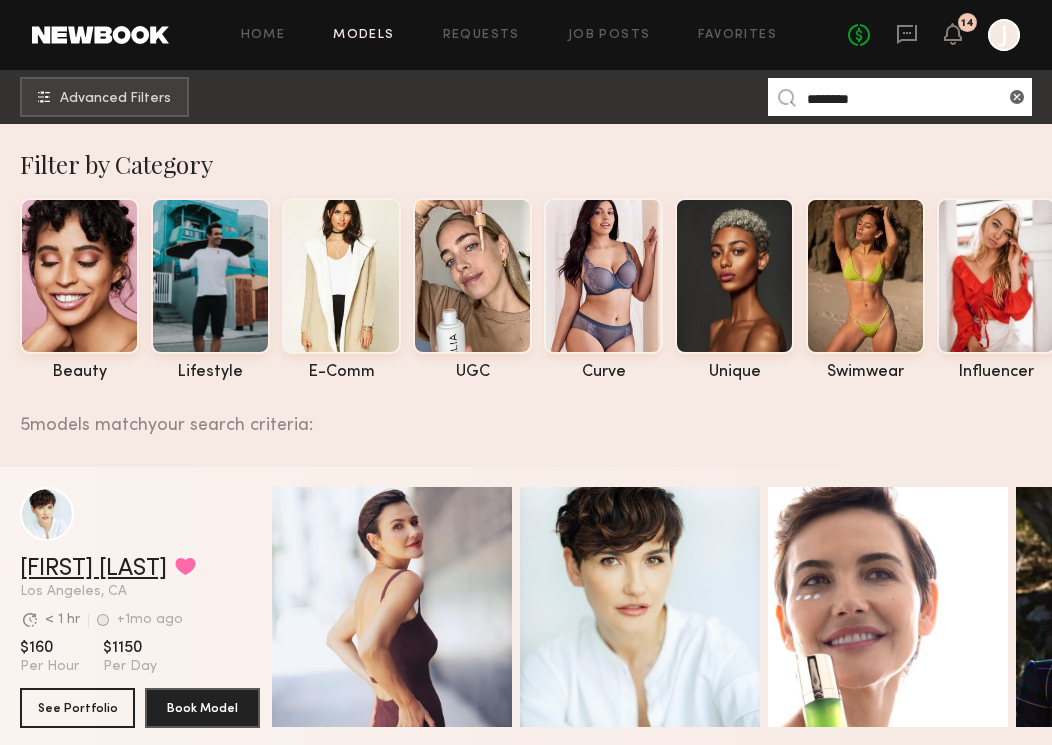 type on "********" 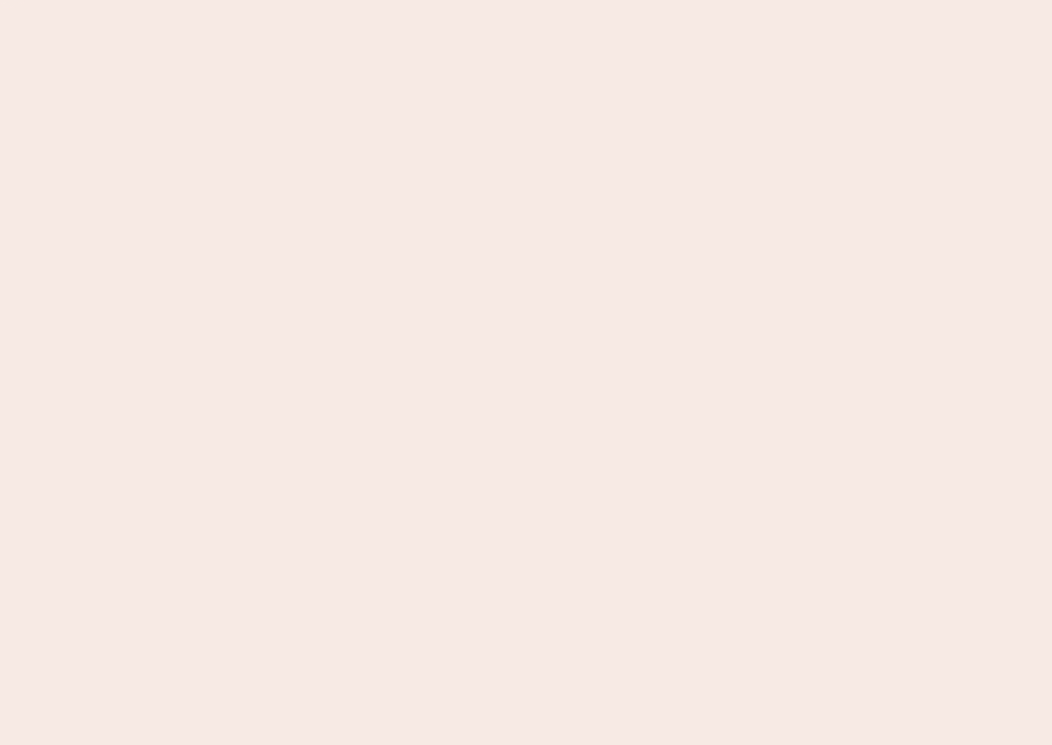 scroll, scrollTop: 0, scrollLeft: 0, axis: both 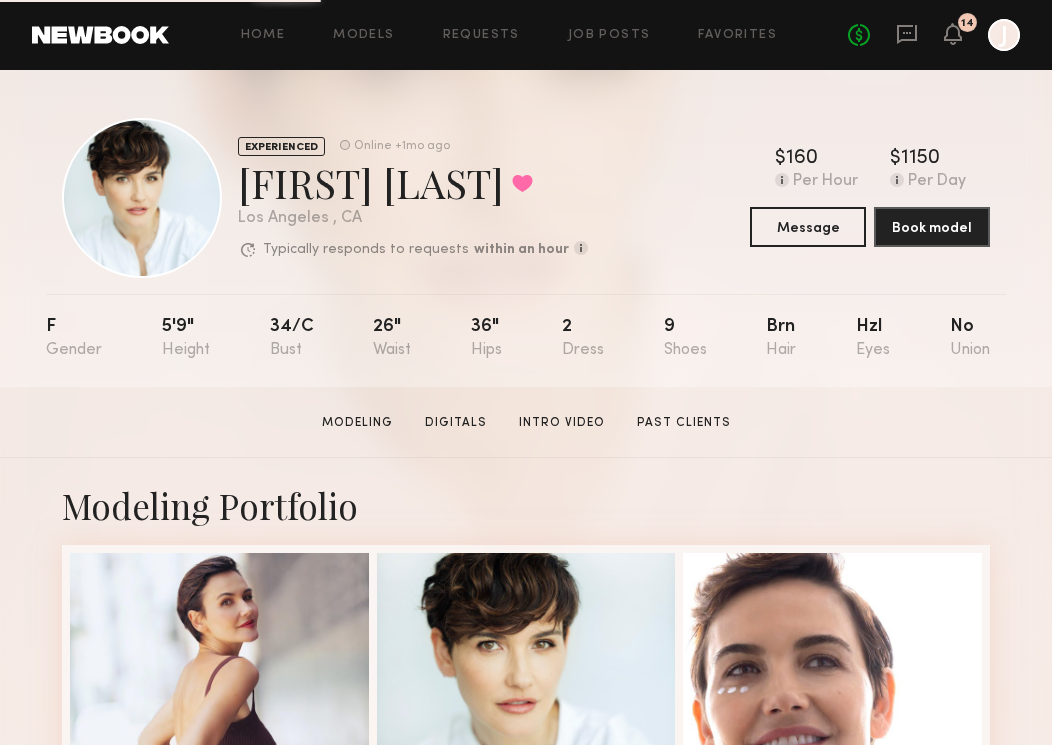 click on "EXPERIENCED Online +1mo ago  Gabriela J.  Favorited Los Angeles , CA  Typically responds to requests  within an hour  How quickly the model responds to new   requests, on average. For best results,   start new talent interactions with a   request and use messages to add or   collect additional info.  Typically responds: within an hour Online +1mo ago" 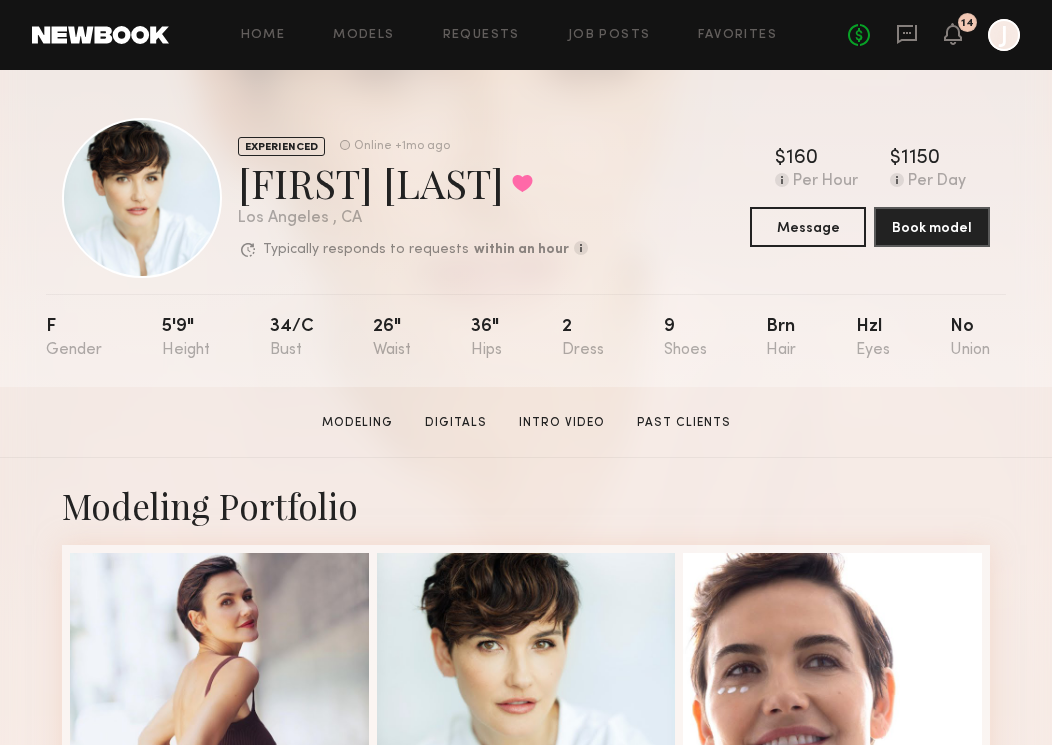 click on "No fees up to $5,000 14 J" 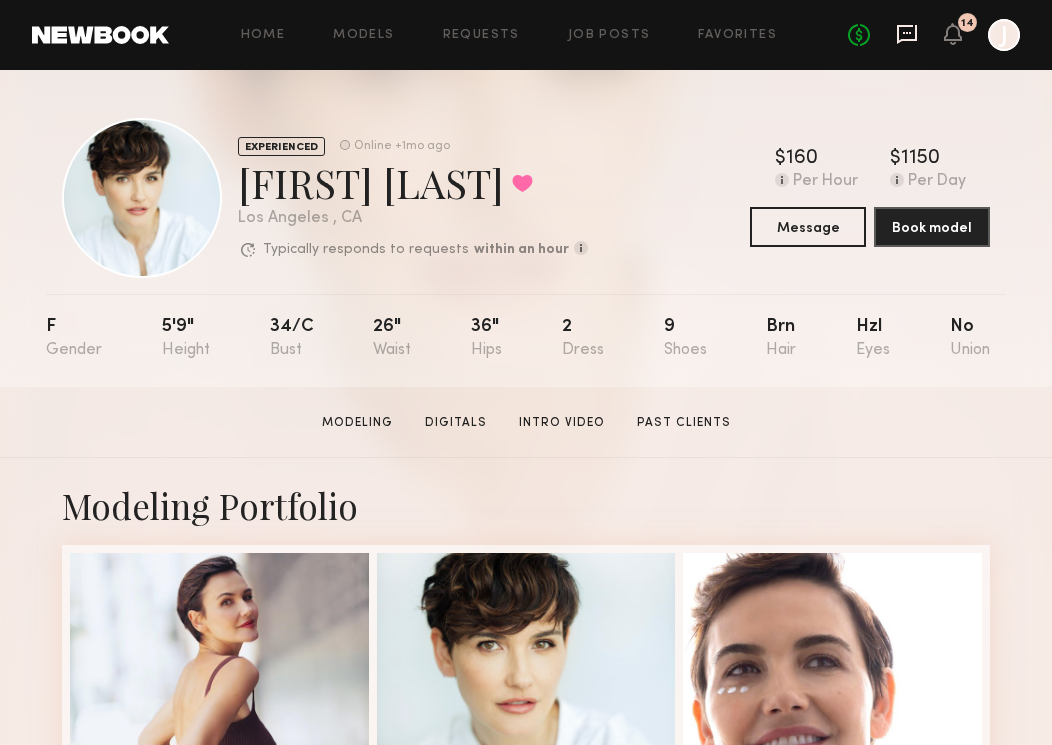 click 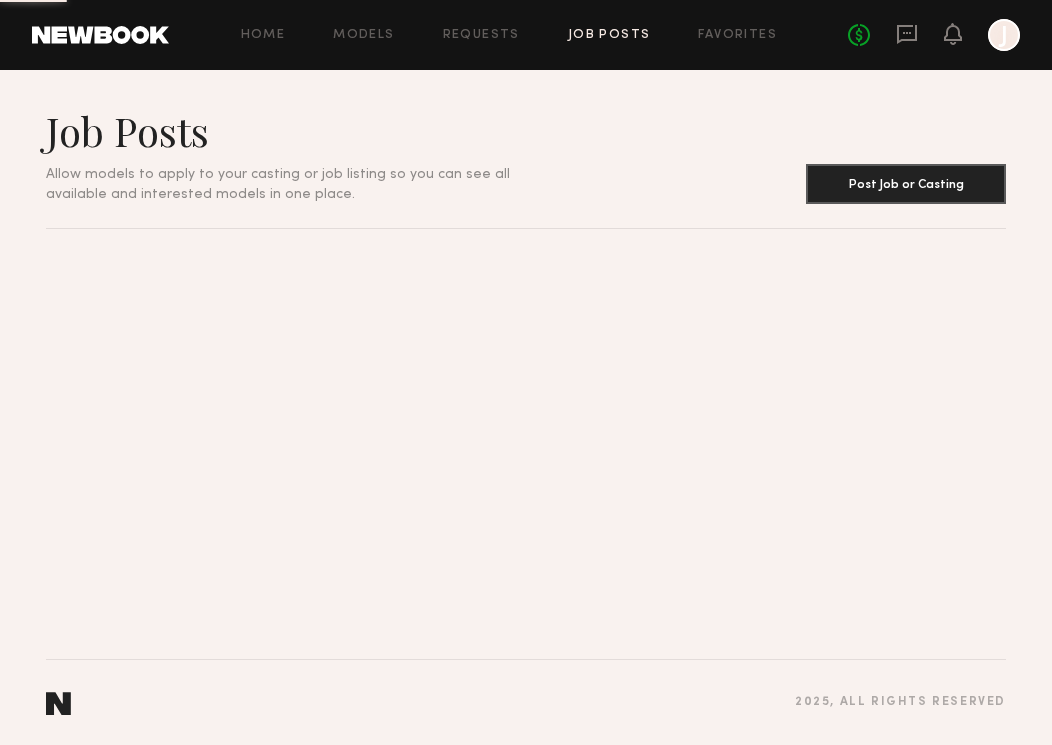 scroll, scrollTop: 0, scrollLeft: 0, axis: both 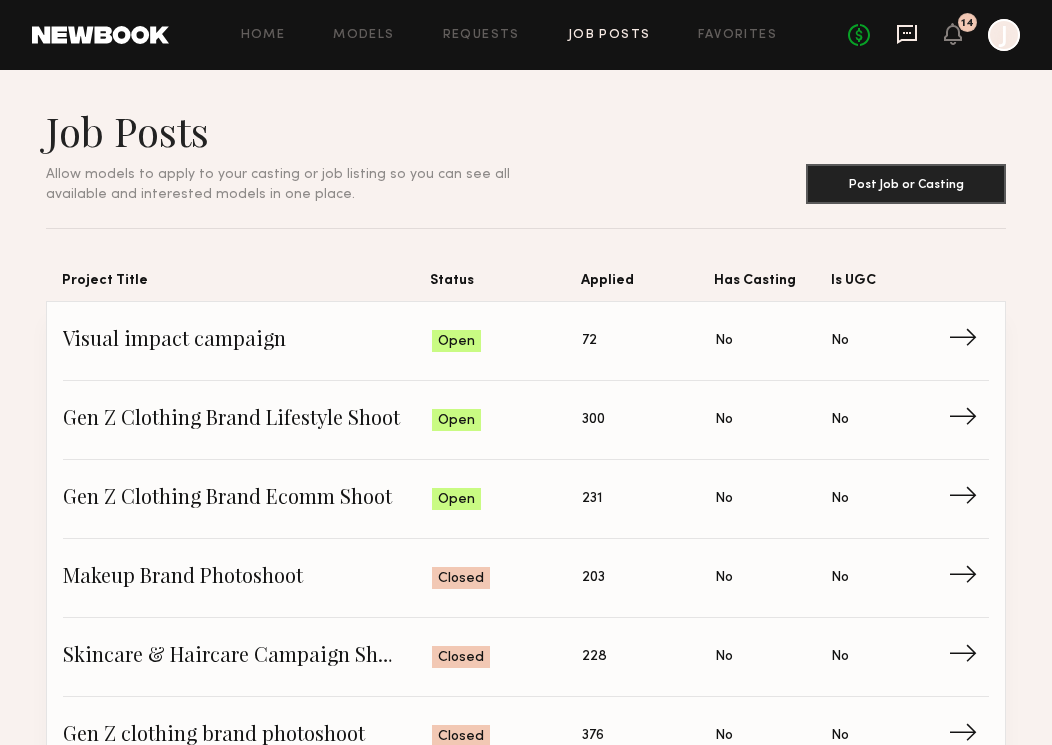 click 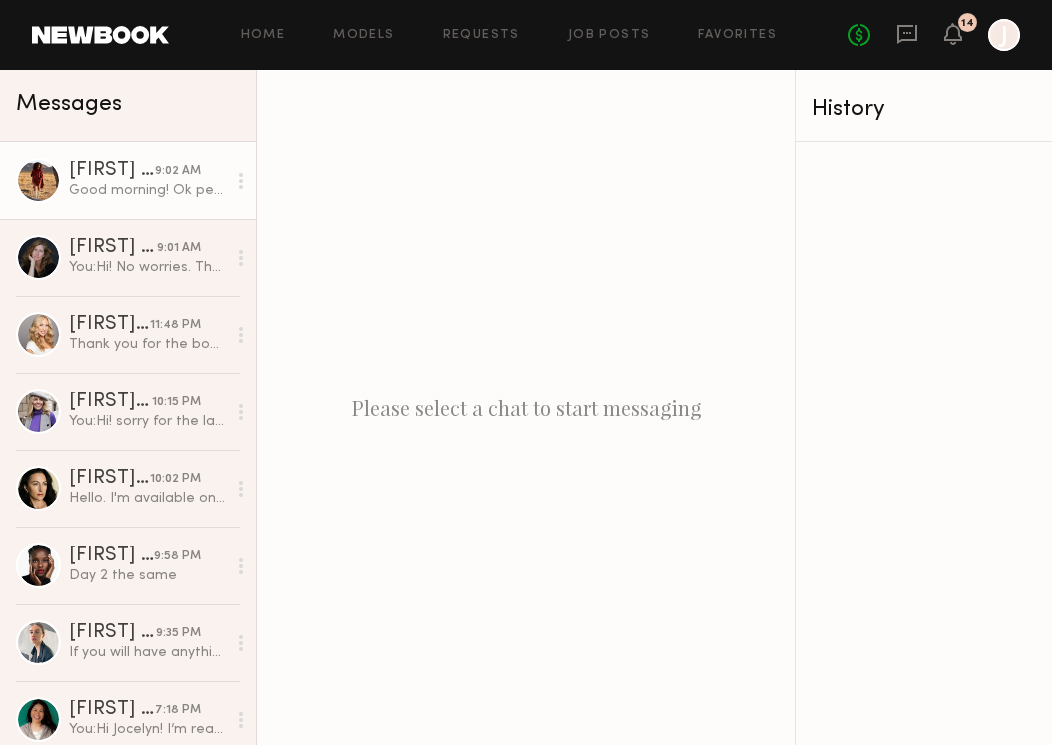click on "Good morning! Ok perf, thank you (:" 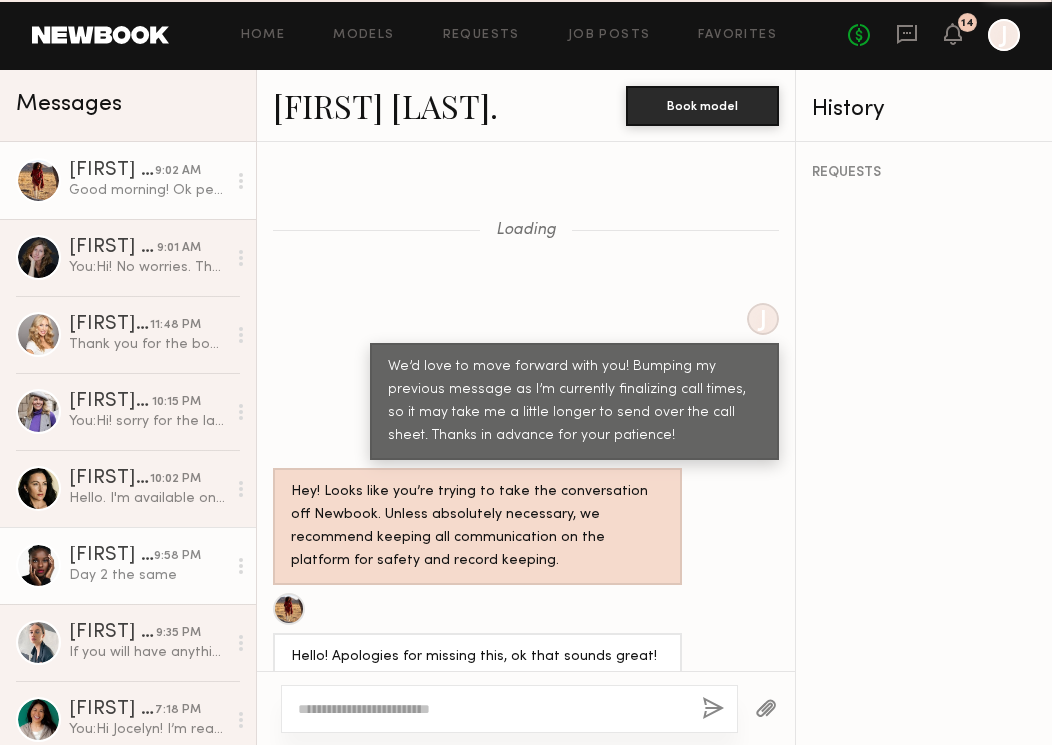 scroll, scrollTop: 1110, scrollLeft: 0, axis: vertical 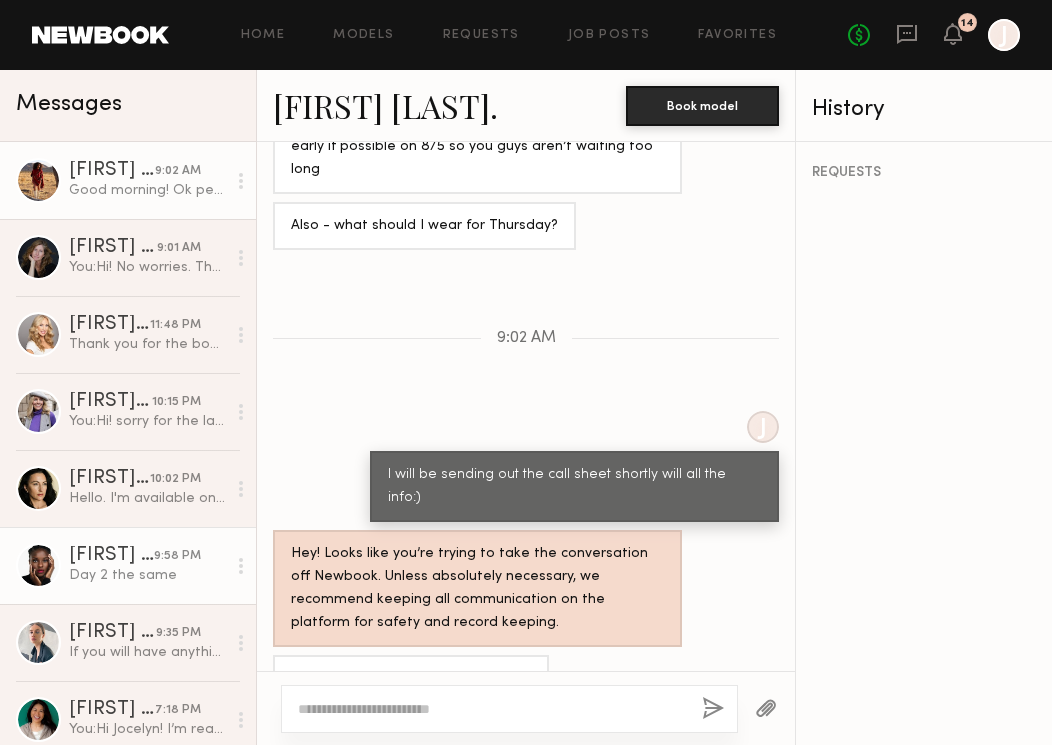click on "Day 2 the same" 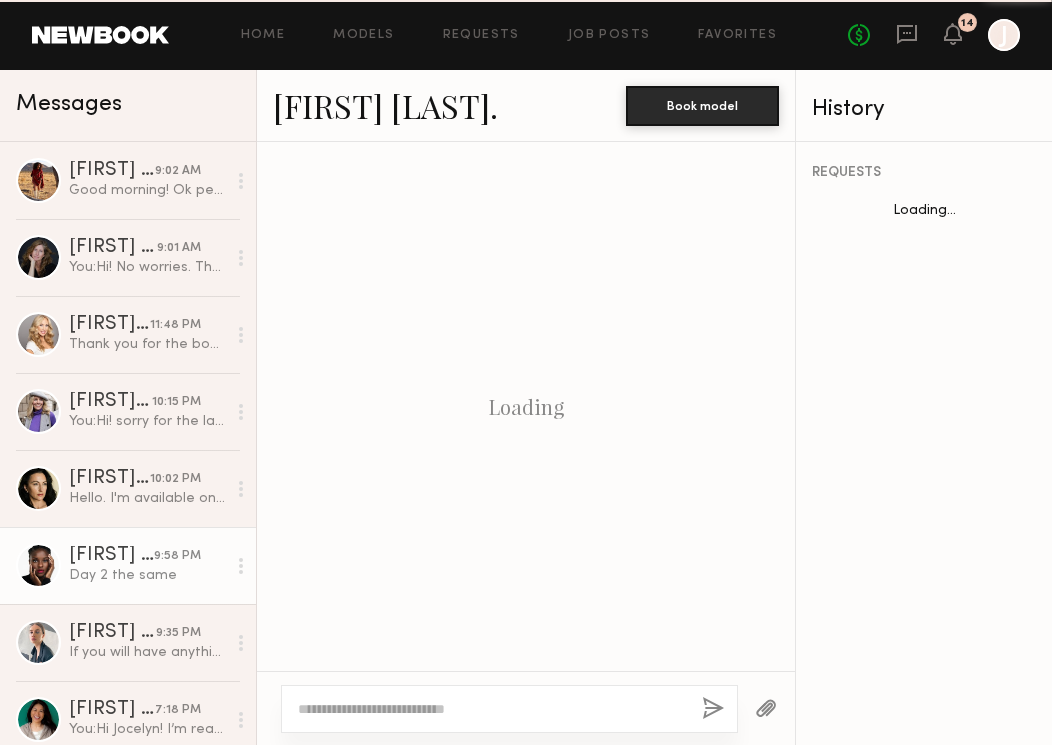 scroll, scrollTop: 2517, scrollLeft: 0, axis: vertical 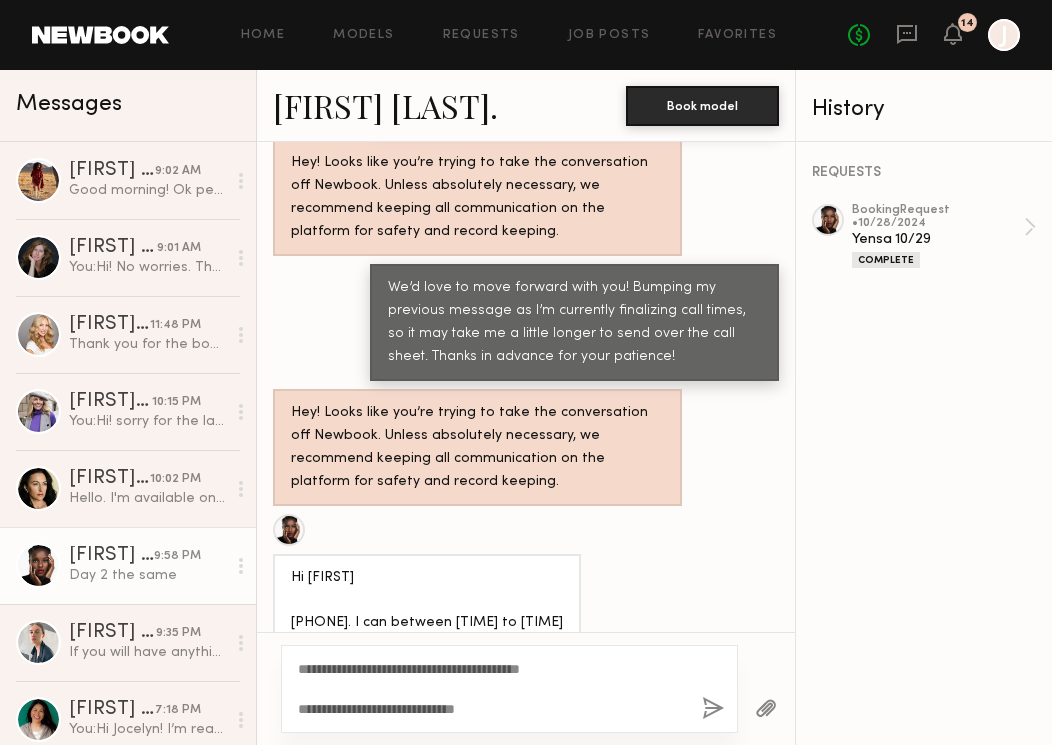 type on "**********" 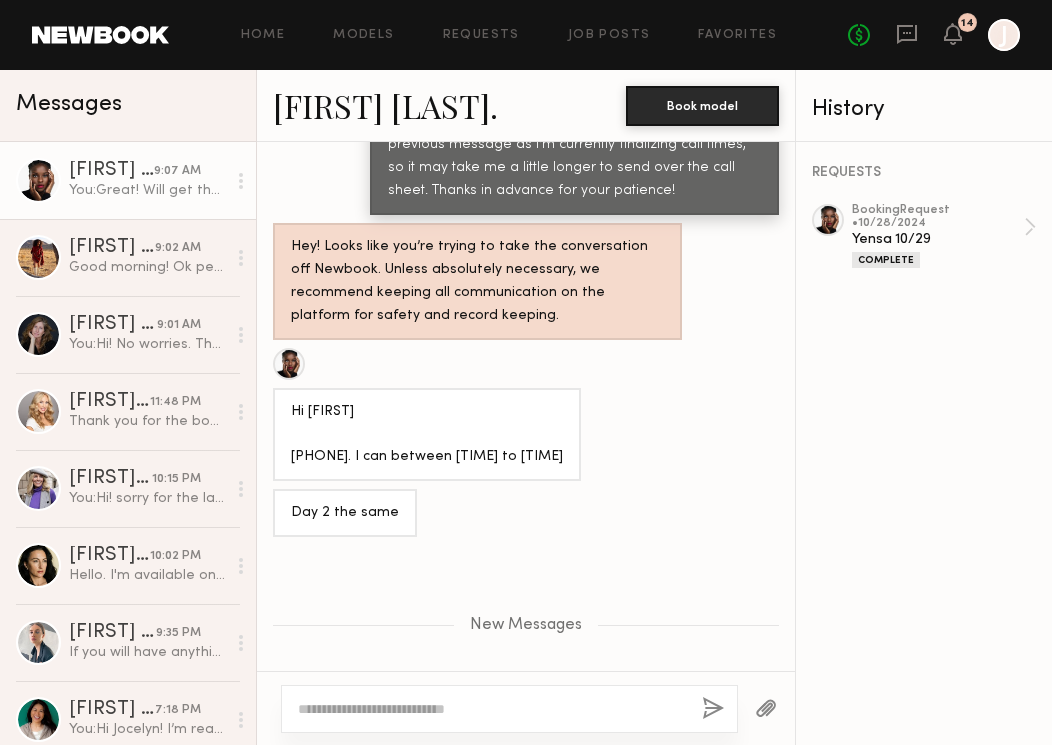 scroll, scrollTop: 3047, scrollLeft: 0, axis: vertical 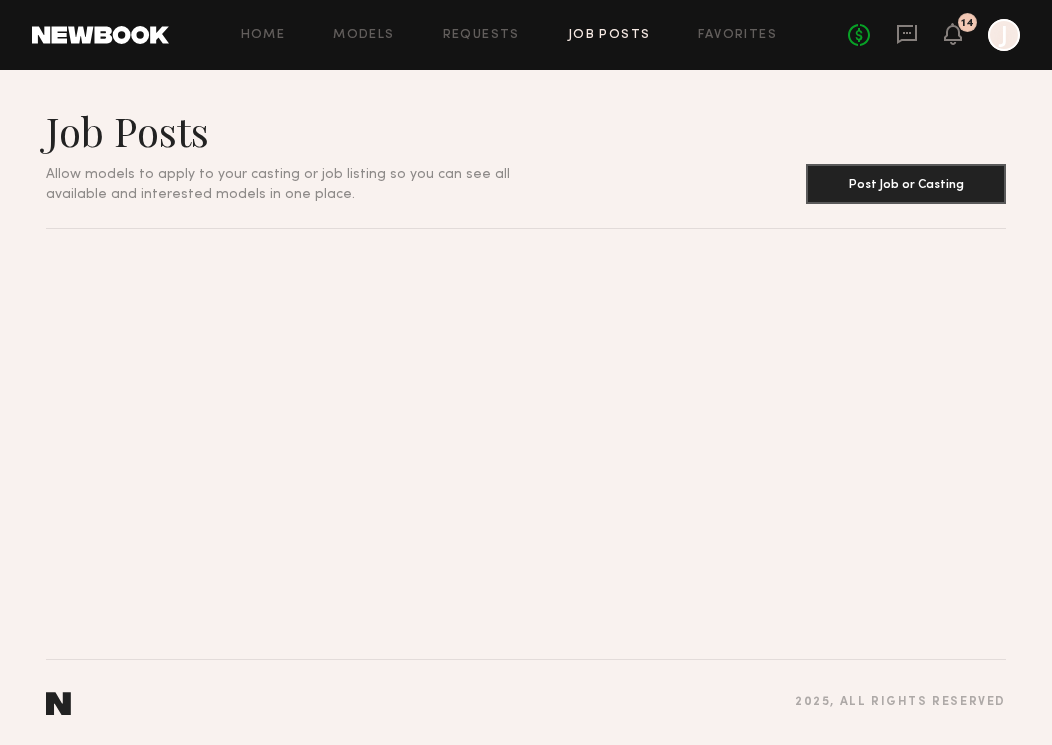 click 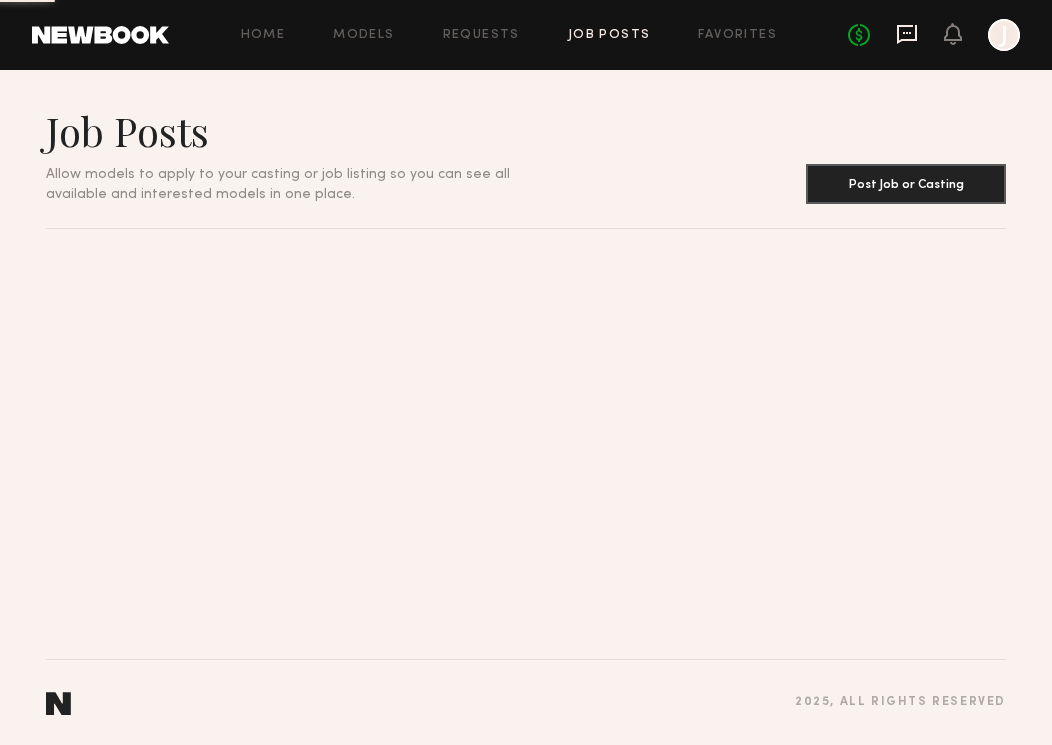 scroll, scrollTop: 0, scrollLeft: 0, axis: both 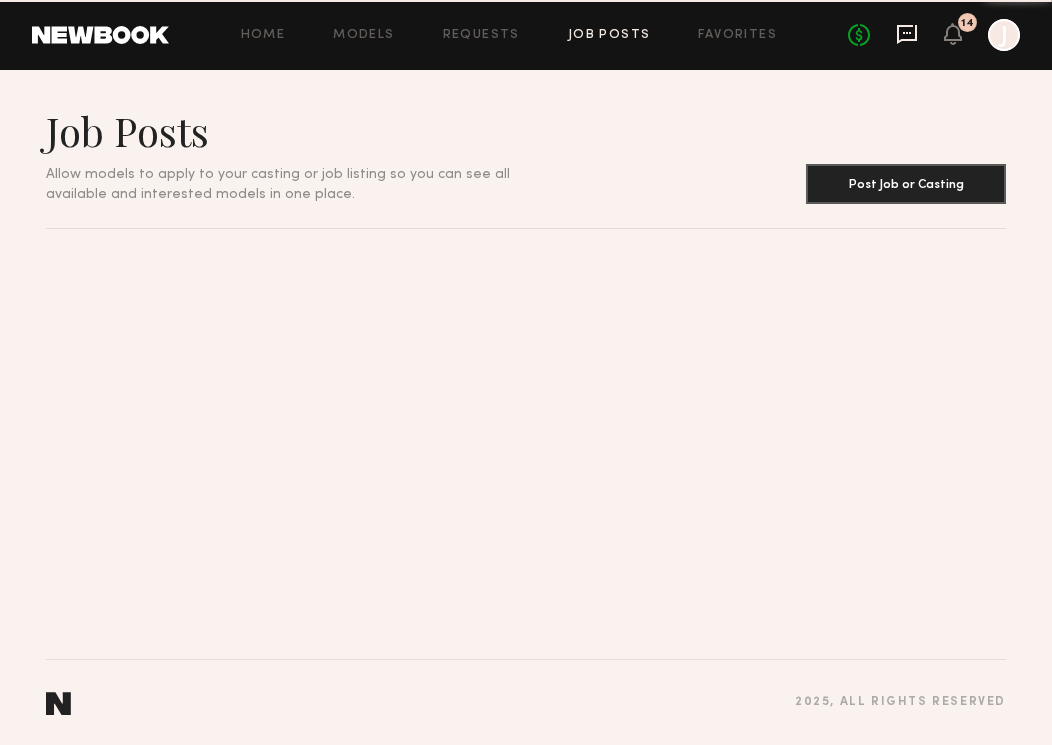 click 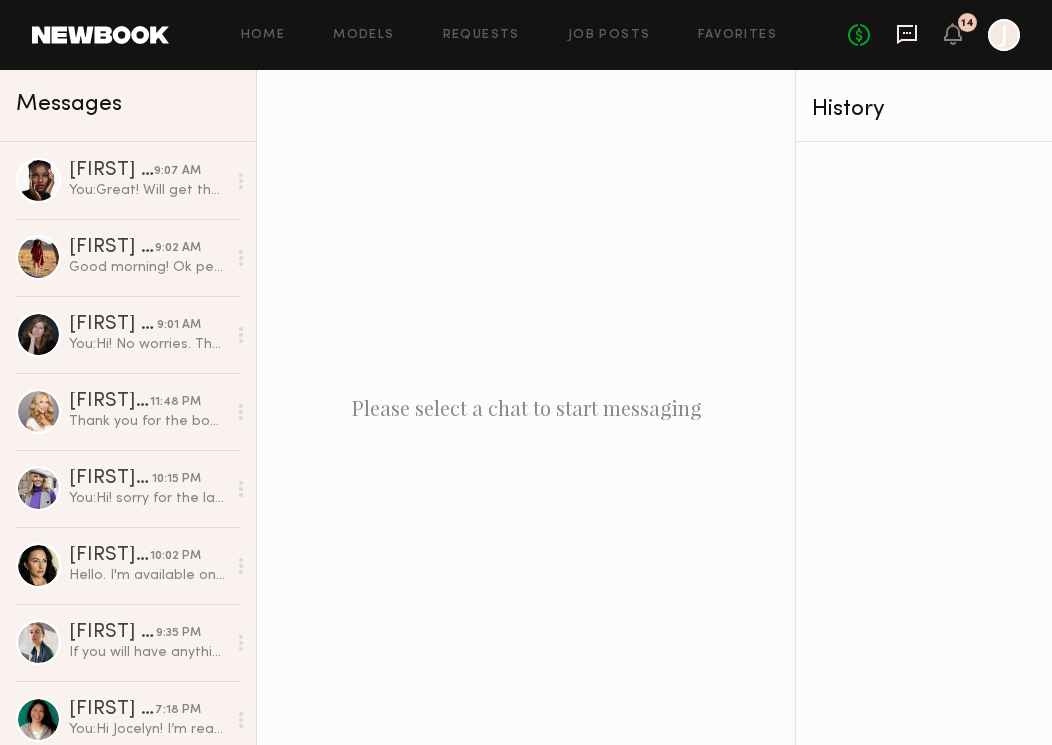 click 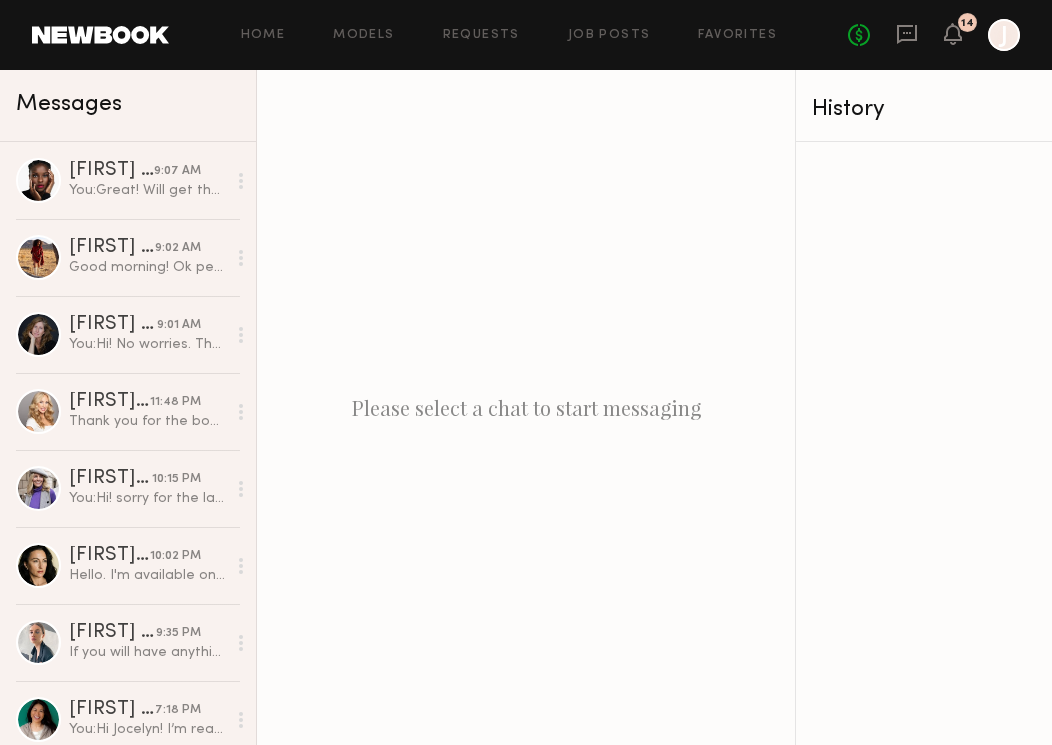 click on "Home Models Requests Job Posts Favorites Sign Out No fees up to $5,000 14 J" 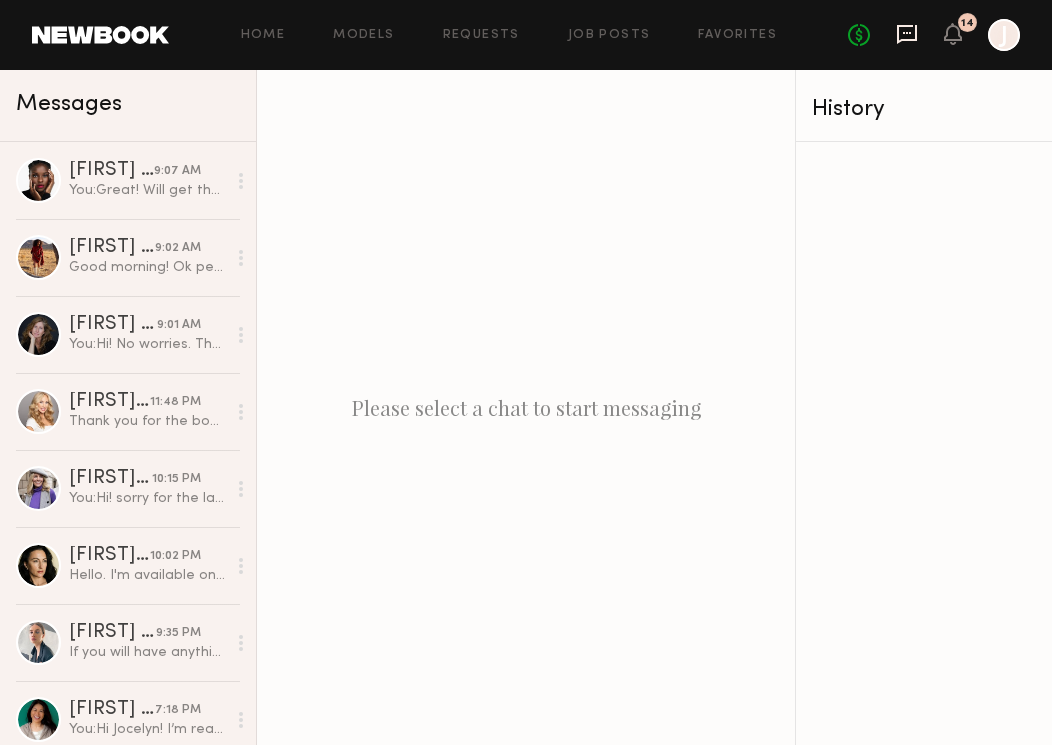 click 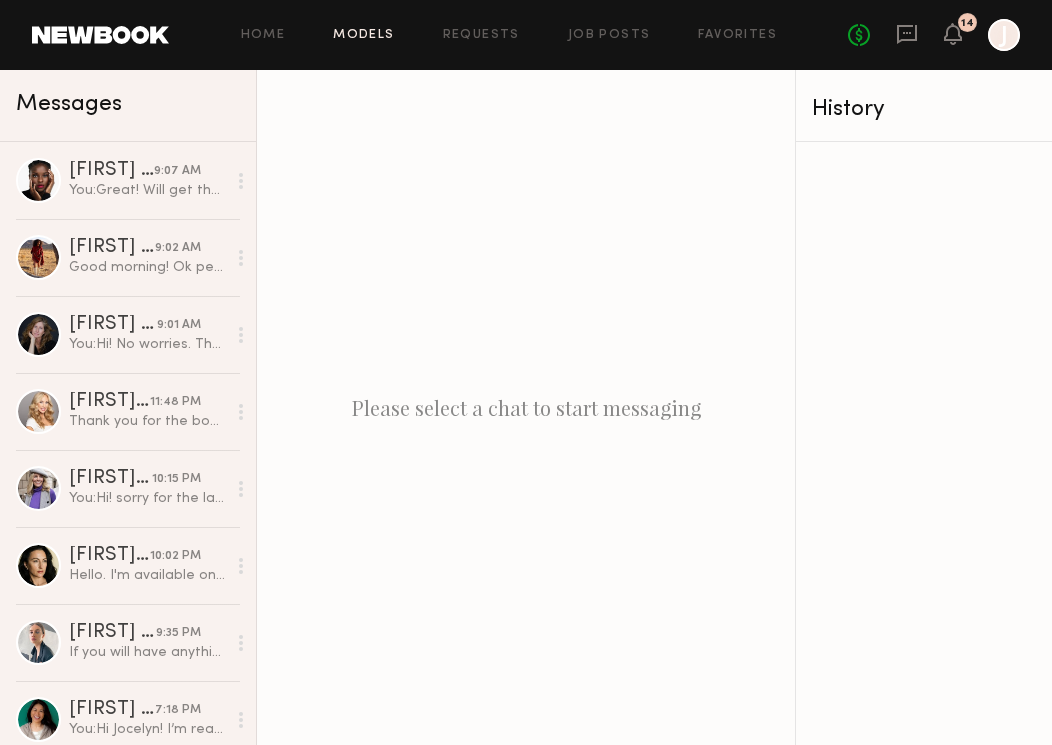 click on "Models" 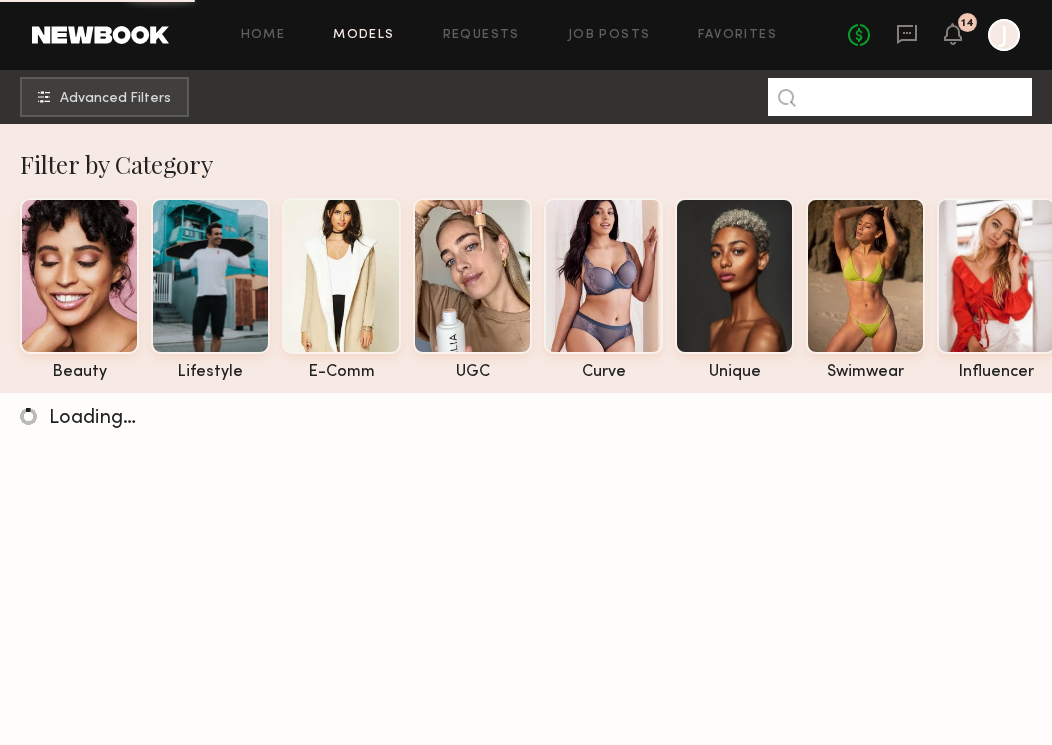 click 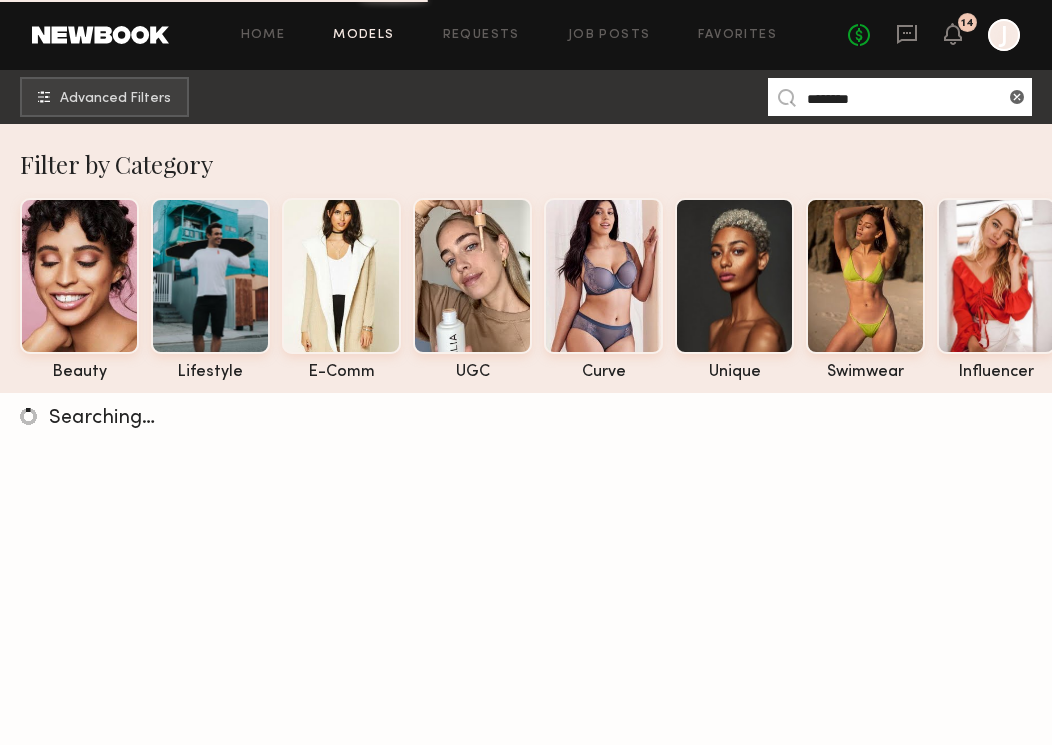 type on "********" 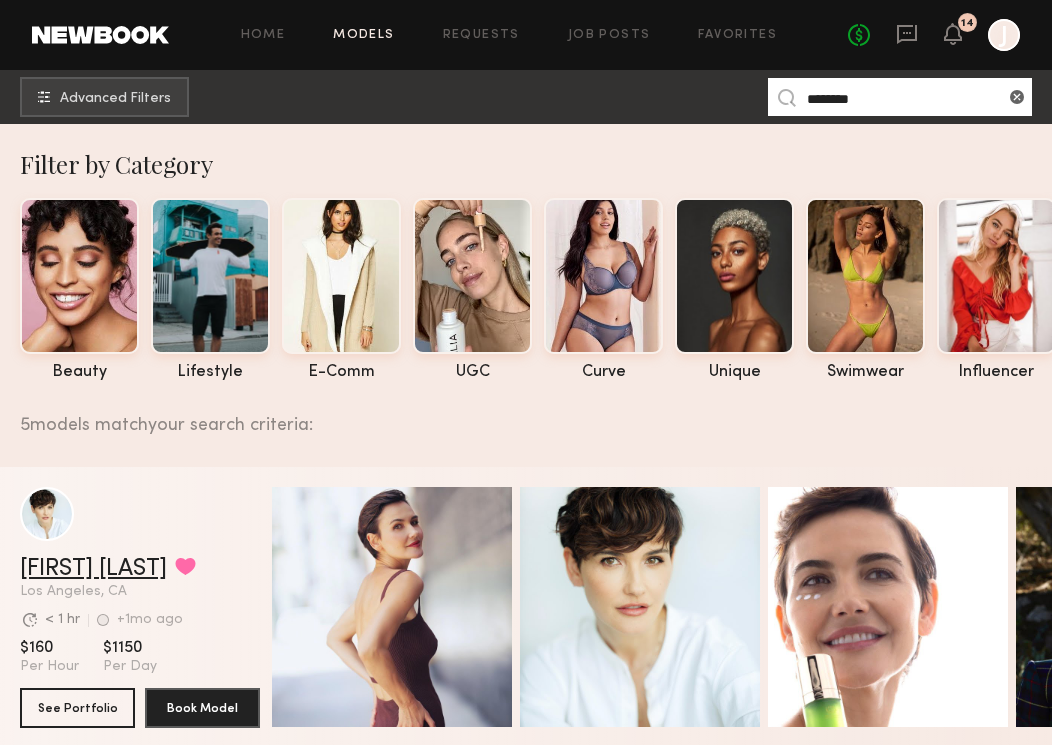click on "[FIRST] [LAST]" 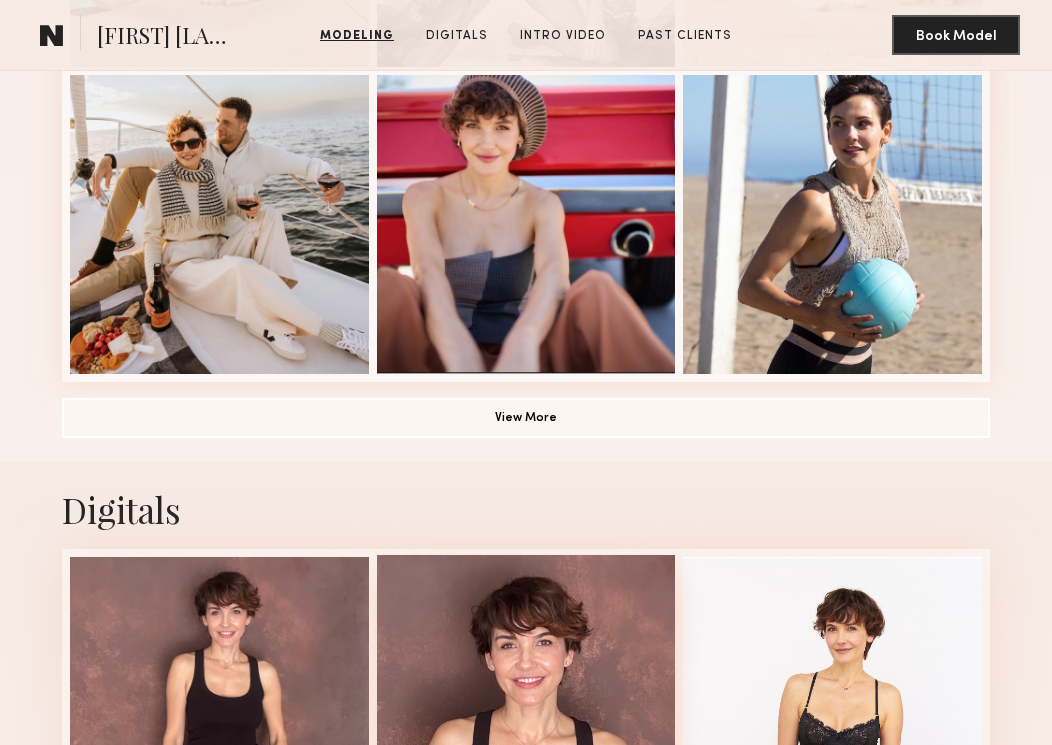 scroll, scrollTop: 1334, scrollLeft: 0, axis: vertical 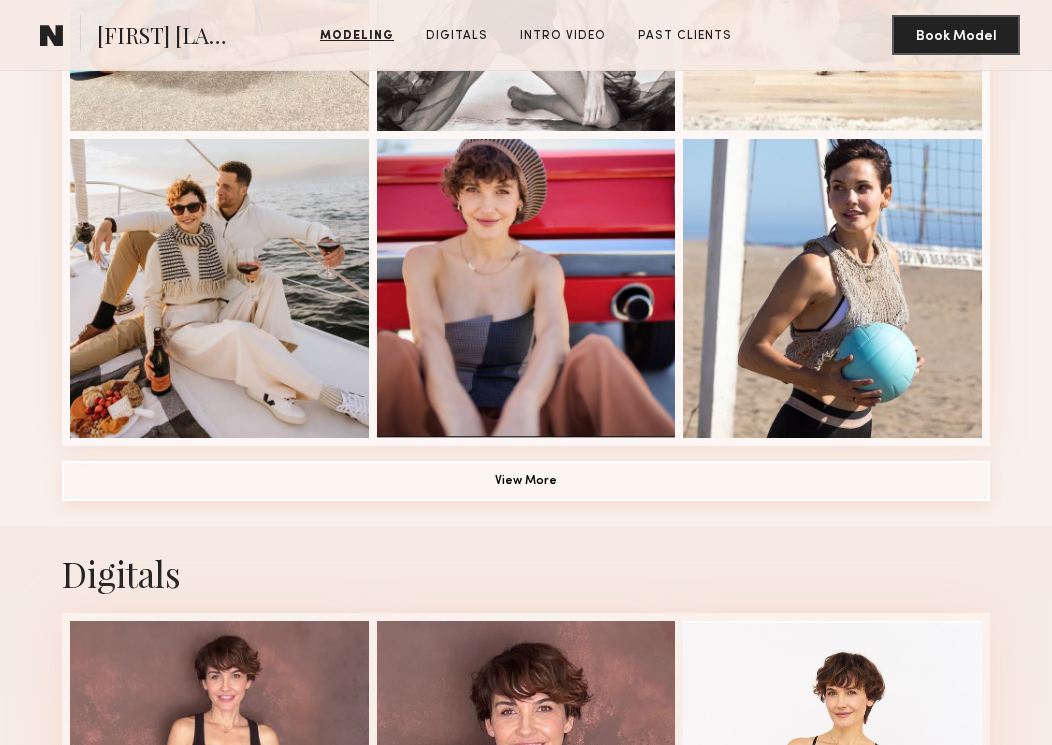 click on "View More" 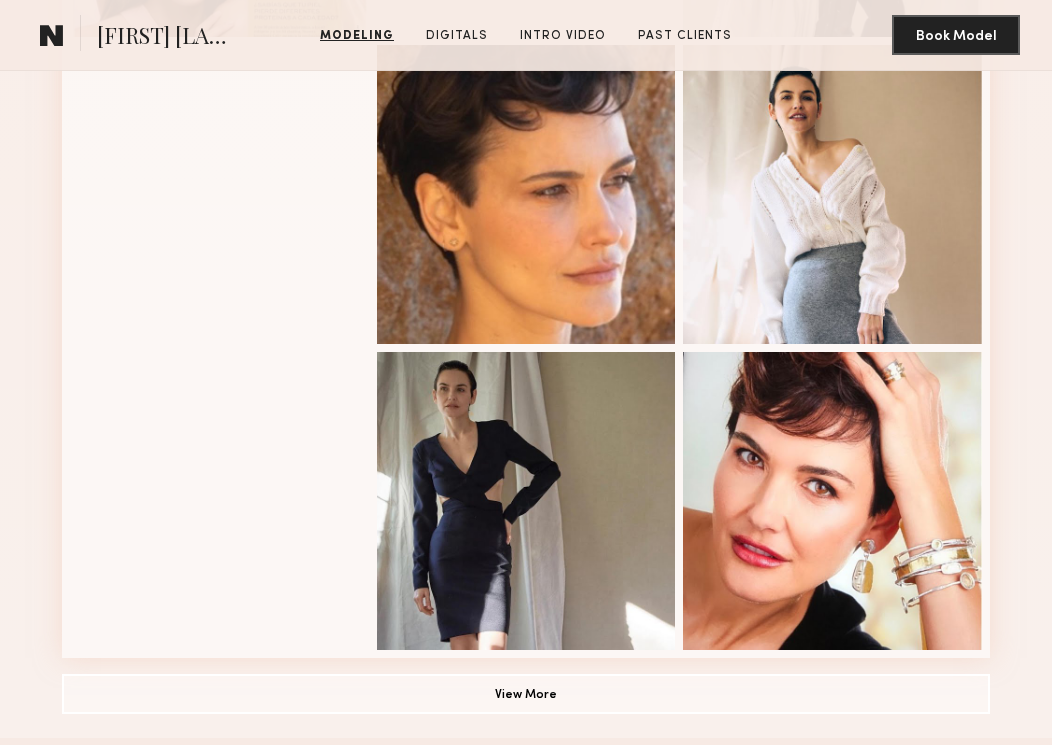 scroll, scrollTop: 2414, scrollLeft: 0, axis: vertical 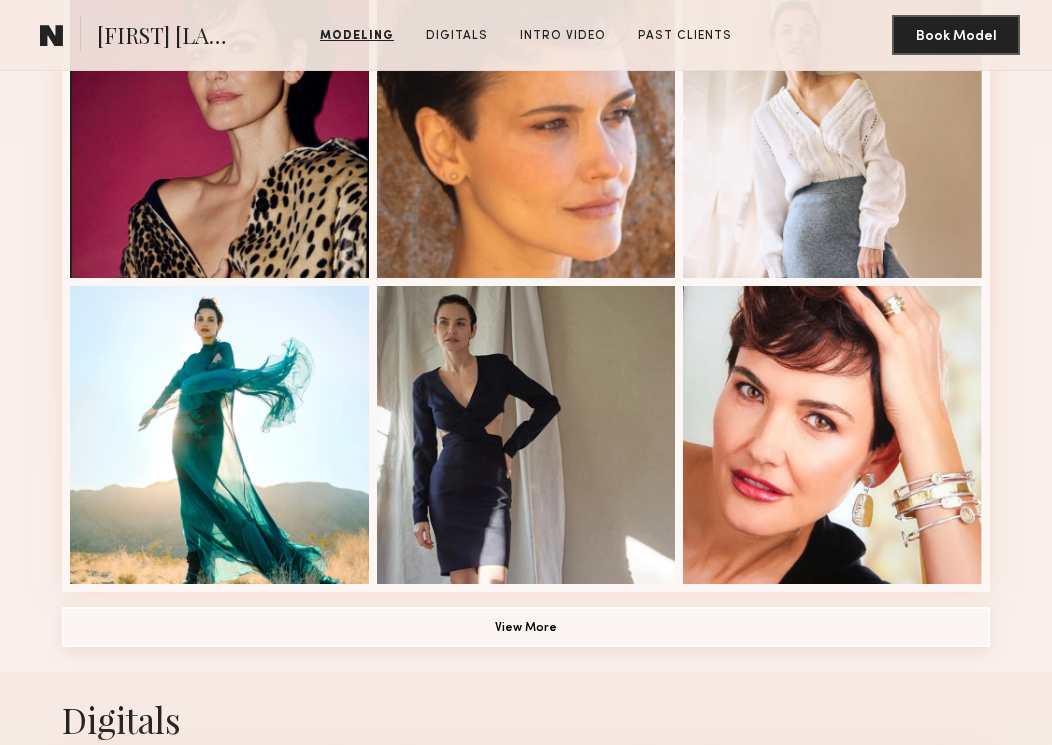 click on "View More" 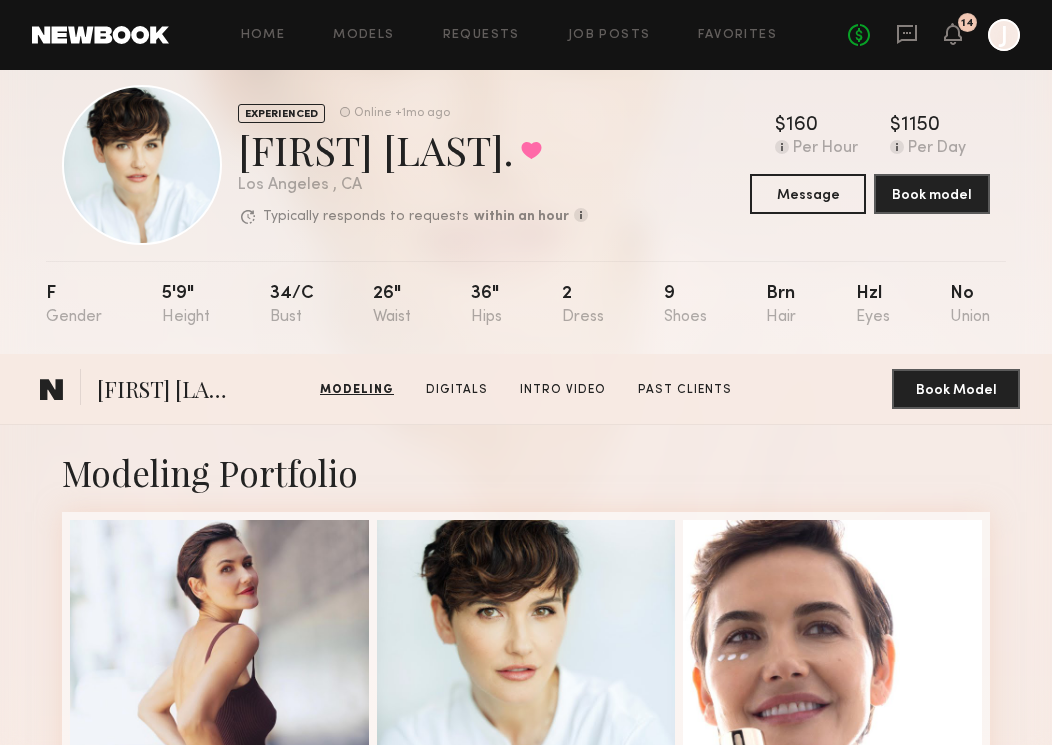 scroll, scrollTop: 0, scrollLeft: 0, axis: both 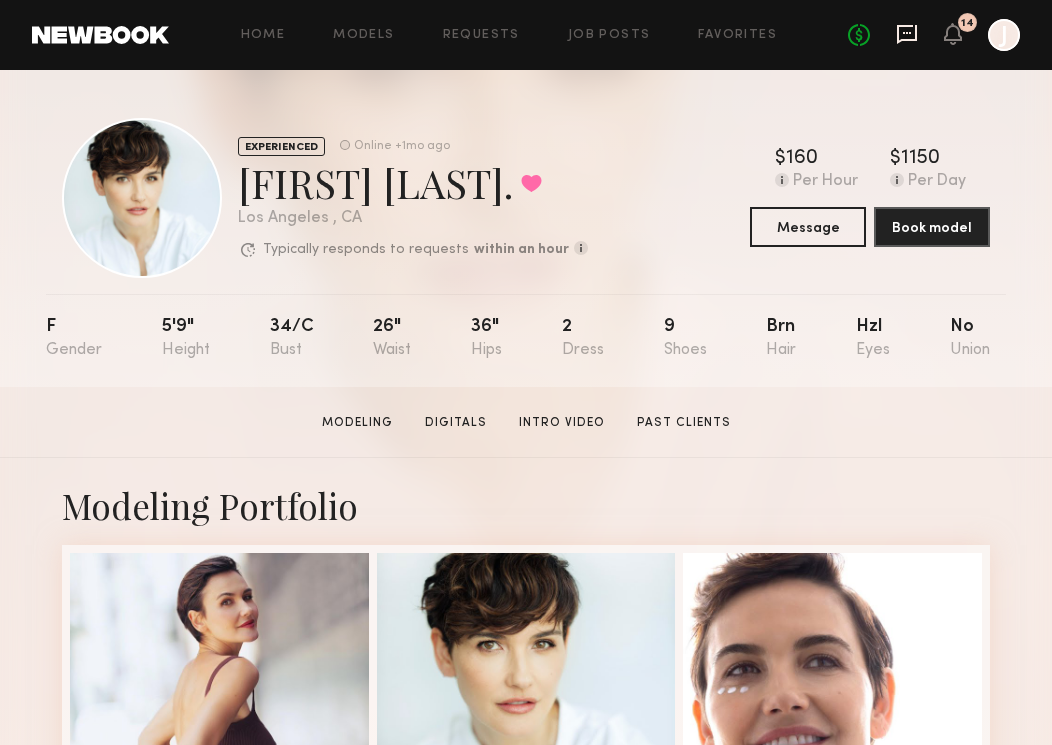 click 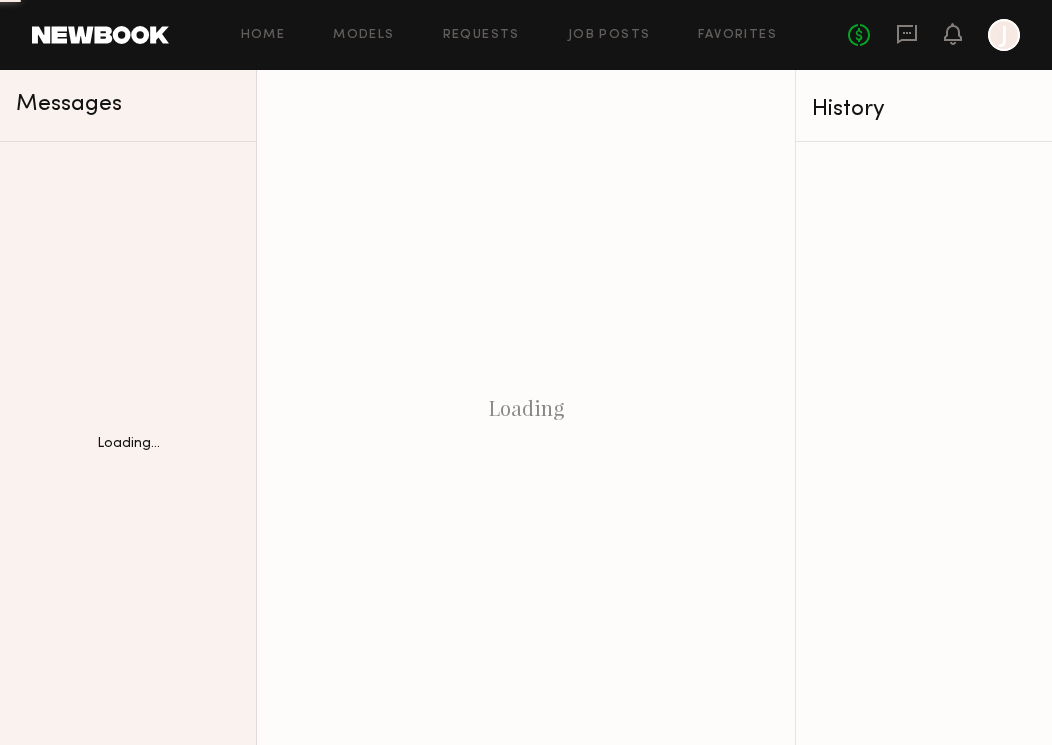 scroll, scrollTop: 0, scrollLeft: 0, axis: both 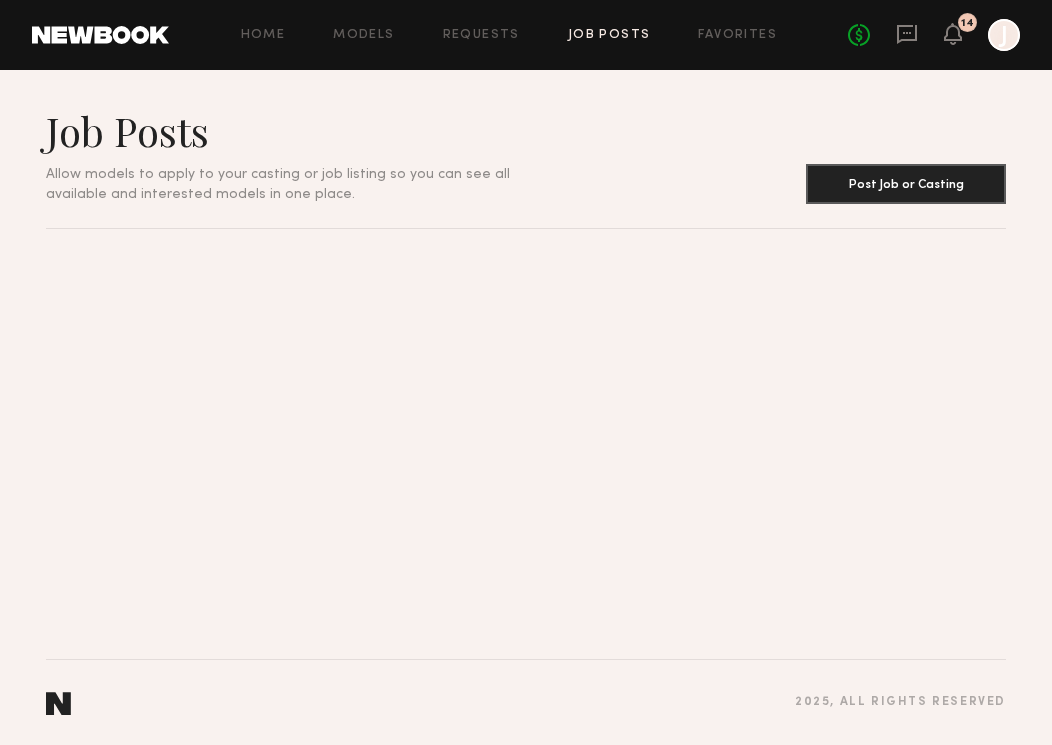 click 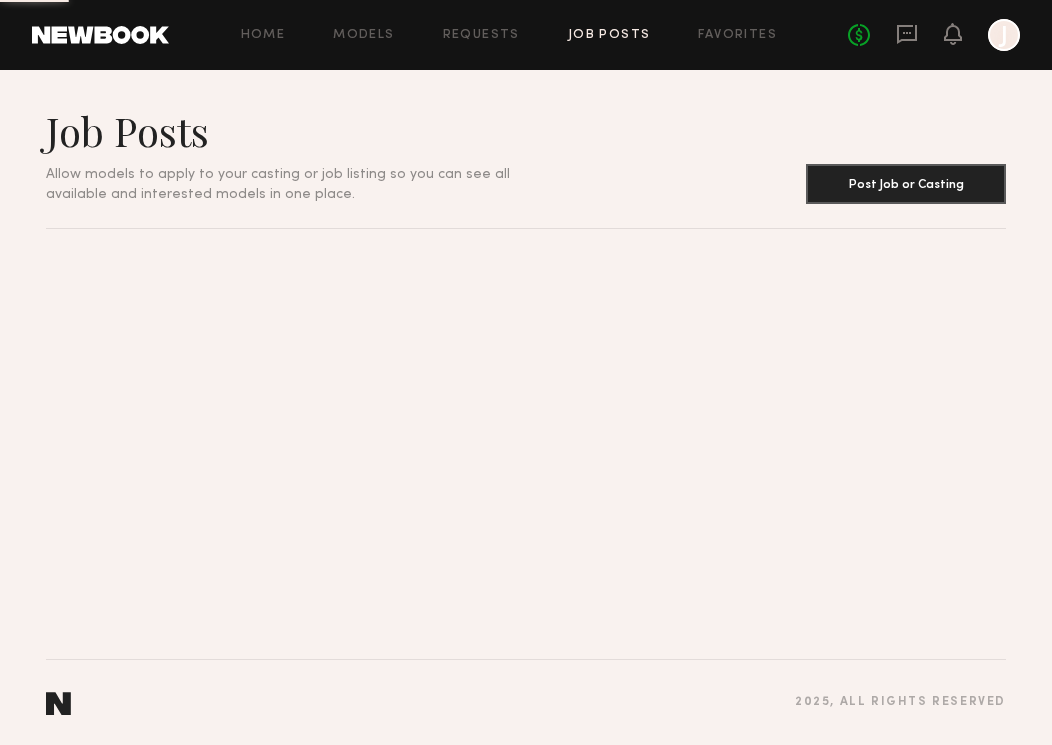 scroll, scrollTop: 0, scrollLeft: 0, axis: both 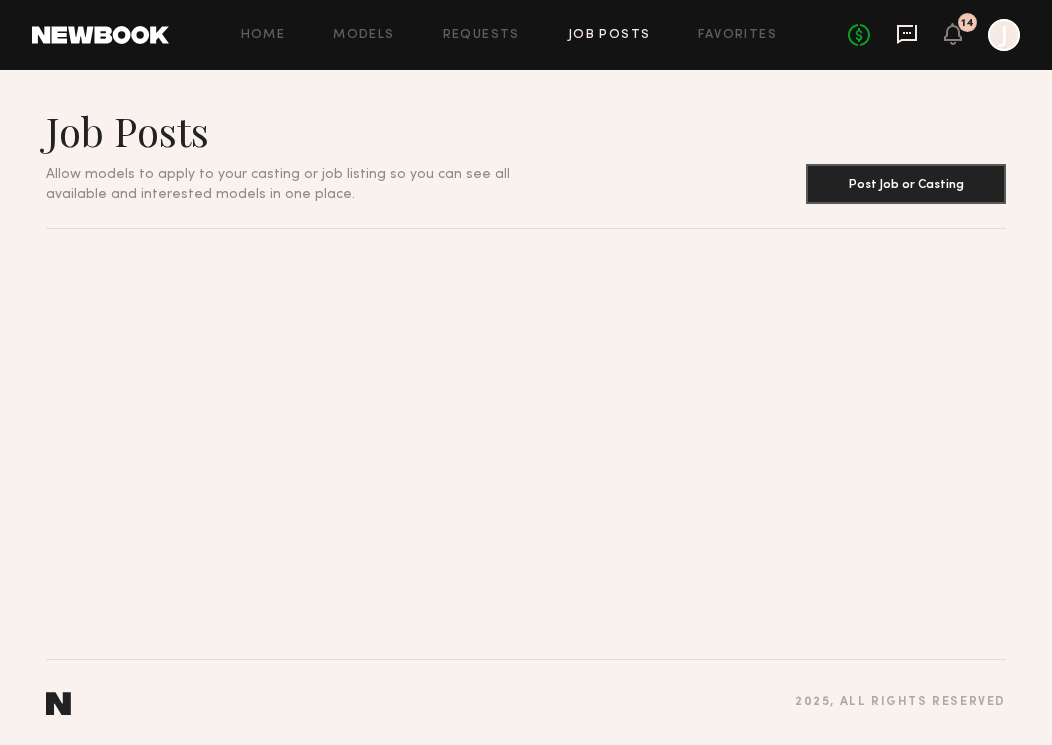 click 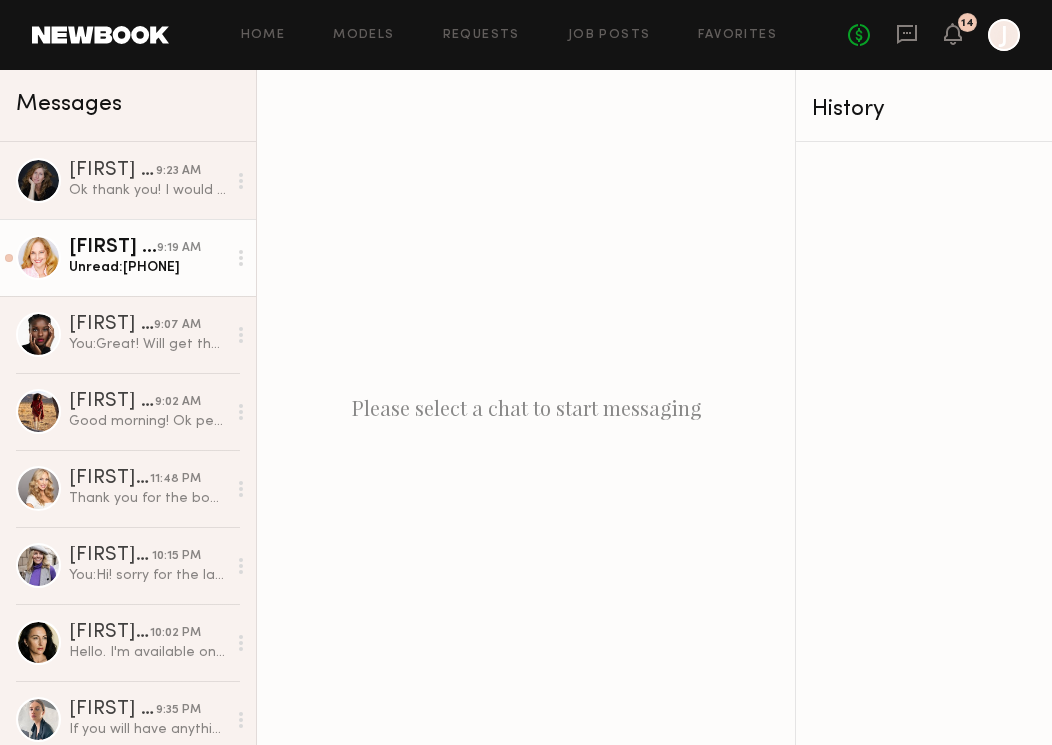 click on "[FIRST] [LAST]" 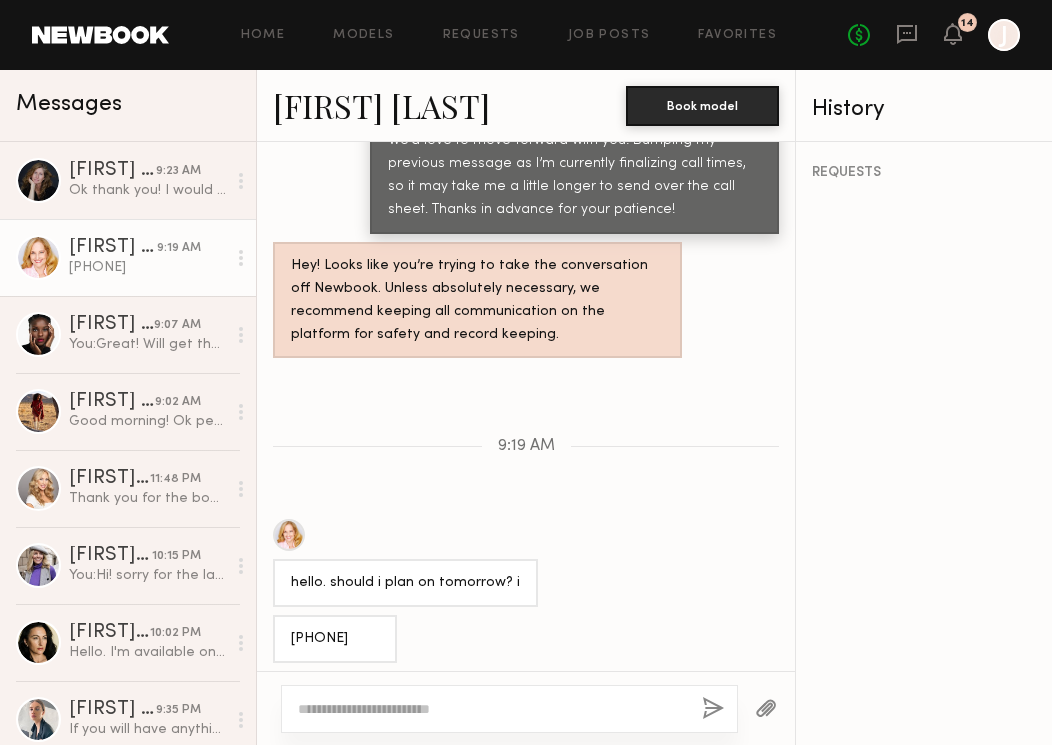 scroll, scrollTop: 1575, scrollLeft: 0, axis: vertical 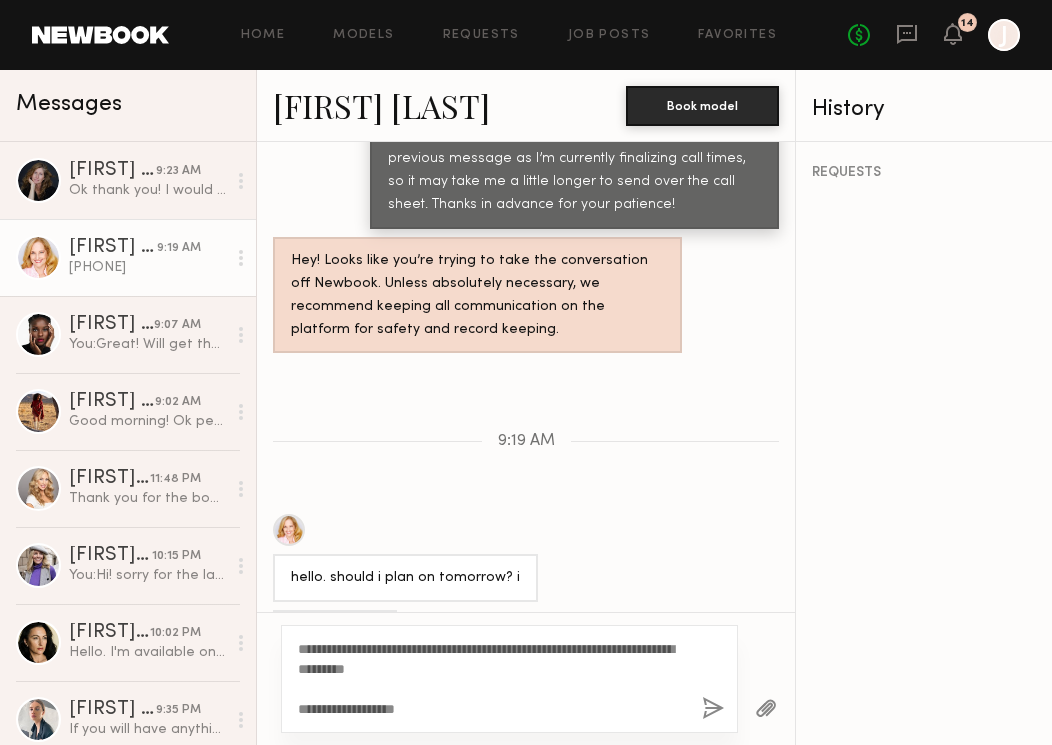 click on "**********" 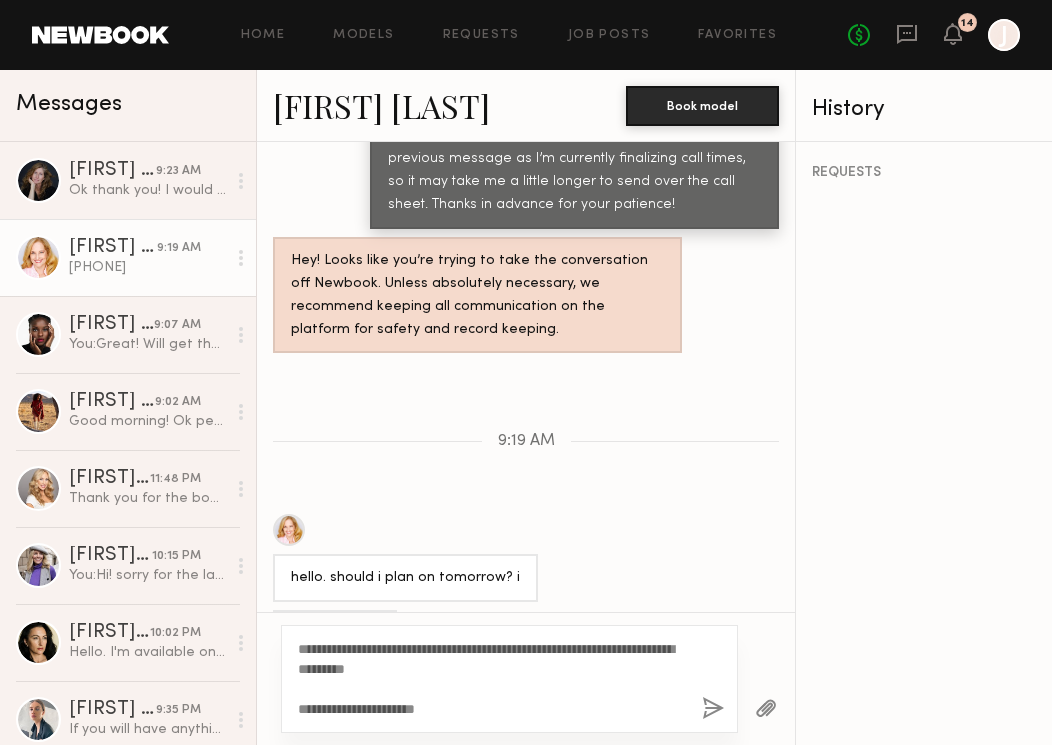 click on "**********" 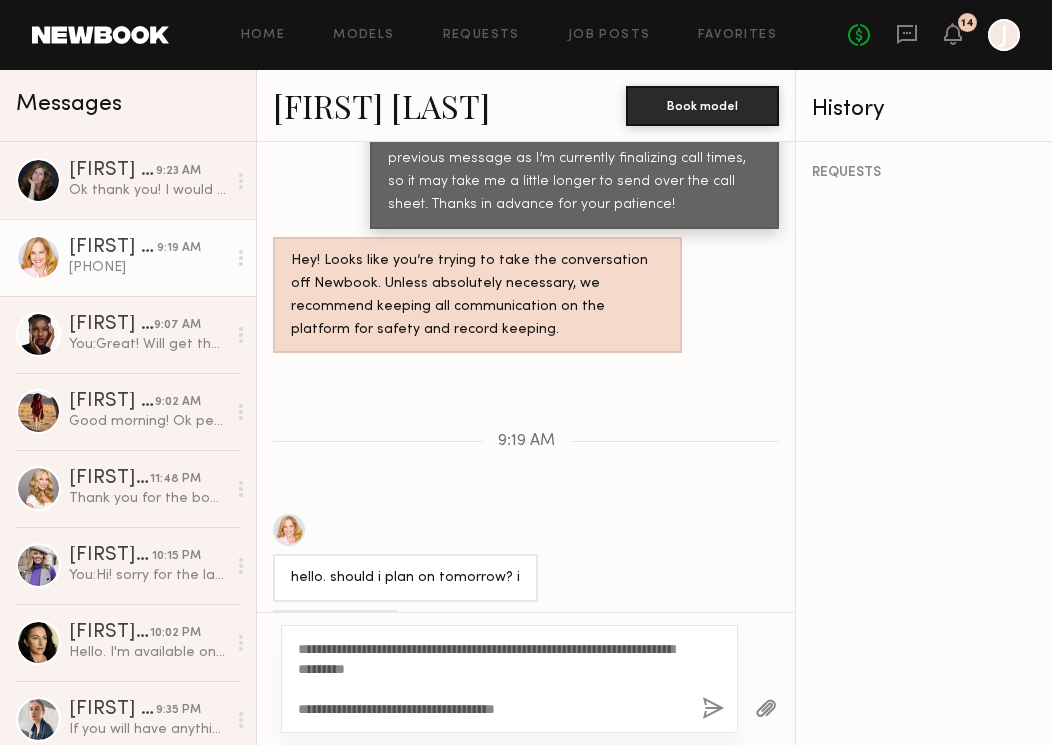 drag, startPoint x: 562, startPoint y: 709, endPoint x: 276, endPoint y: 645, distance: 293.07336 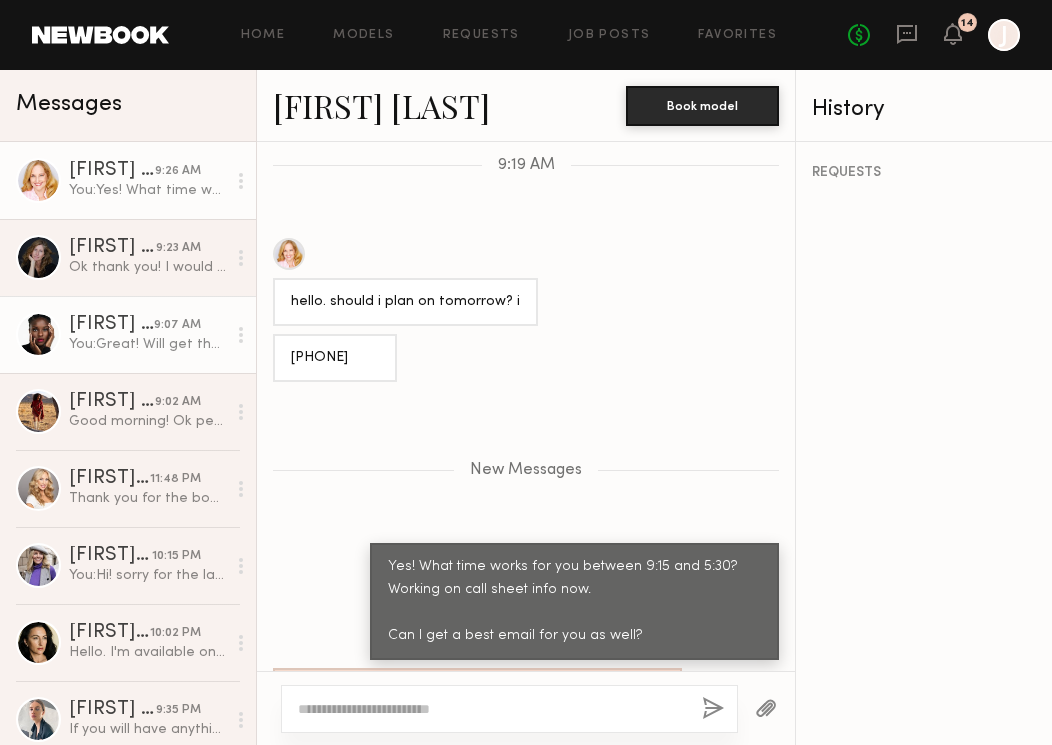 scroll, scrollTop: 1976, scrollLeft: 0, axis: vertical 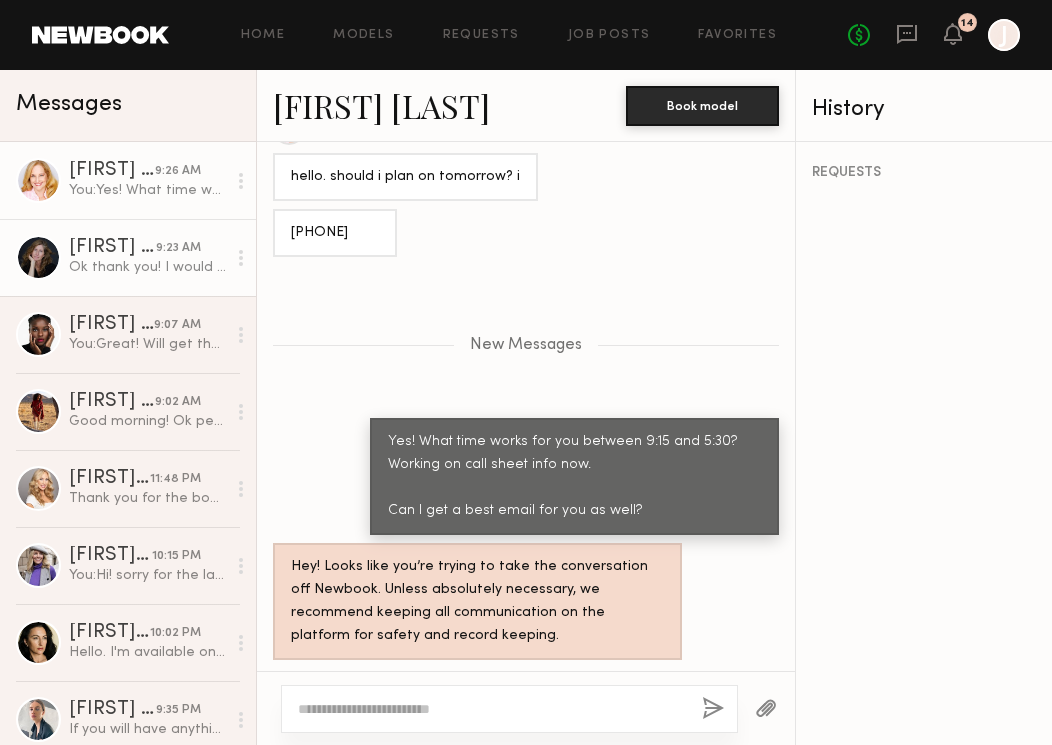click on "Lorna L. 9:23 AM Ok thank you! I would love to be a part of this campaign!" 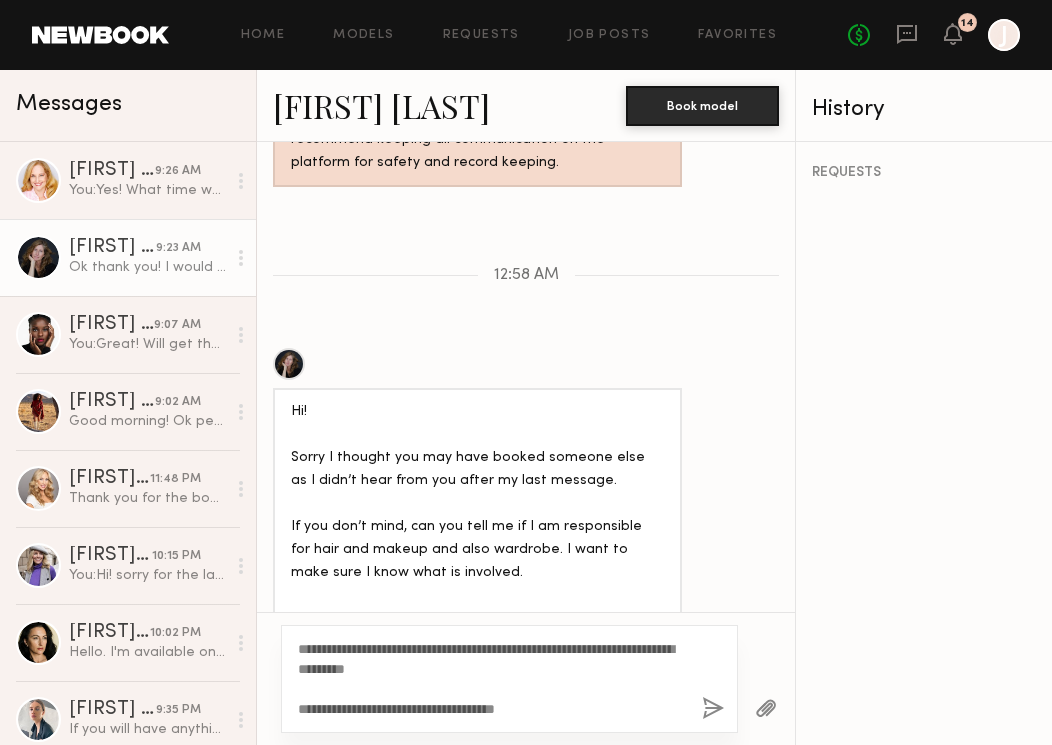scroll, scrollTop: 3769, scrollLeft: 0, axis: vertical 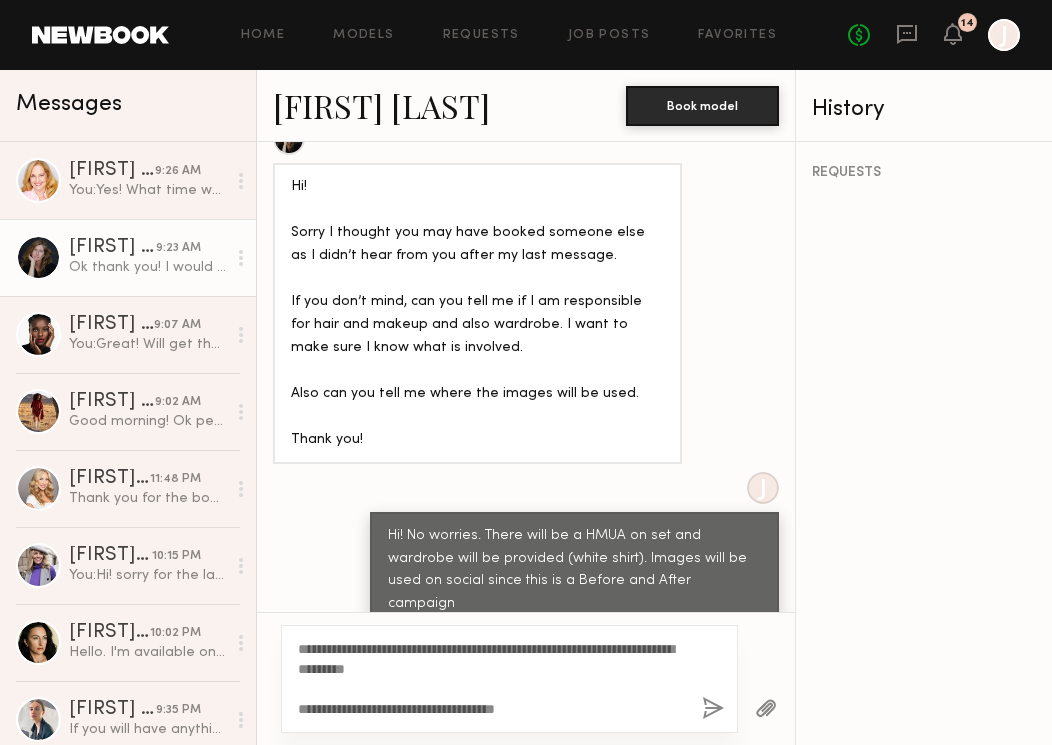 drag, startPoint x: 318, startPoint y: 650, endPoint x: 288, endPoint y: 649, distance: 30.016663 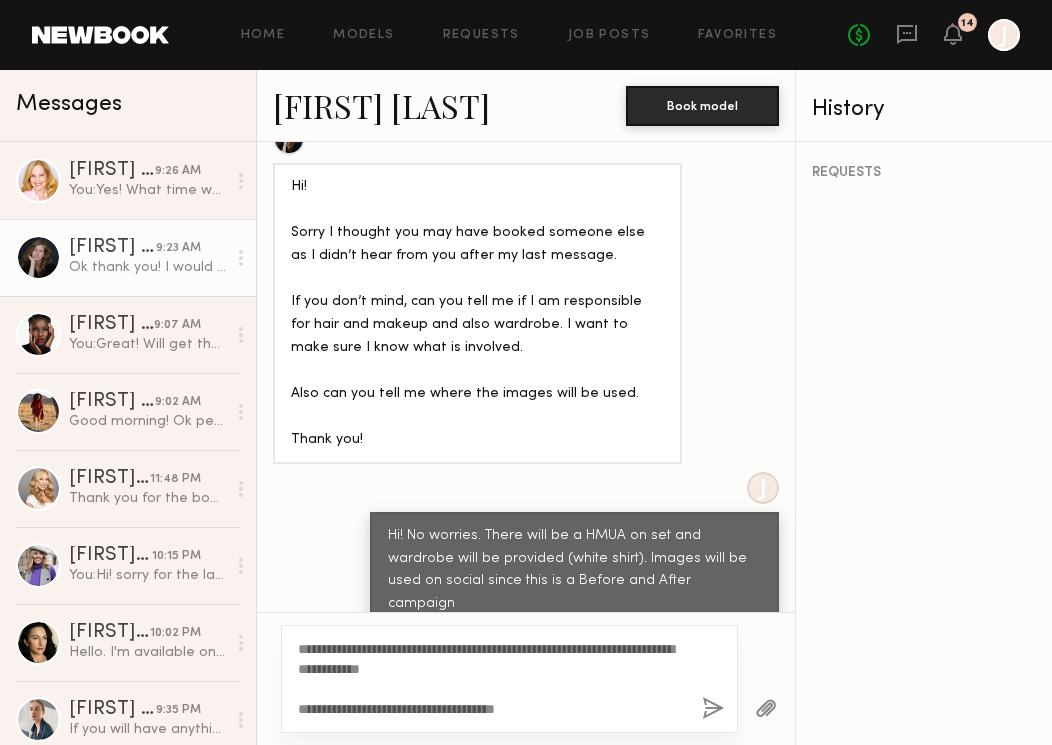 click on "**********" 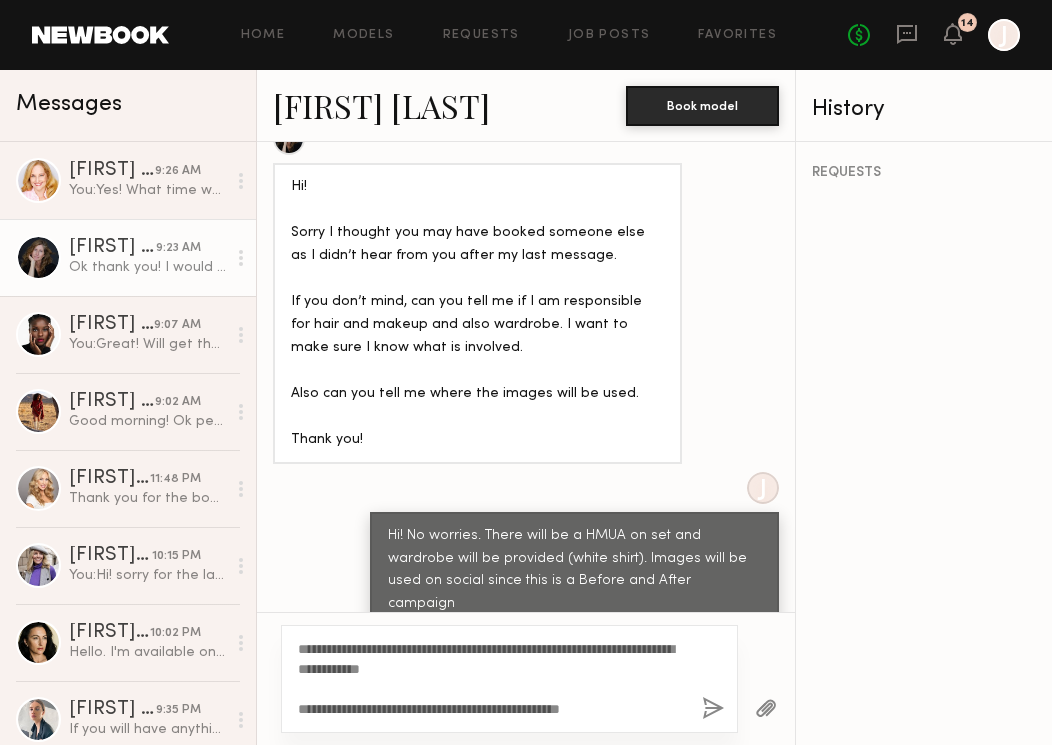 type on "**********" 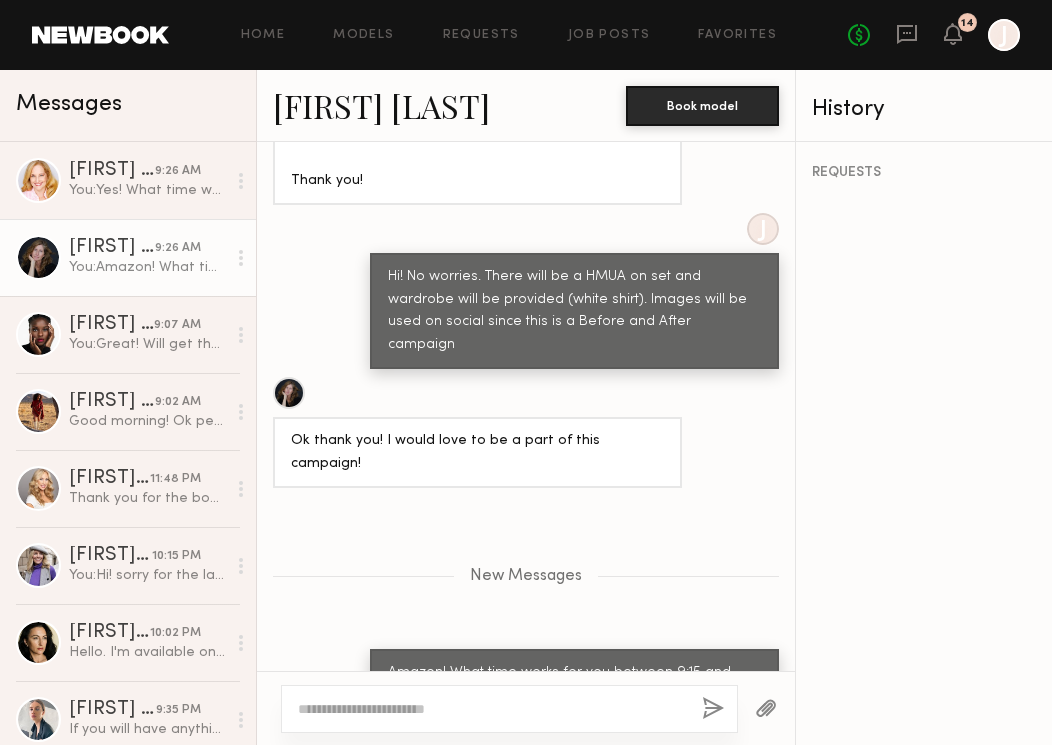 scroll, scrollTop: 4152, scrollLeft: 0, axis: vertical 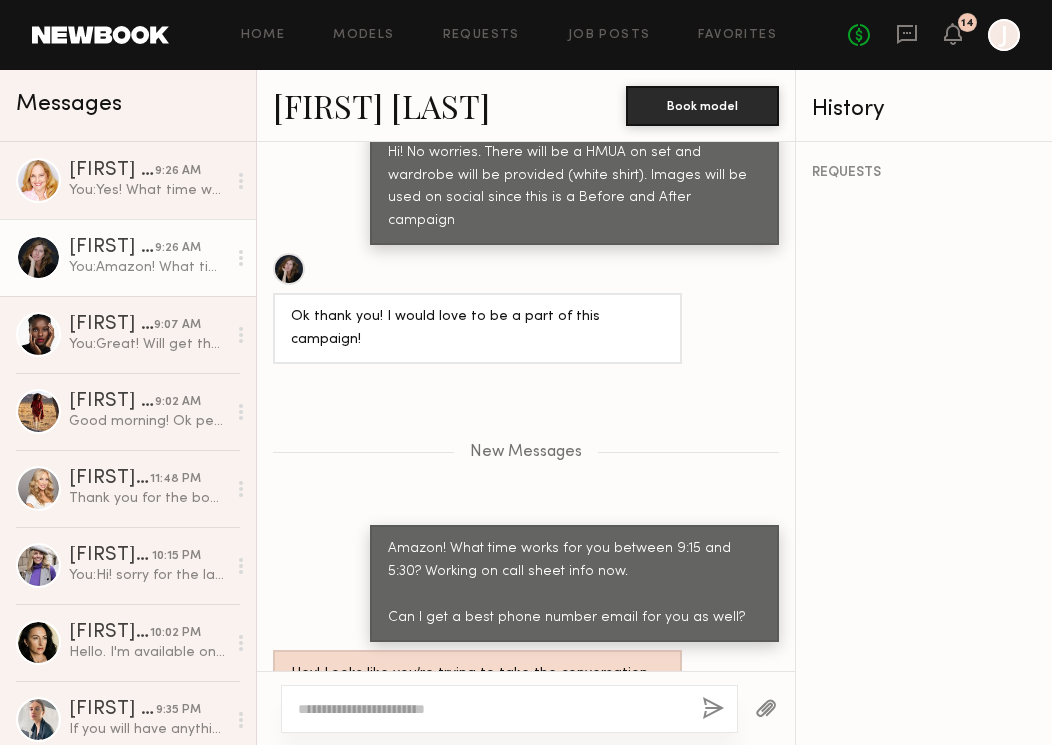 click on "You:  Amazon! What time works for you between 9:15 and 5:30? Working on call sheet info now.
Can I get a best phone number email for you as well?" 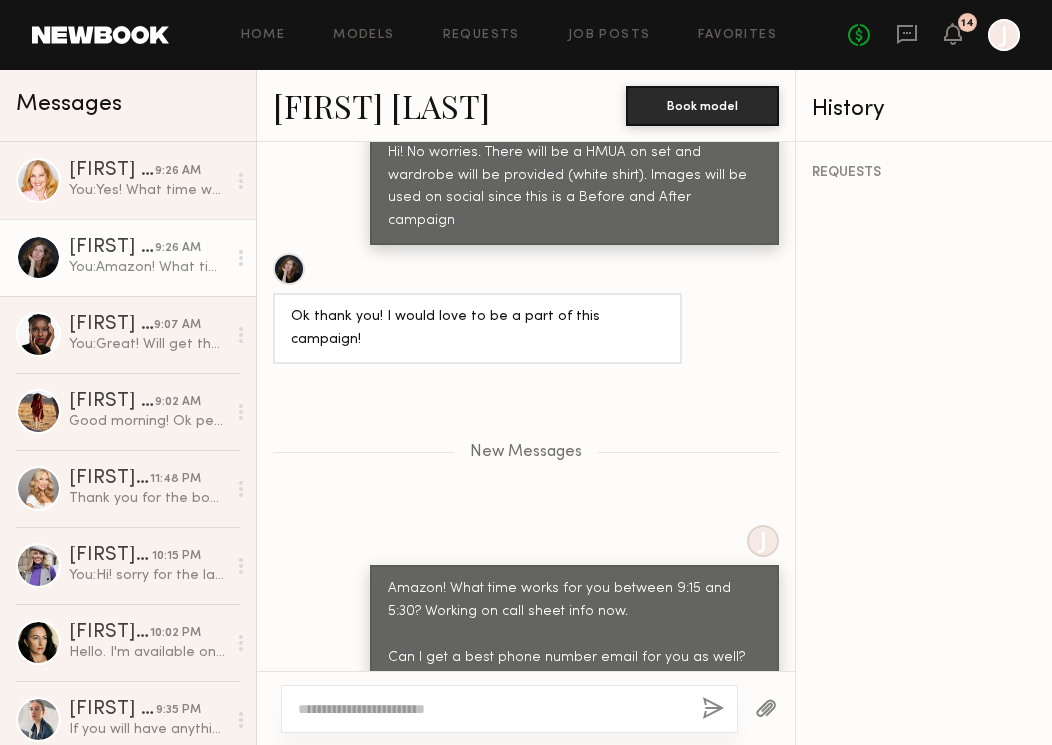 click on "[FIRST] [LAST]" 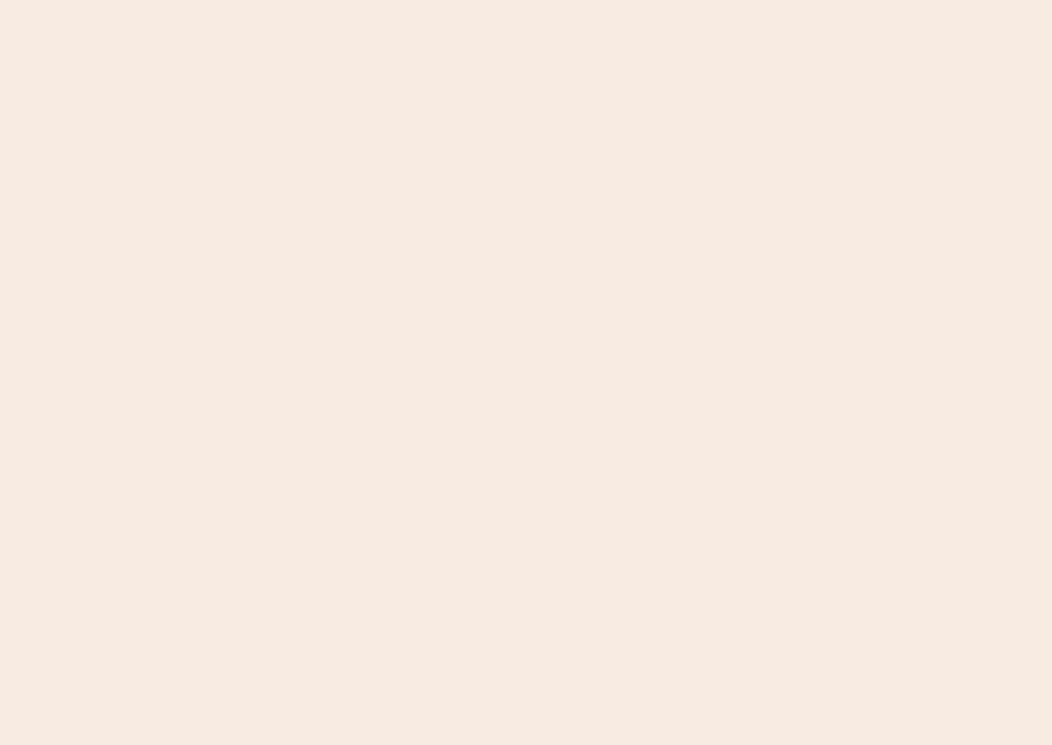 scroll, scrollTop: 0, scrollLeft: 0, axis: both 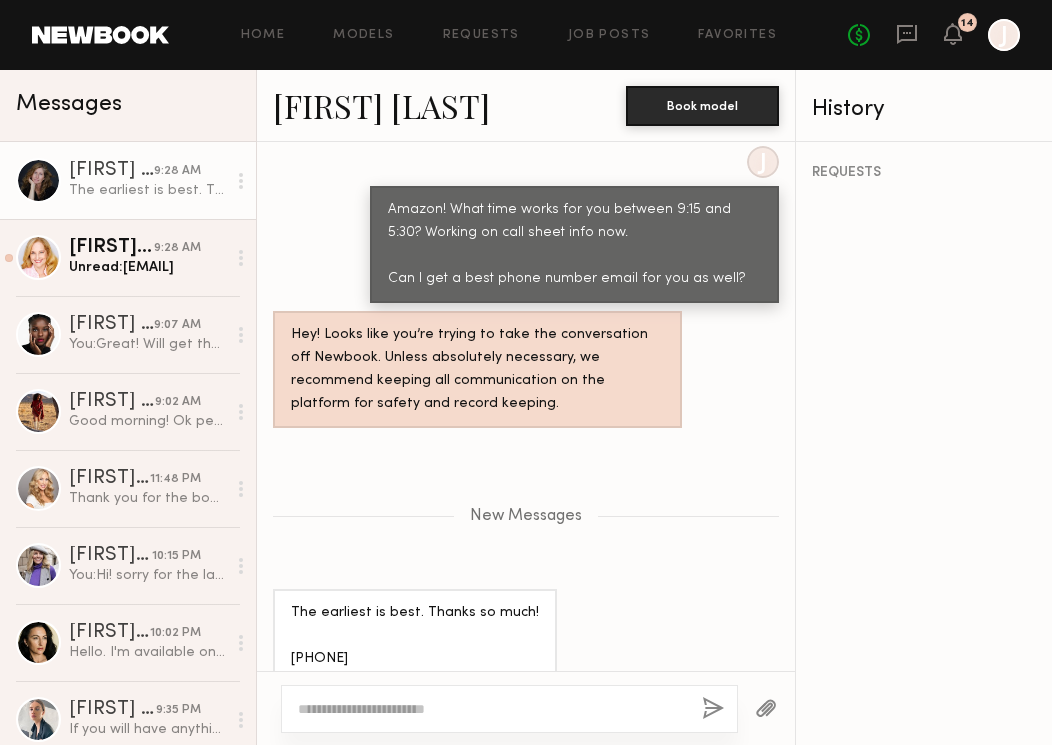 click on "9:28 AM" 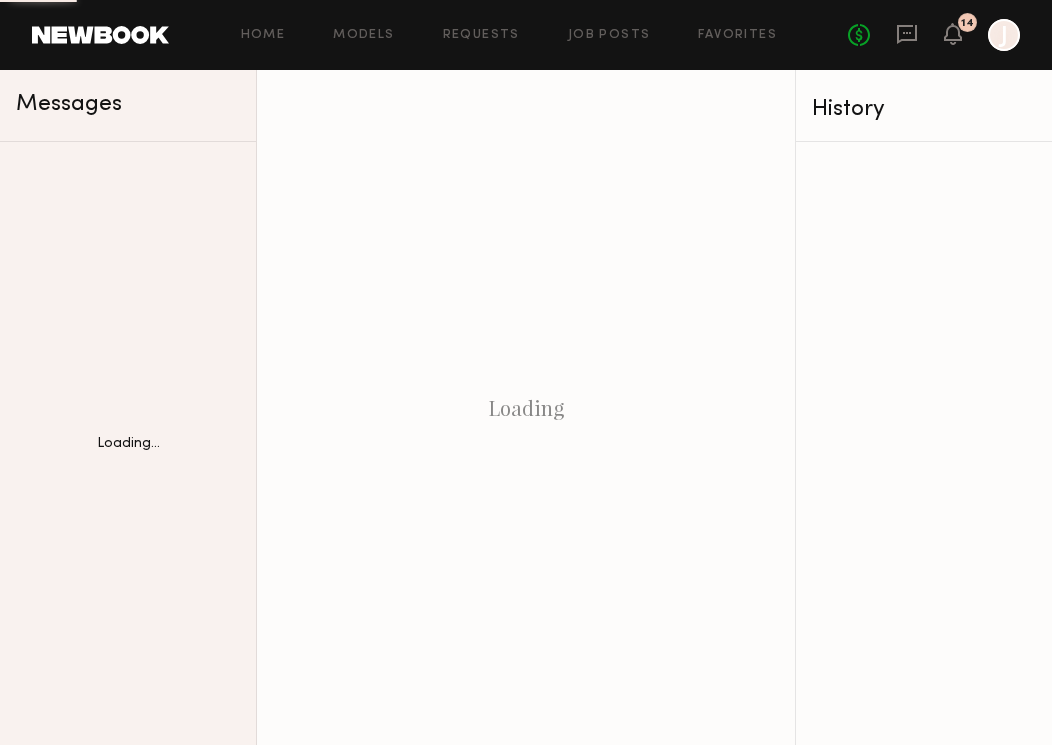 scroll, scrollTop: 0, scrollLeft: 0, axis: both 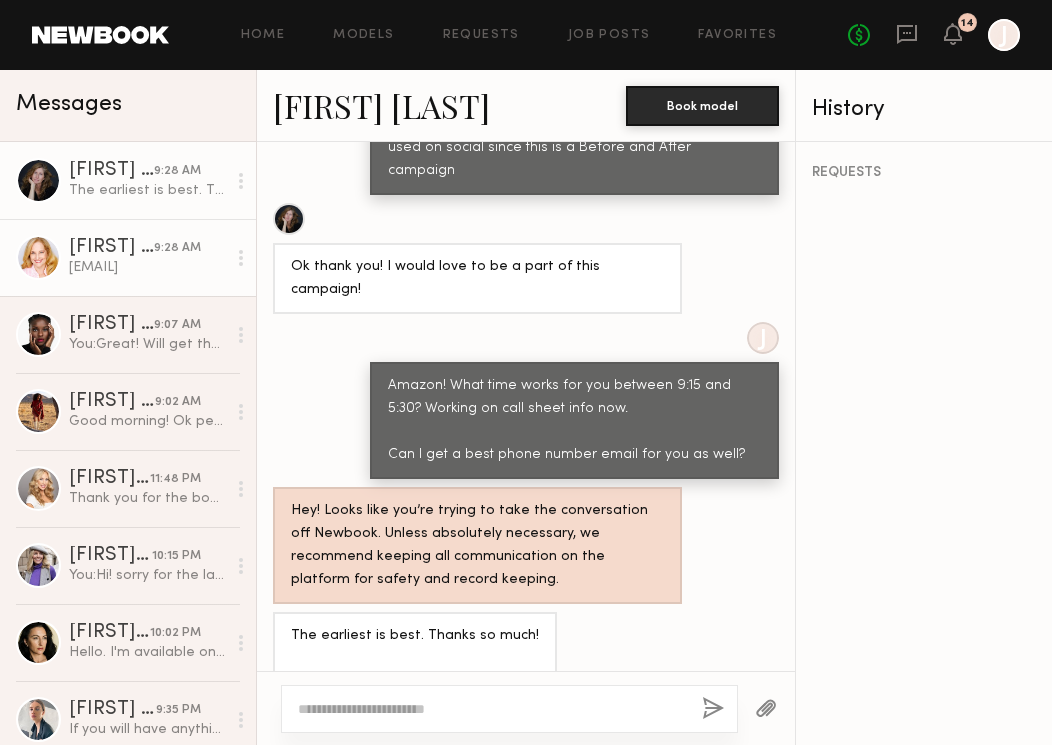 click on "[EMAIL]" 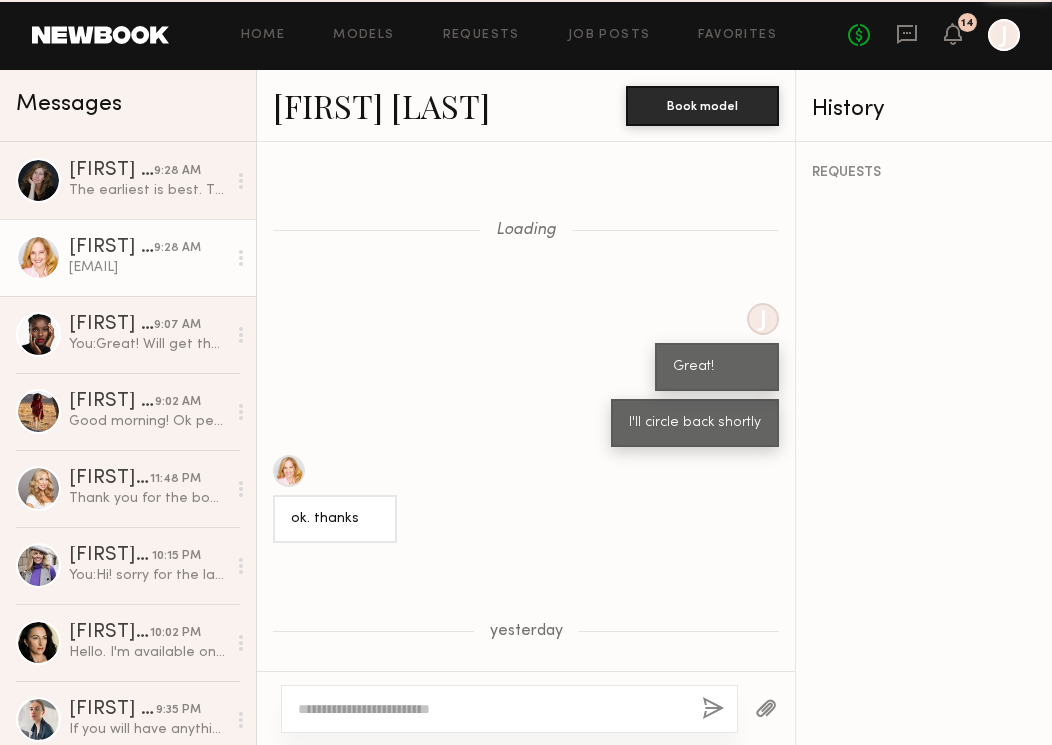 scroll, scrollTop: 1553, scrollLeft: 0, axis: vertical 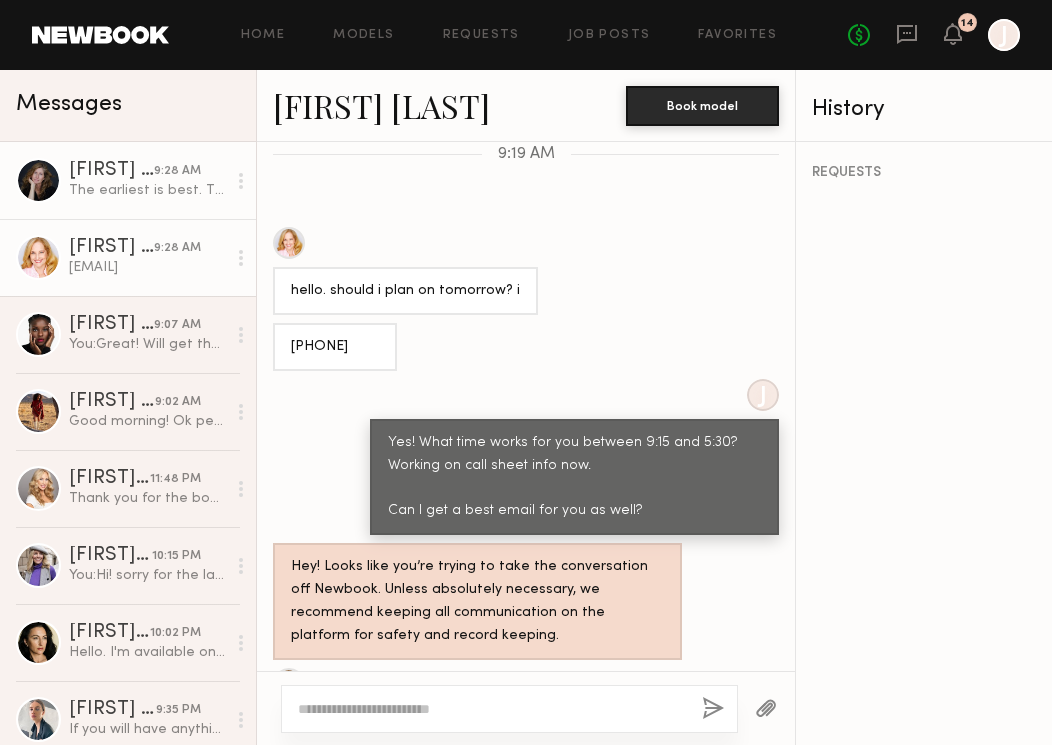 click on "The earliest is best. Thanks so much!
[PHONE]
[EMAIL]" 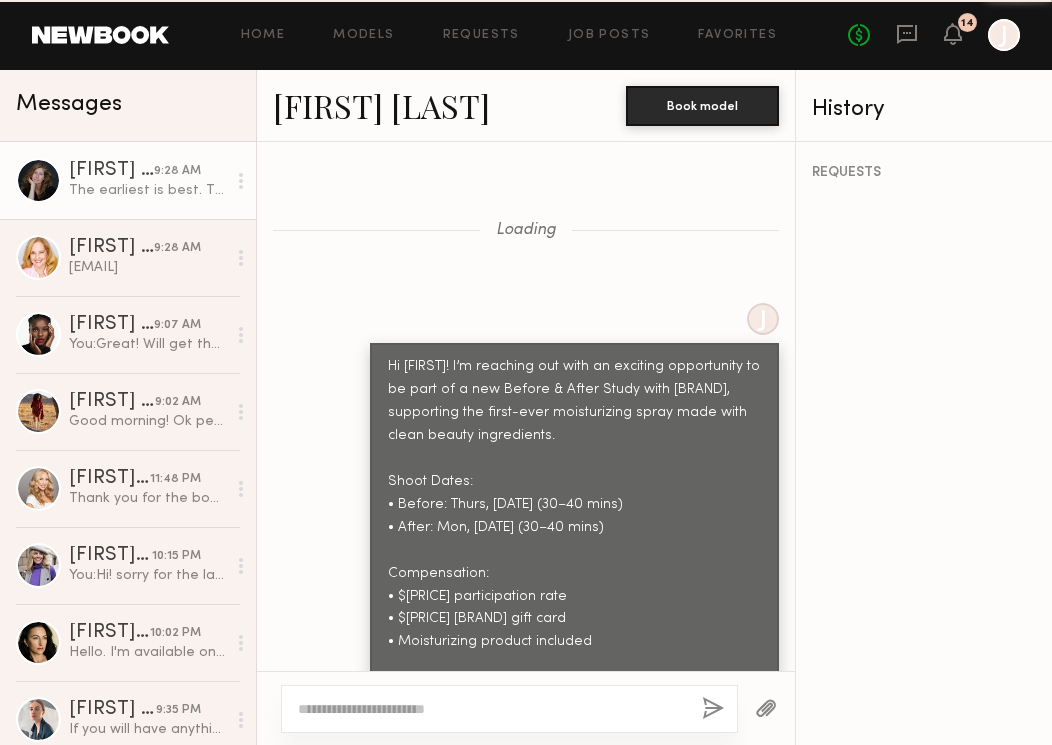 scroll, scrollTop: 3381, scrollLeft: 0, axis: vertical 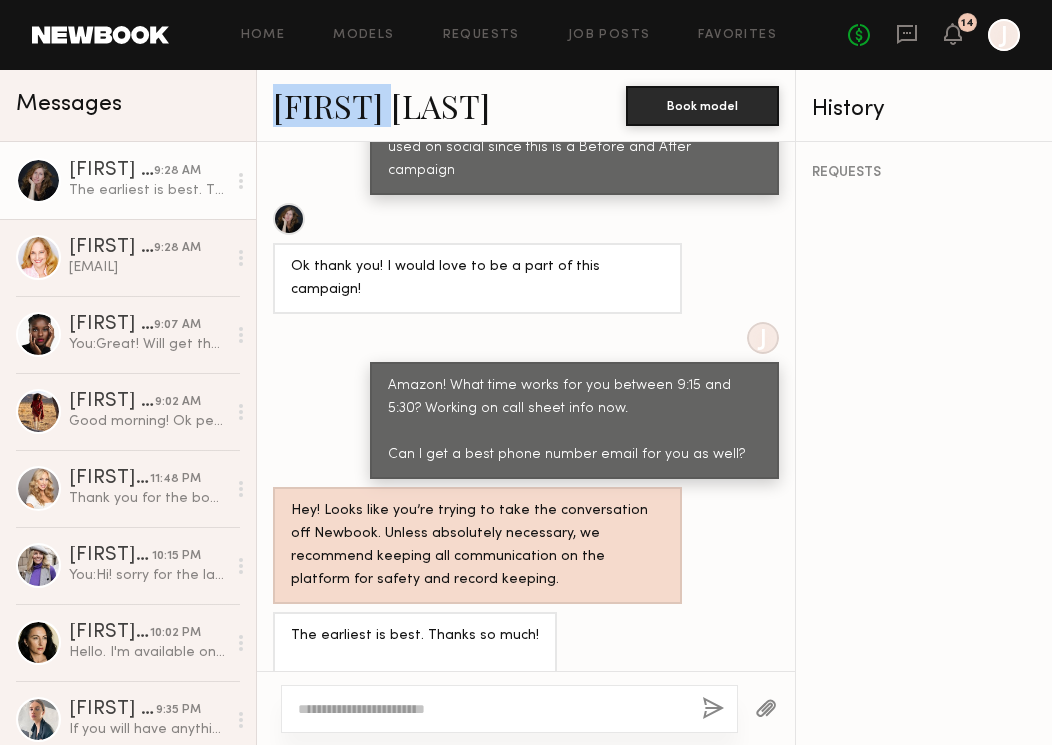drag, startPoint x: 269, startPoint y: 111, endPoint x: 413, endPoint y: 112, distance: 144.00348 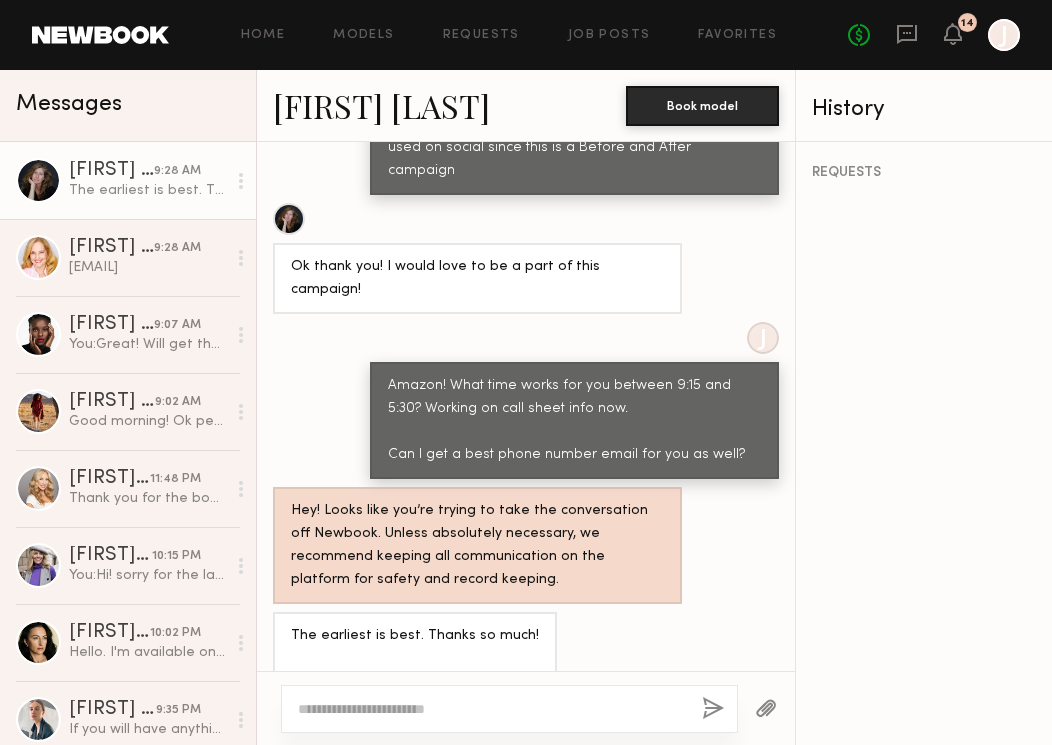 drag, startPoint x: 285, startPoint y: 603, endPoint x: 405, endPoint y: 608, distance: 120.10412 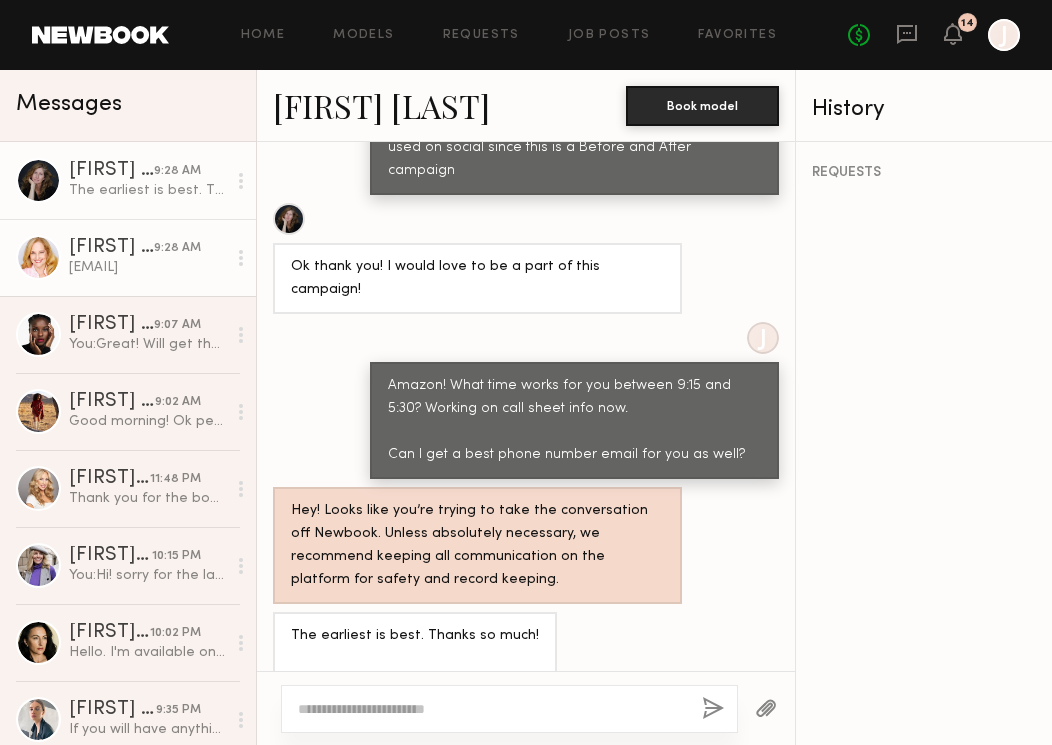 click on "[EMAIL]" 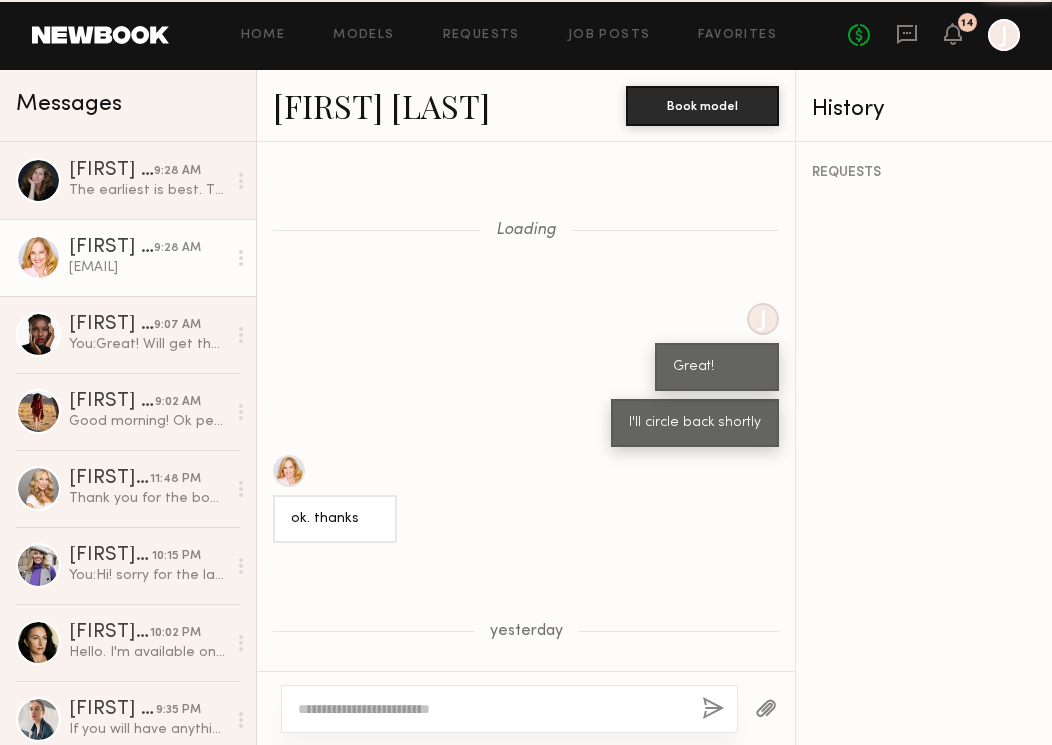 scroll, scrollTop: 1553, scrollLeft: 0, axis: vertical 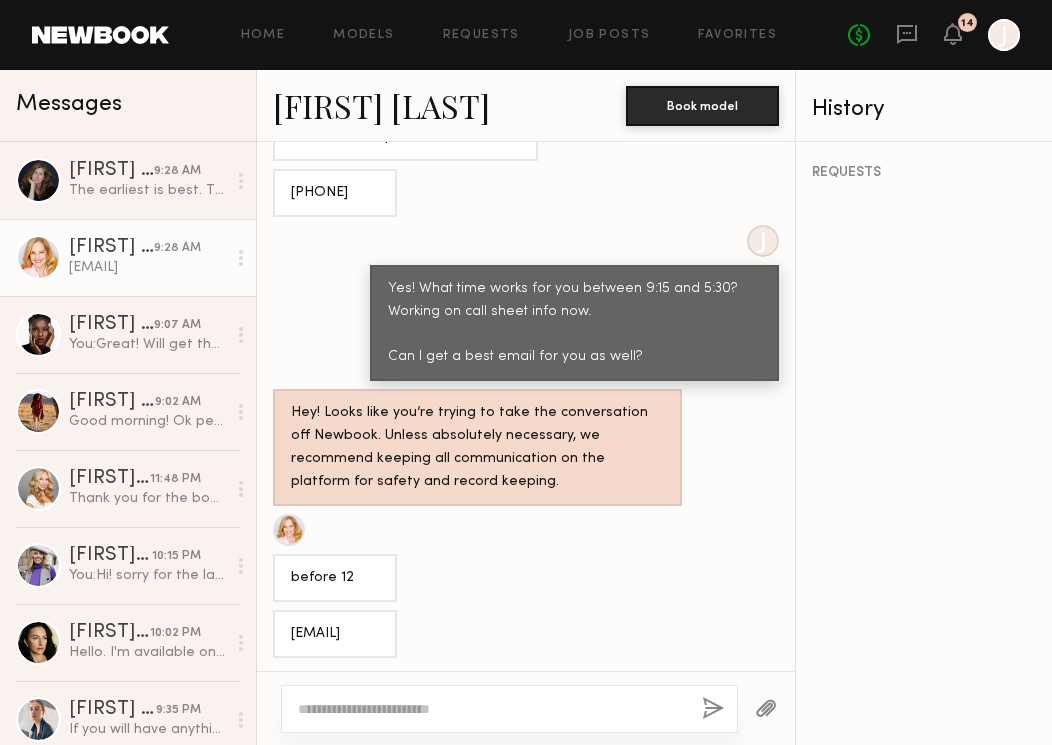 drag, startPoint x: 288, startPoint y: 633, endPoint x: 490, endPoint y: 648, distance: 202.55617 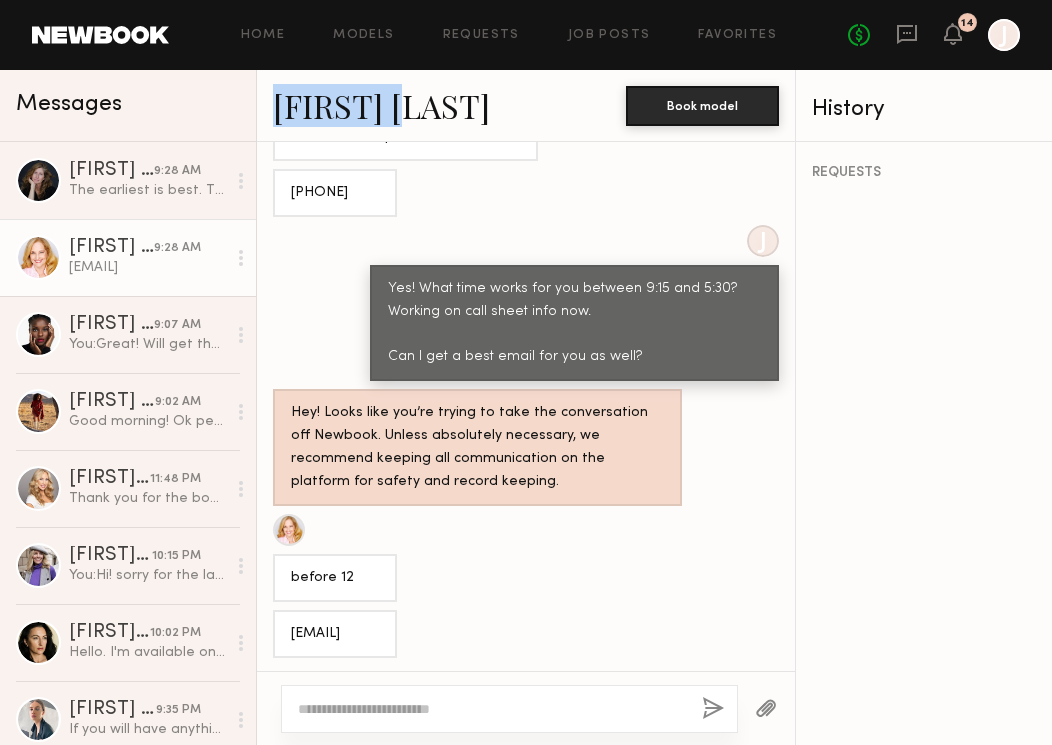 drag, startPoint x: 267, startPoint y: 112, endPoint x: 405, endPoint y: 112, distance: 138 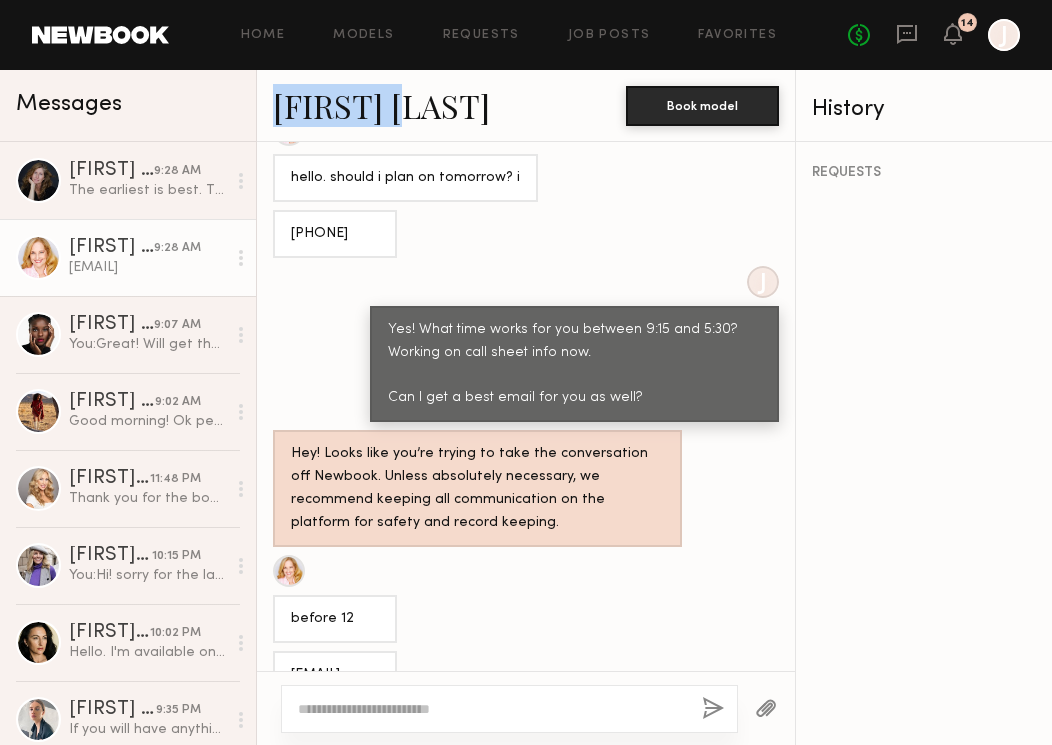 drag, startPoint x: 282, startPoint y: 227, endPoint x: 392, endPoint y: 227, distance: 110 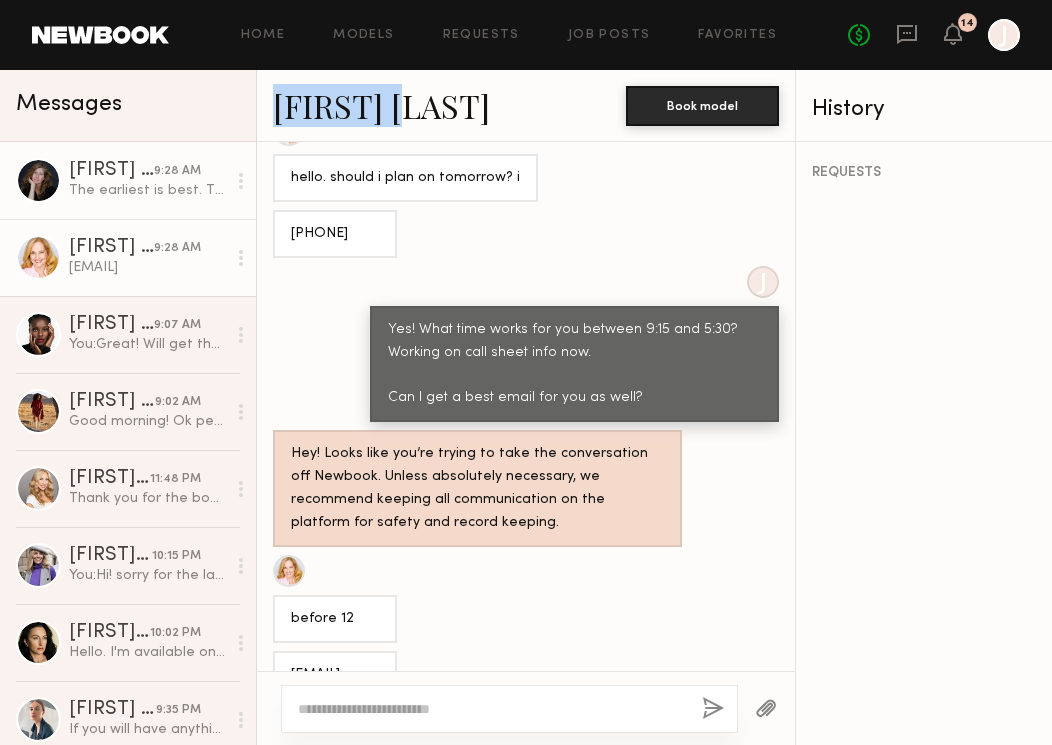 click on "The earliest is best. Thanks so much!
[PHONE]
[EMAIL]" 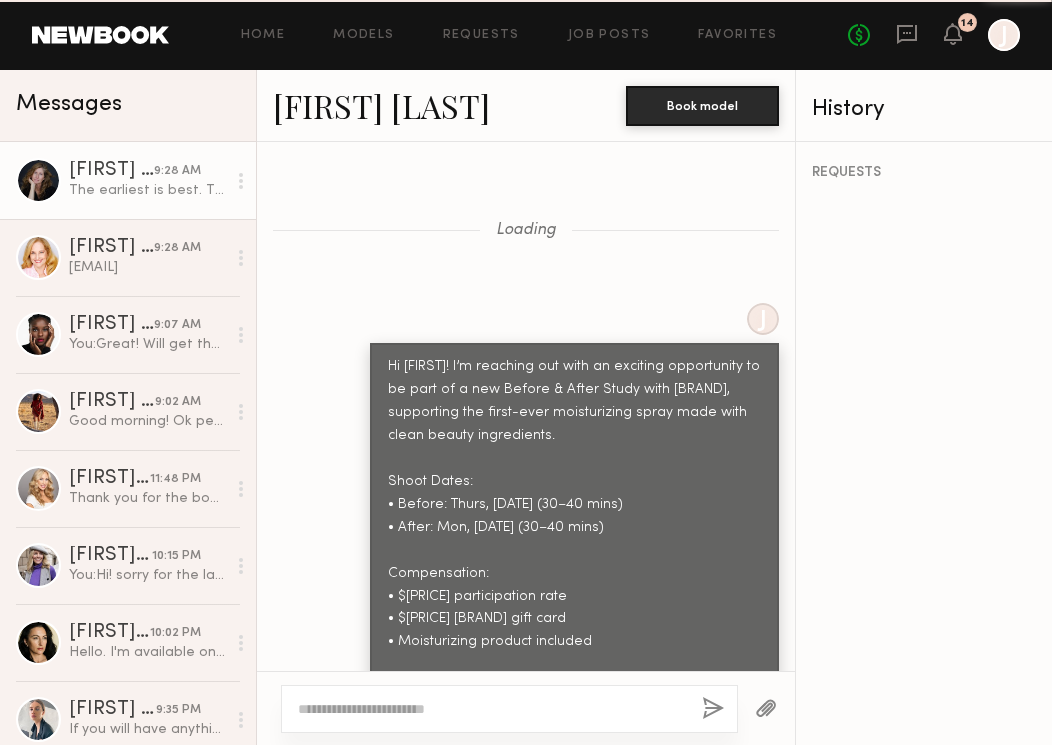 scroll, scrollTop: 3381, scrollLeft: 0, axis: vertical 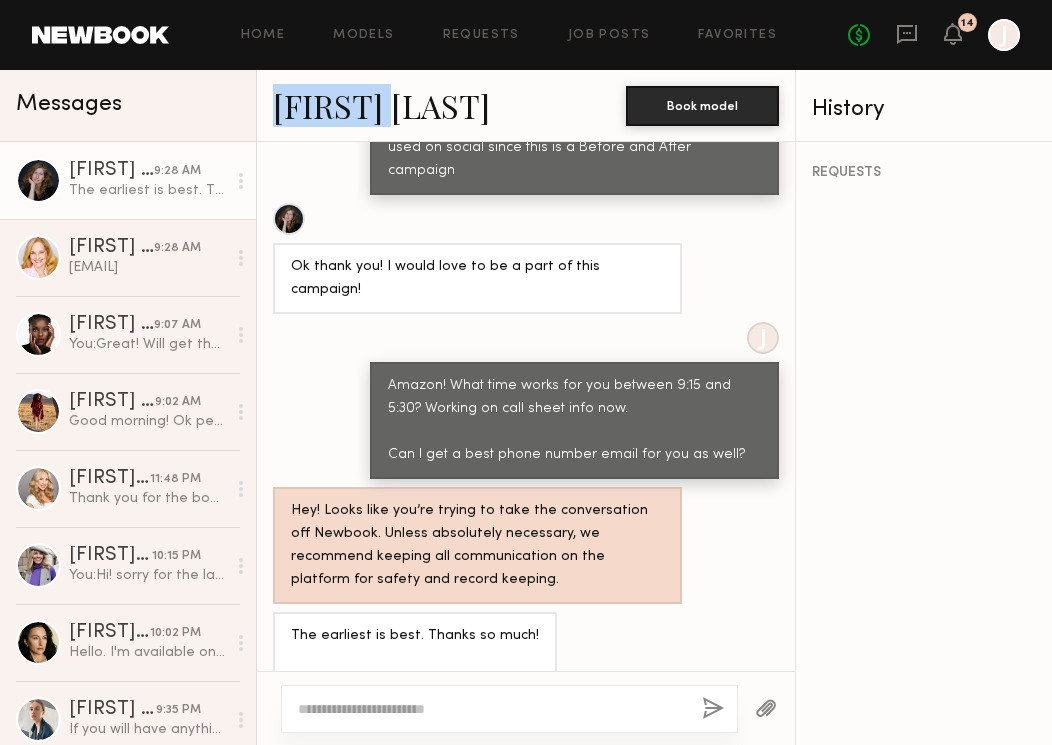drag, startPoint x: 258, startPoint y: 100, endPoint x: 414, endPoint y: 116, distance: 156.81836 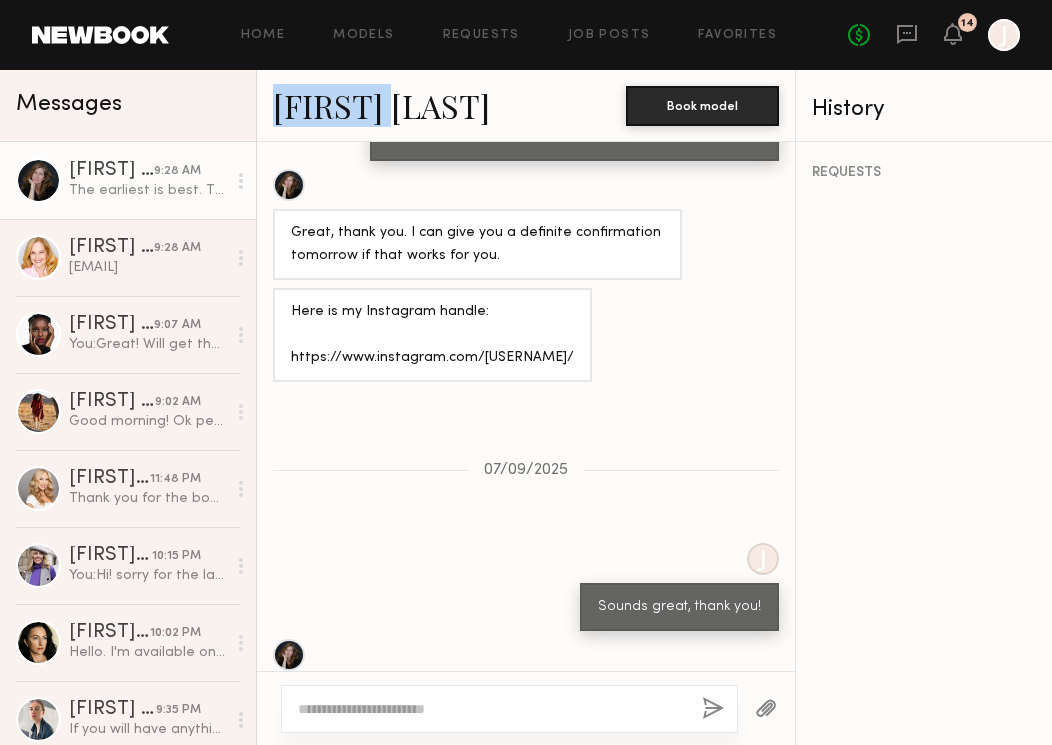 scroll, scrollTop: 1566, scrollLeft: 0, axis: vertical 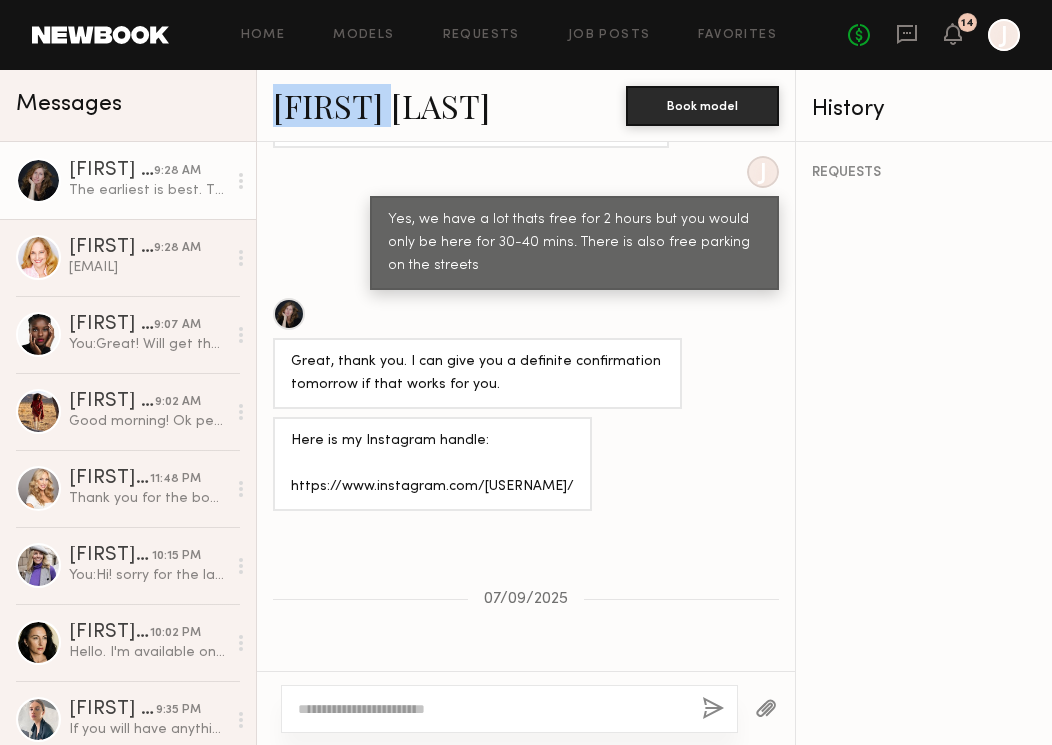 drag, startPoint x: 290, startPoint y: 455, endPoint x: 634, endPoint y: 463, distance: 344.09302 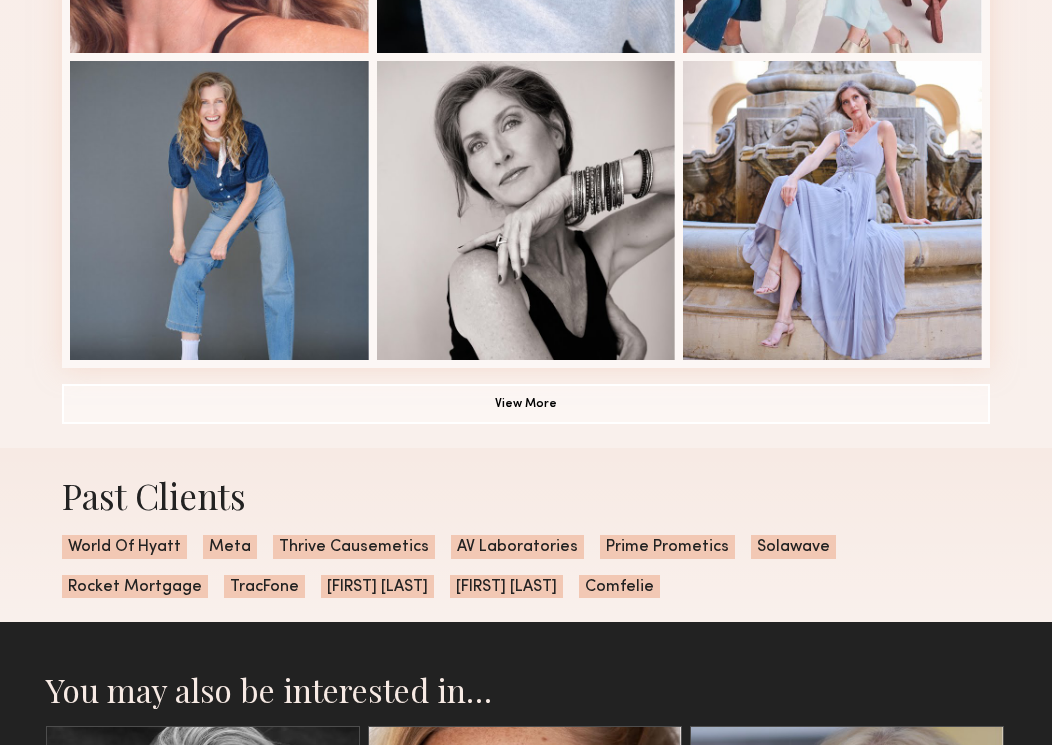 scroll, scrollTop: 1288, scrollLeft: 0, axis: vertical 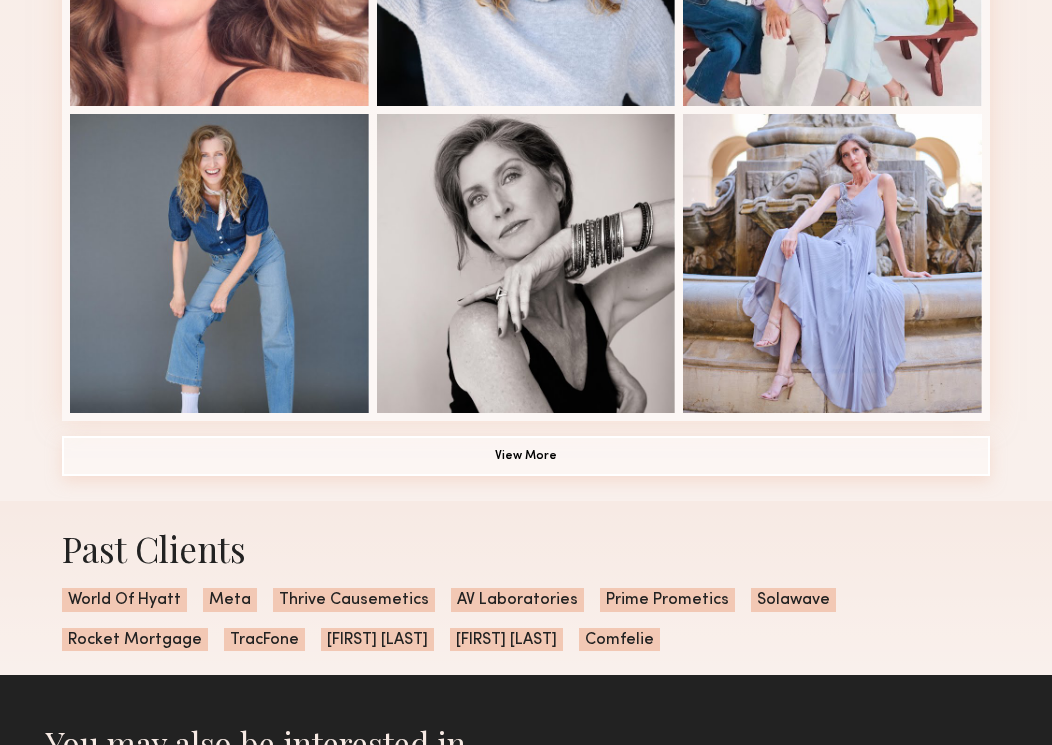 click on "View More" 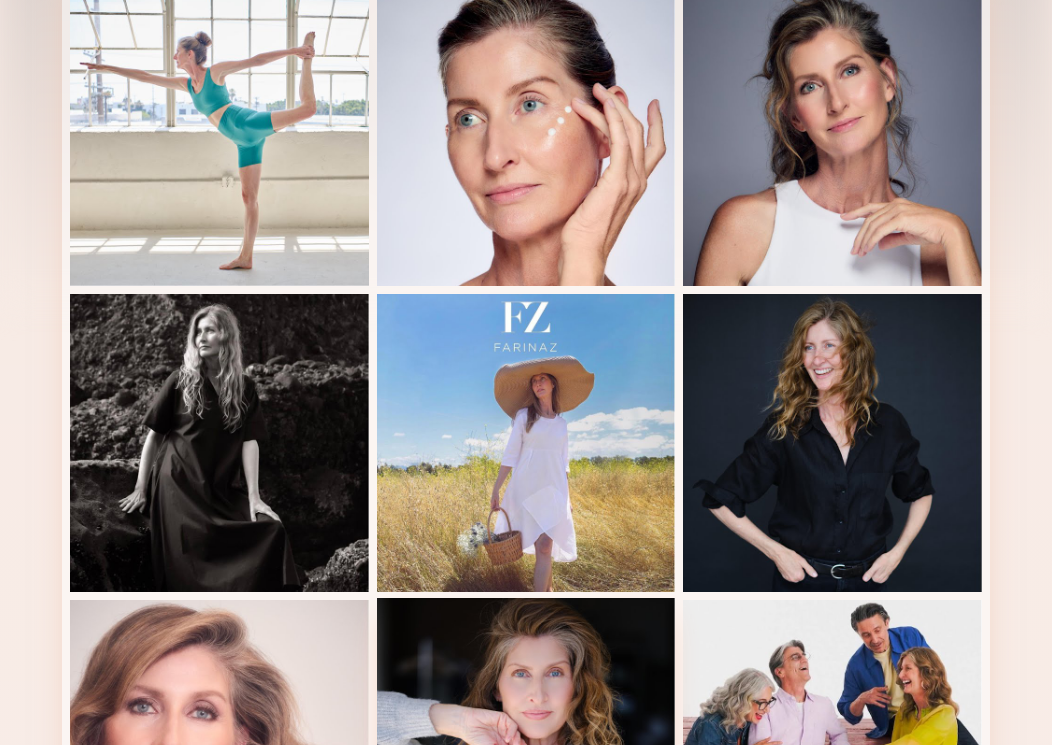 scroll, scrollTop: 314, scrollLeft: 0, axis: vertical 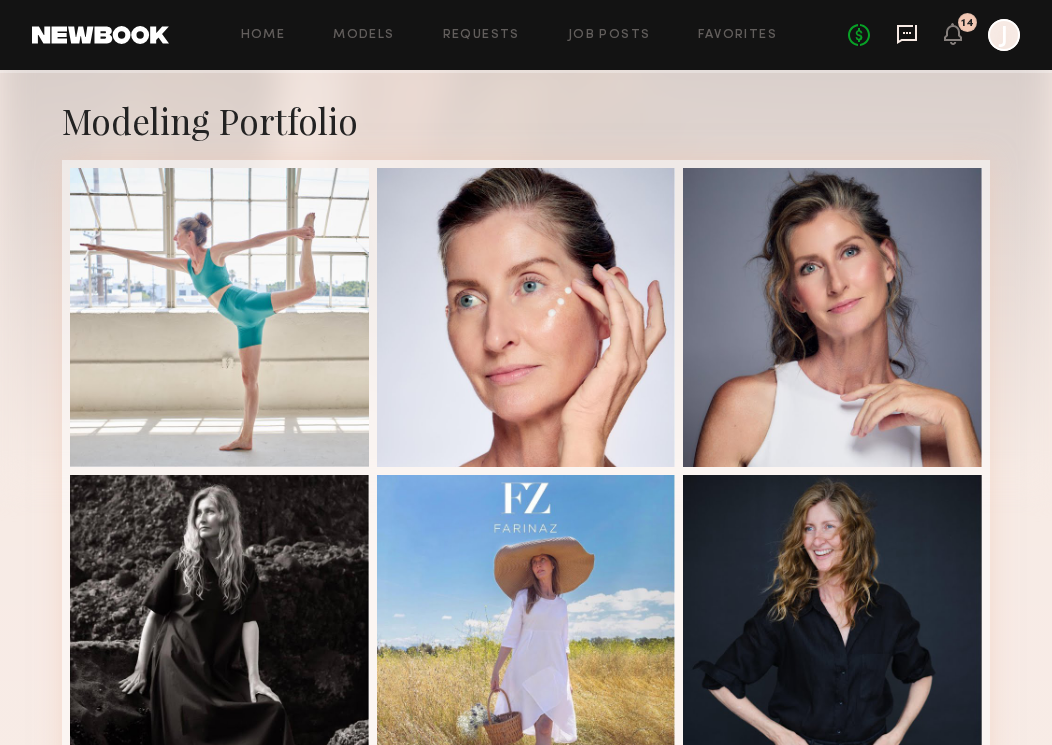 click 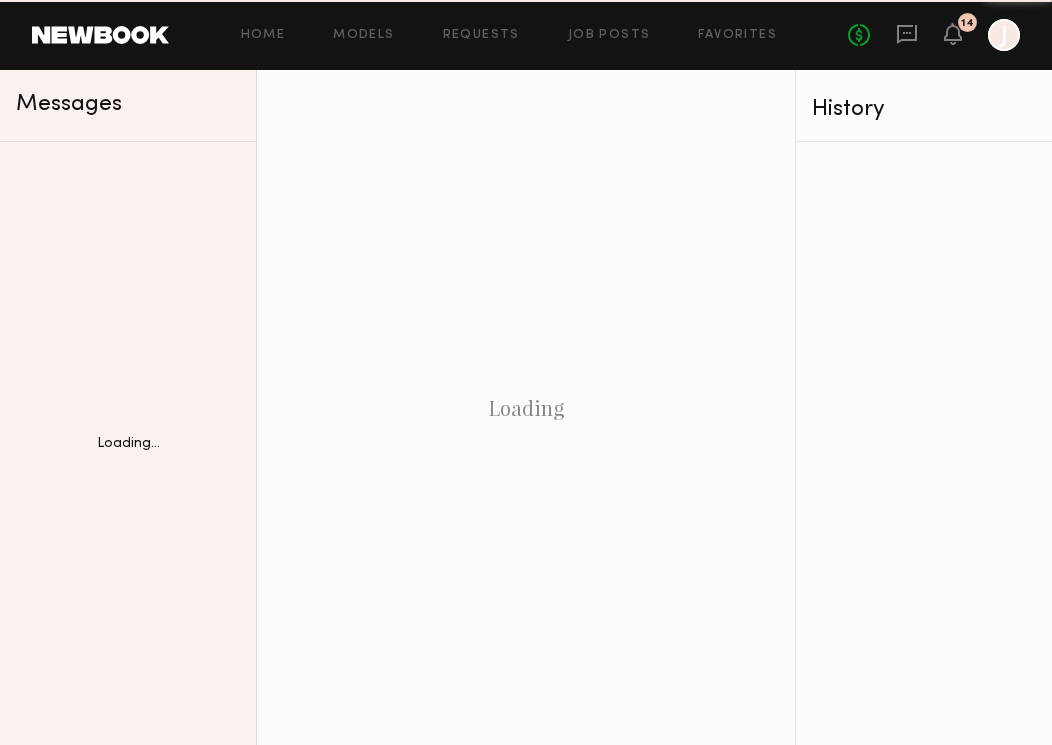 scroll, scrollTop: 0, scrollLeft: 0, axis: both 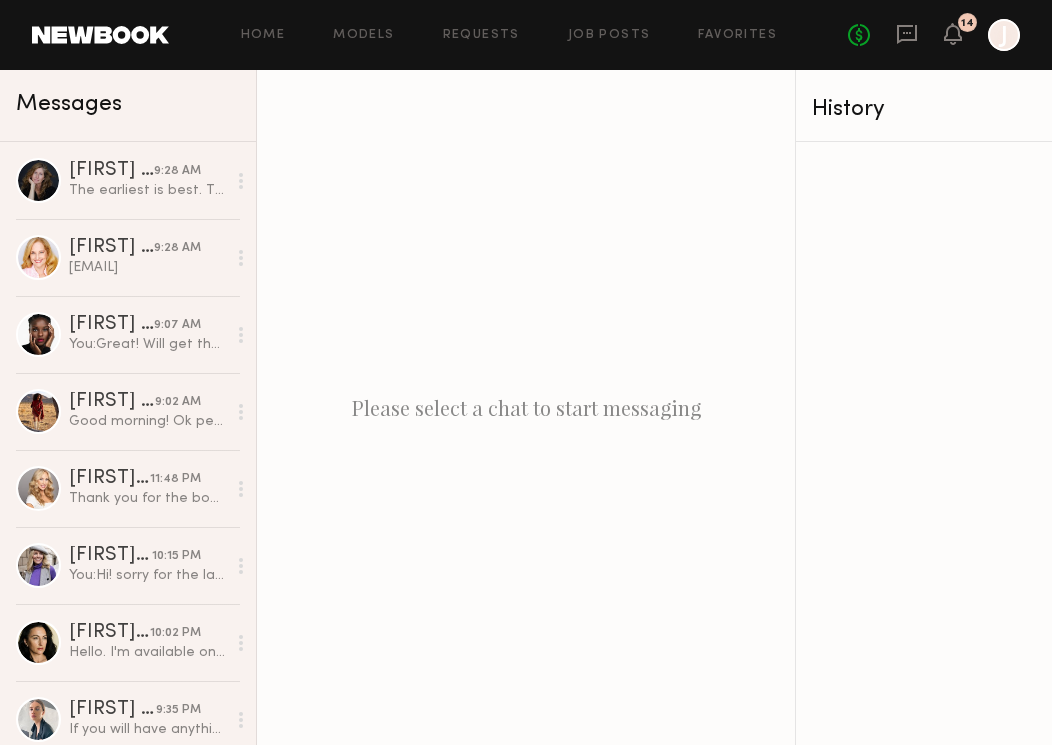 click 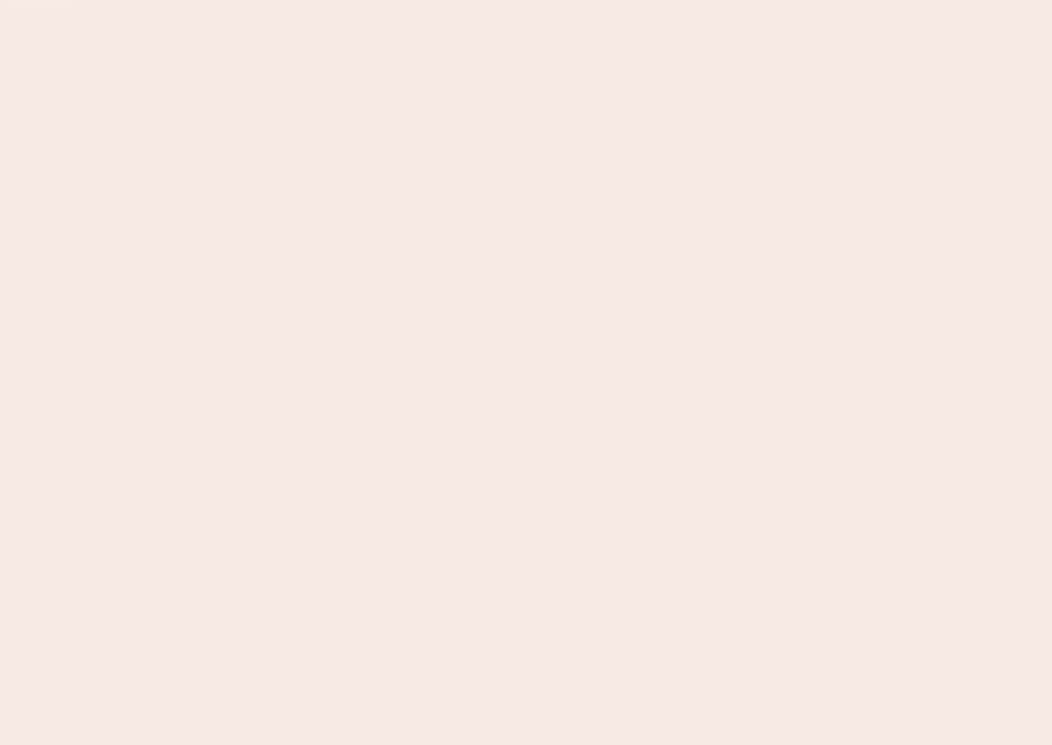 scroll, scrollTop: 0, scrollLeft: 0, axis: both 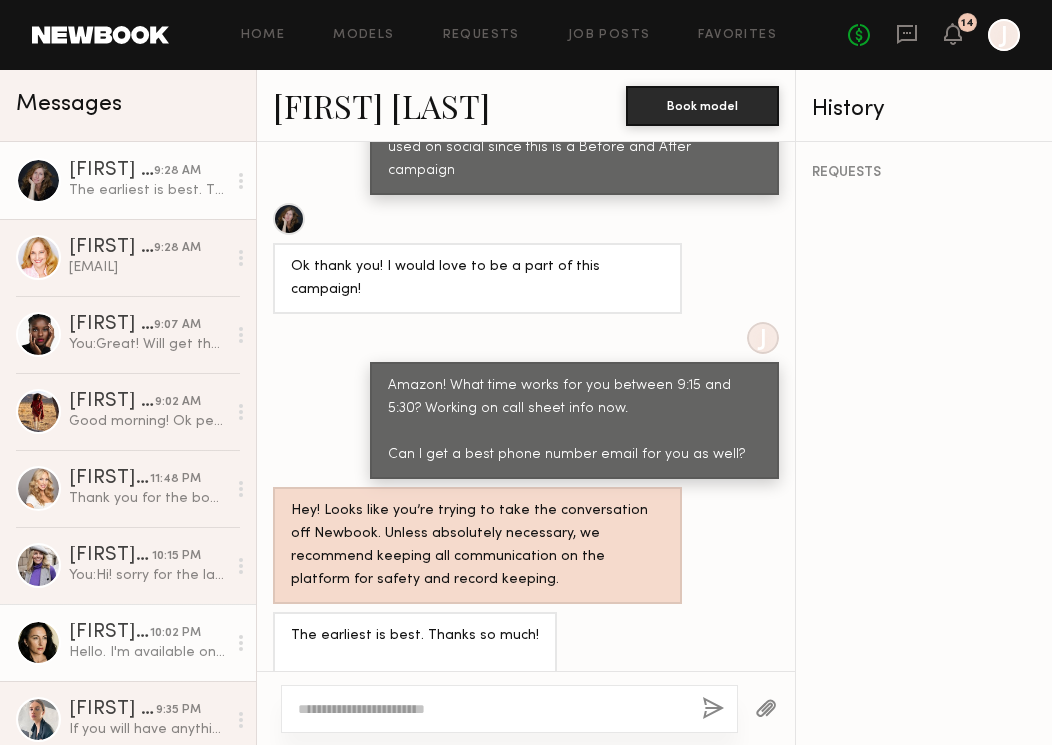click on "[FIRST] [LAST]" 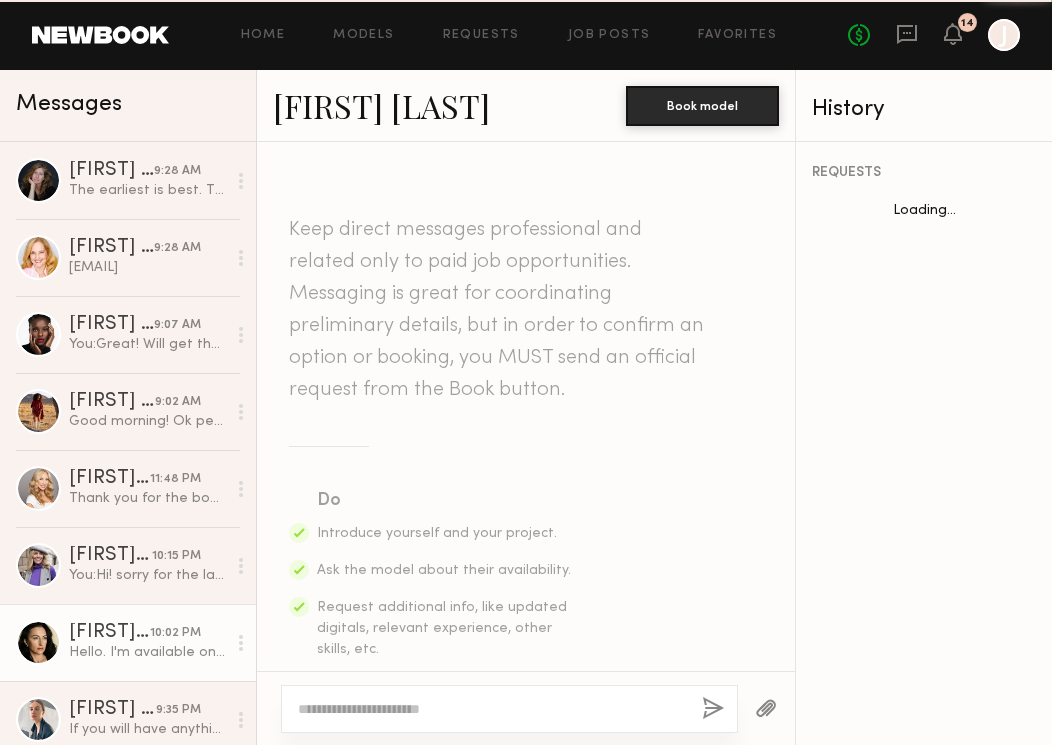 scroll, scrollTop: 2830, scrollLeft: 0, axis: vertical 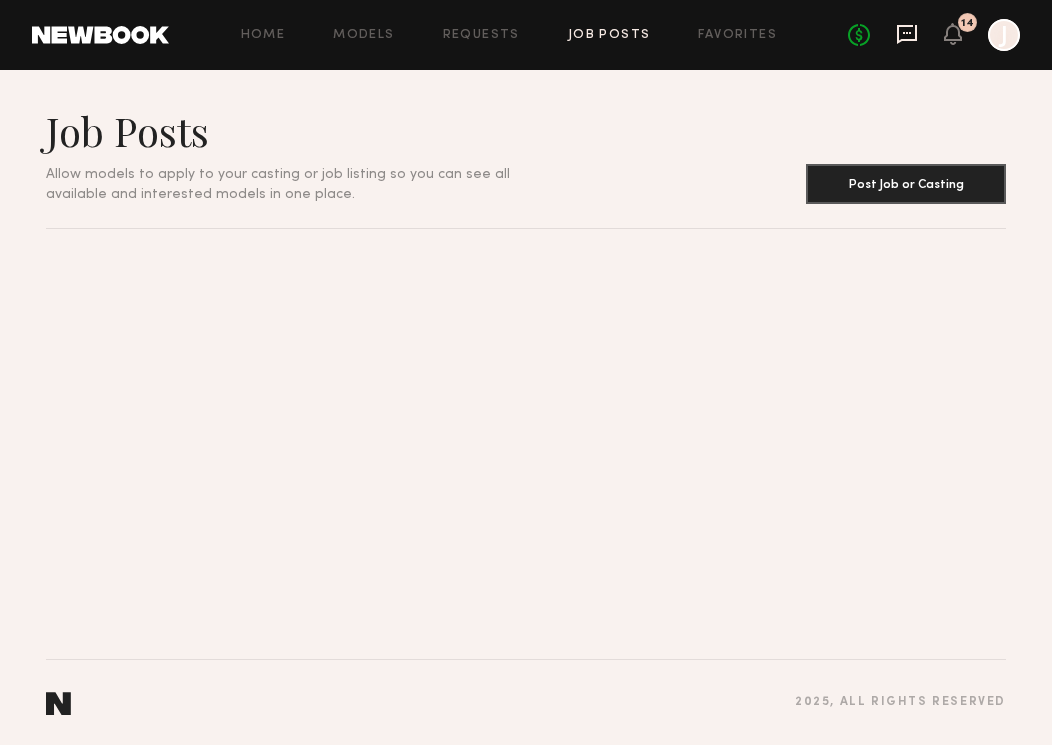 click 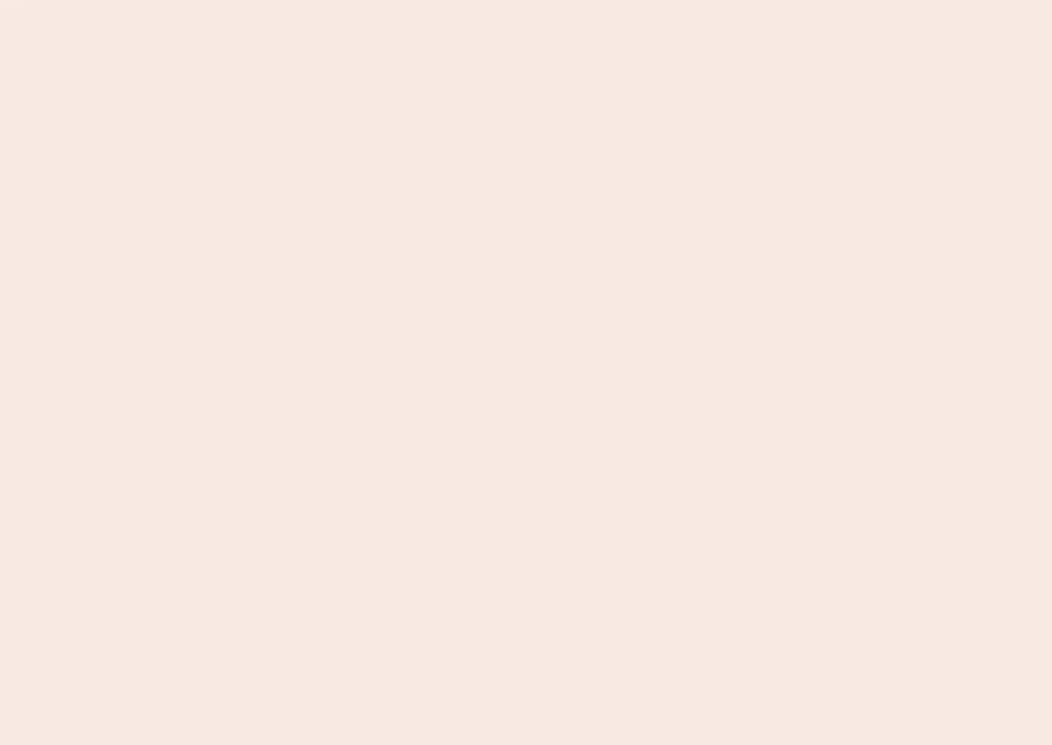 scroll, scrollTop: 0, scrollLeft: 0, axis: both 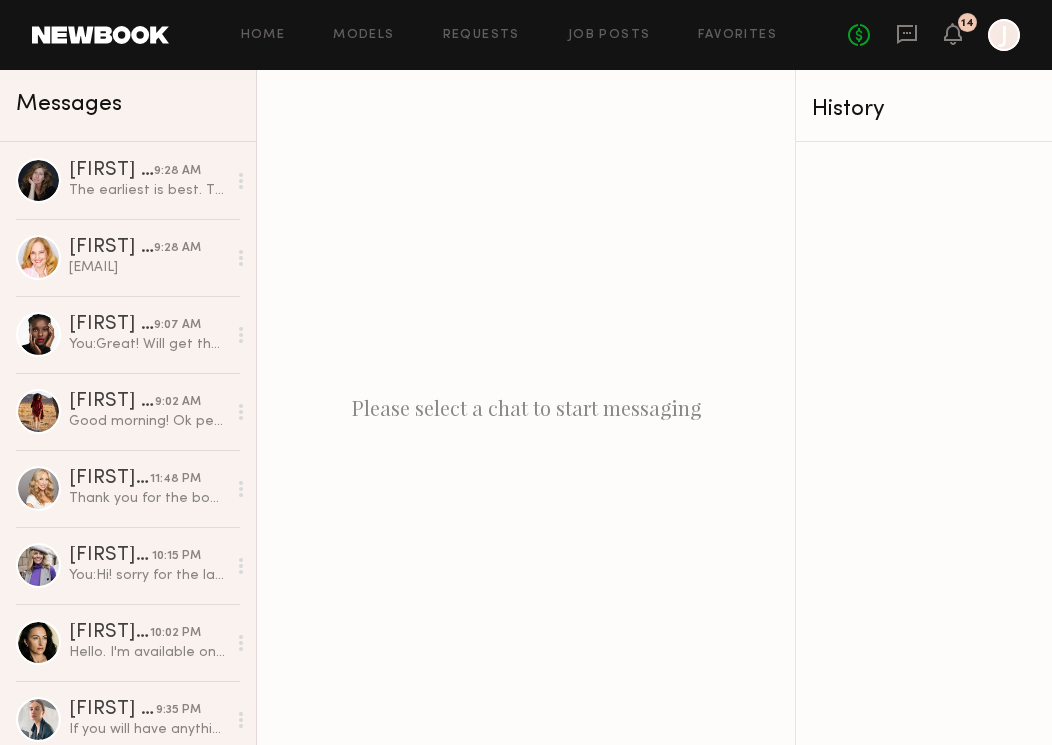 click on "Home Models Requests Job Posts Favorites Sign Out No fees up to $5,000 14 J" 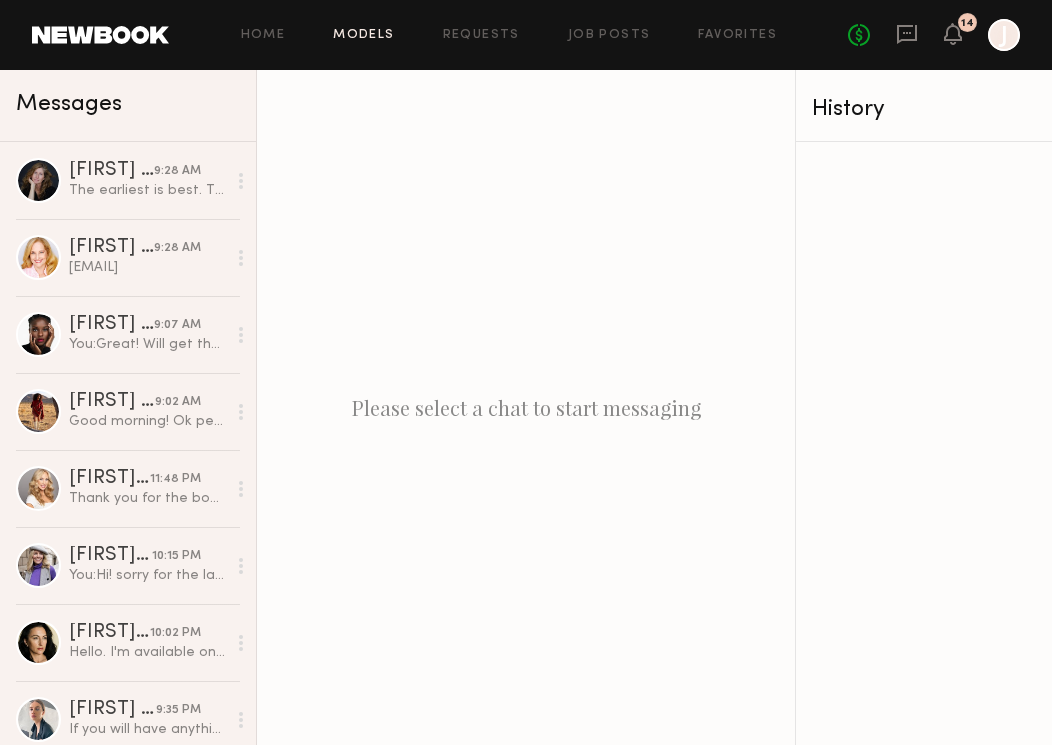 click on "Models" 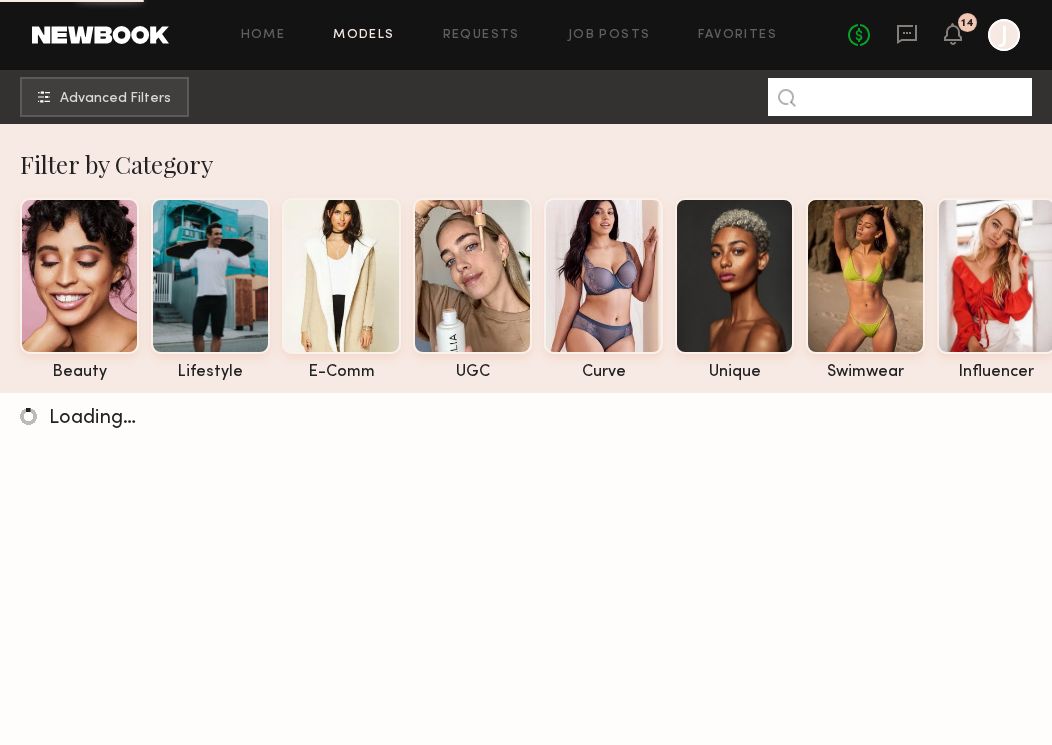 click 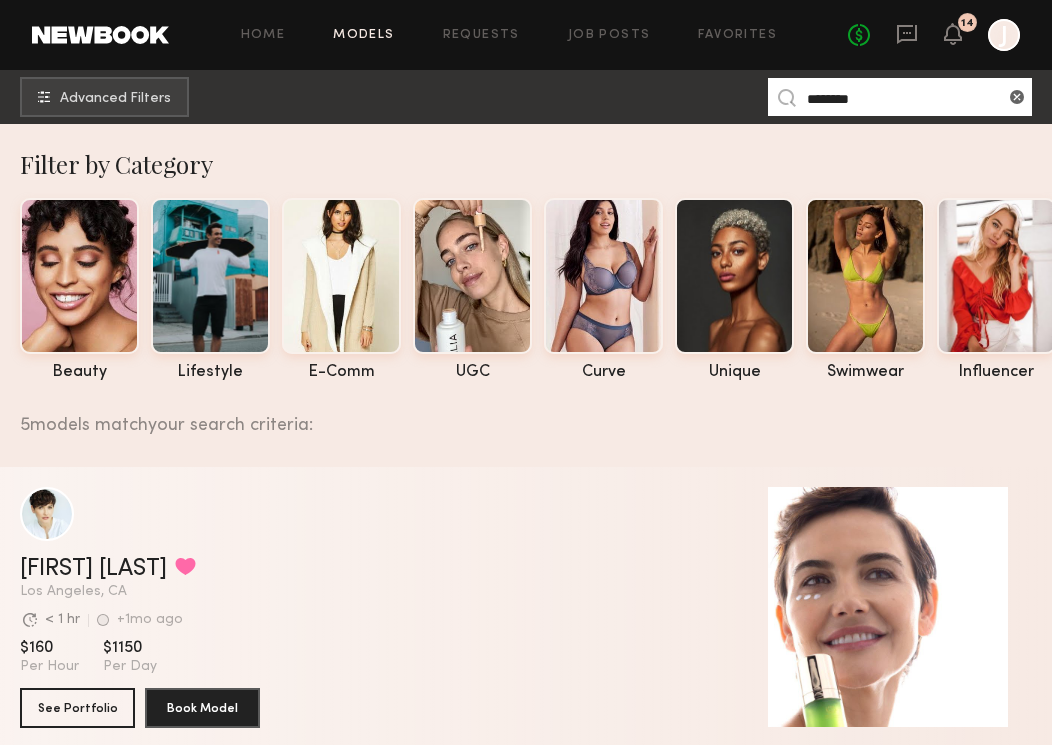 type on "********" 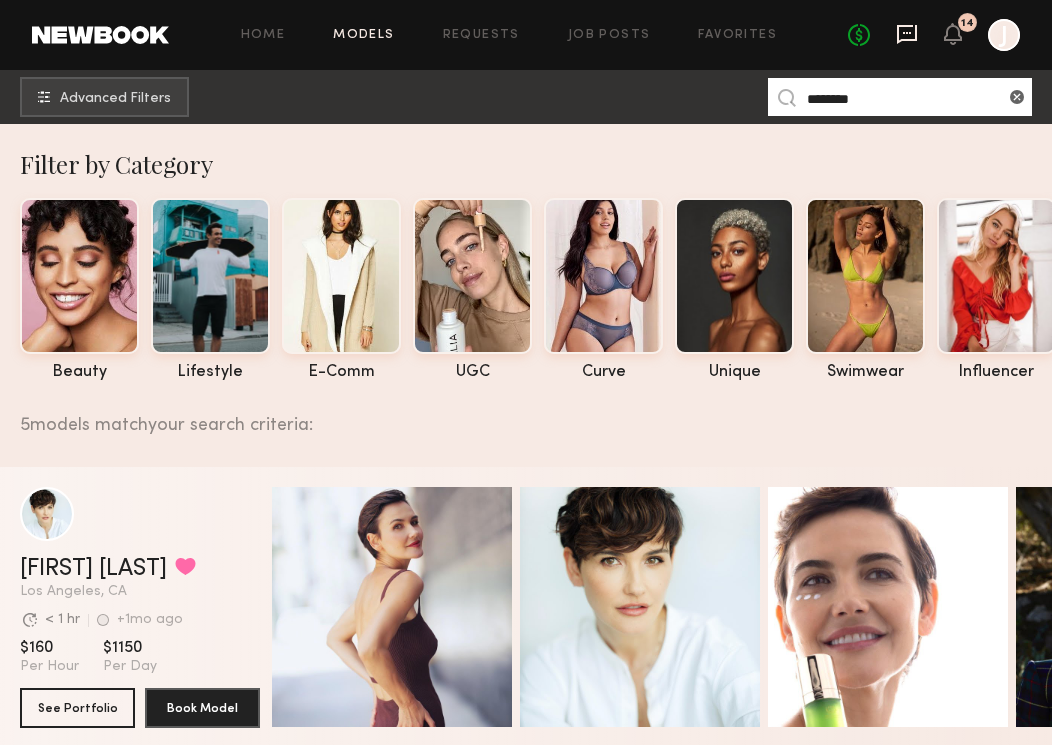 click 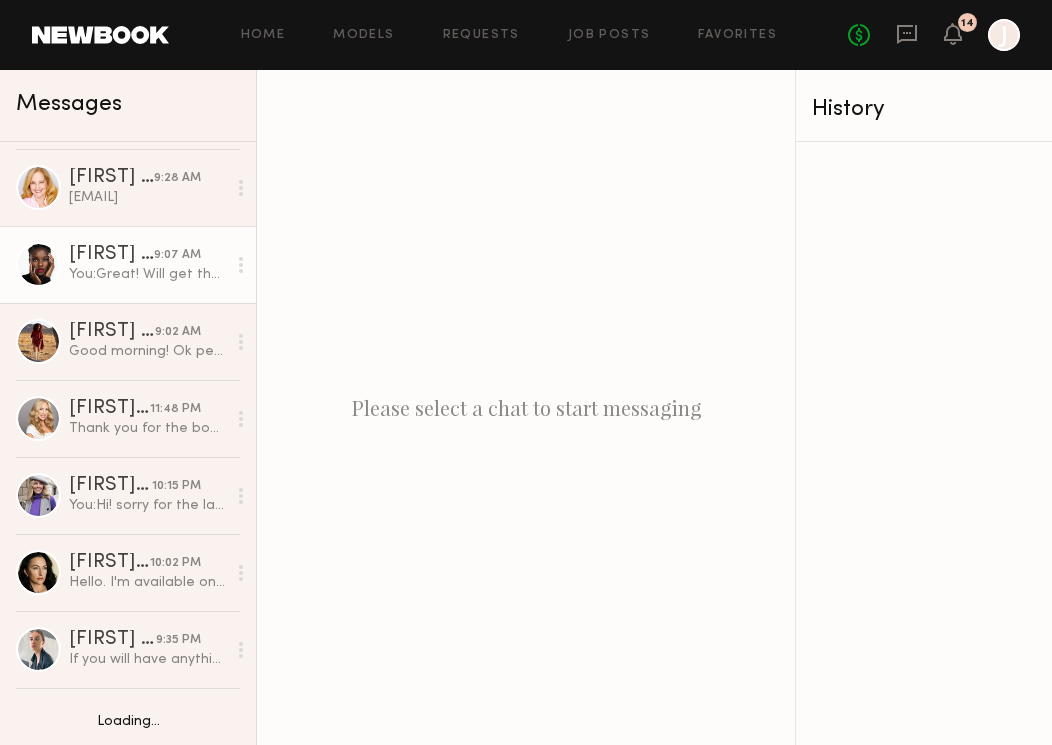 scroll, scrollTop: 88, scrollLeft: 0, axis: vertical 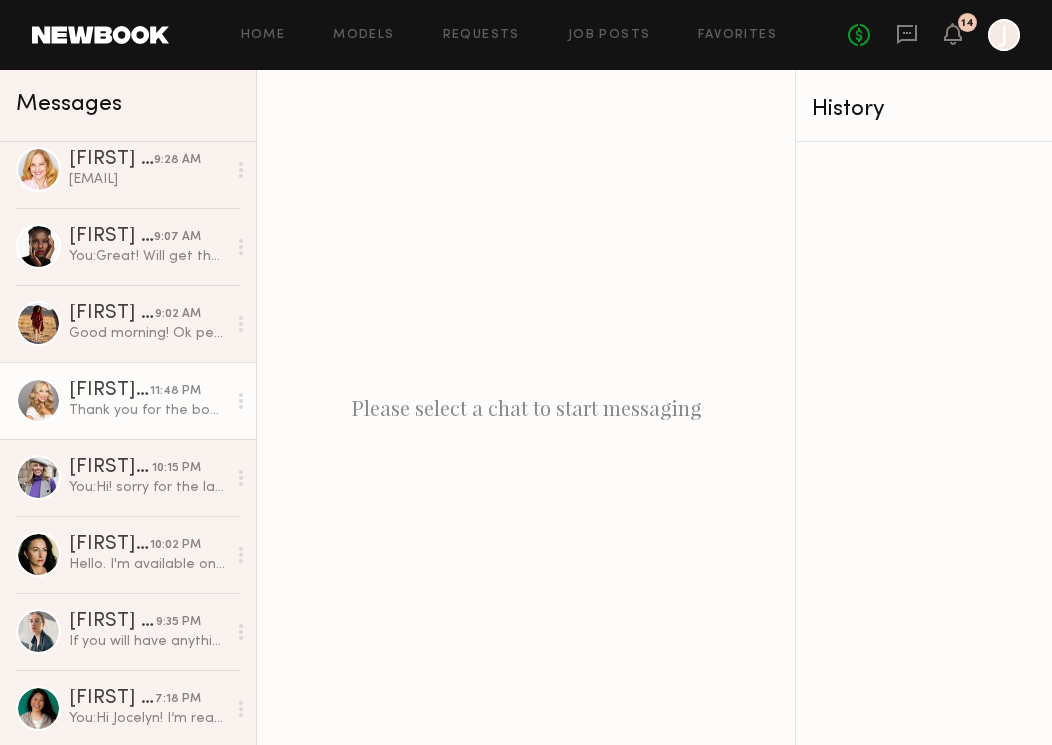 click on "Wendy G. 11:48 PM Thank you for the booking! I don’t get notifications reliably through the new book app so please feel free to send to my cell phone and here’s my email
Guesswendy@hotmail.com
Thank you, Wendy" 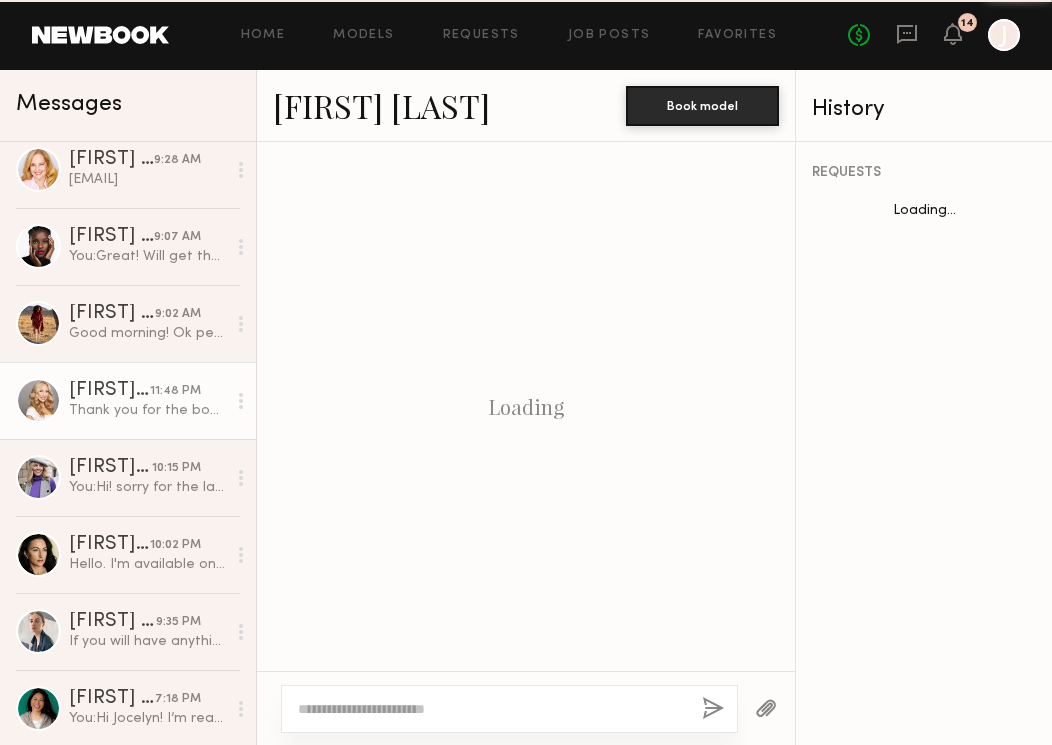 scroll, scrollTop: 132, scrollLeft: 0, axis: vertical 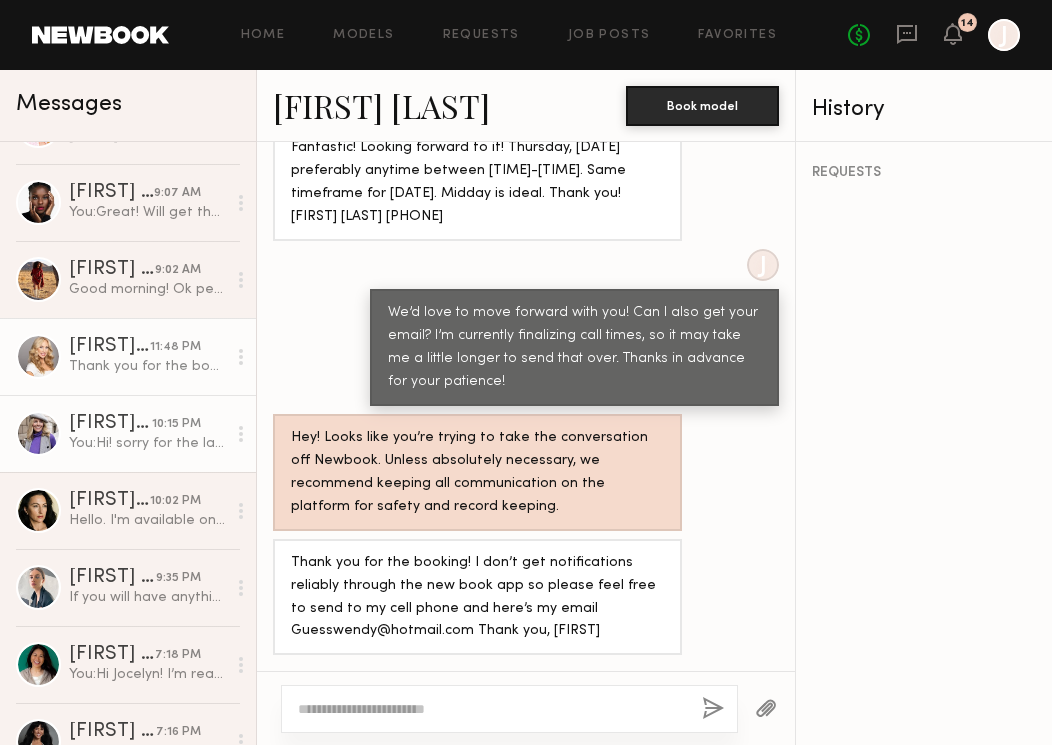 click on "[FIRST] [LAST]" 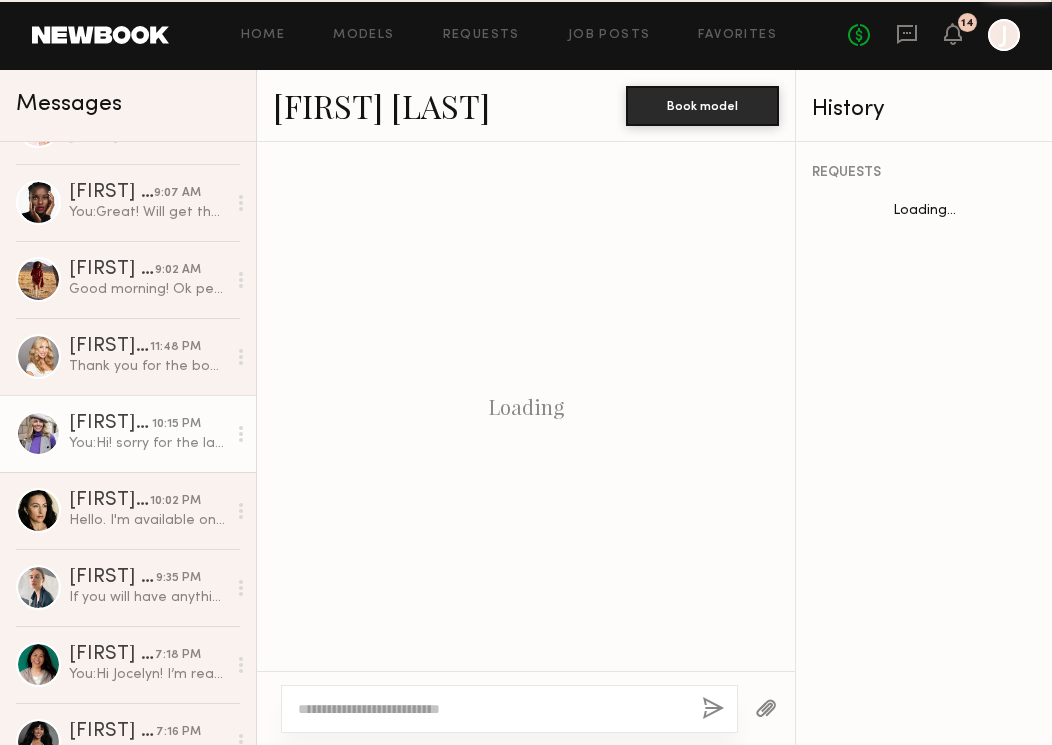 scroll, scrollTop: 1919, scrollLeft: 0, axis: vertical 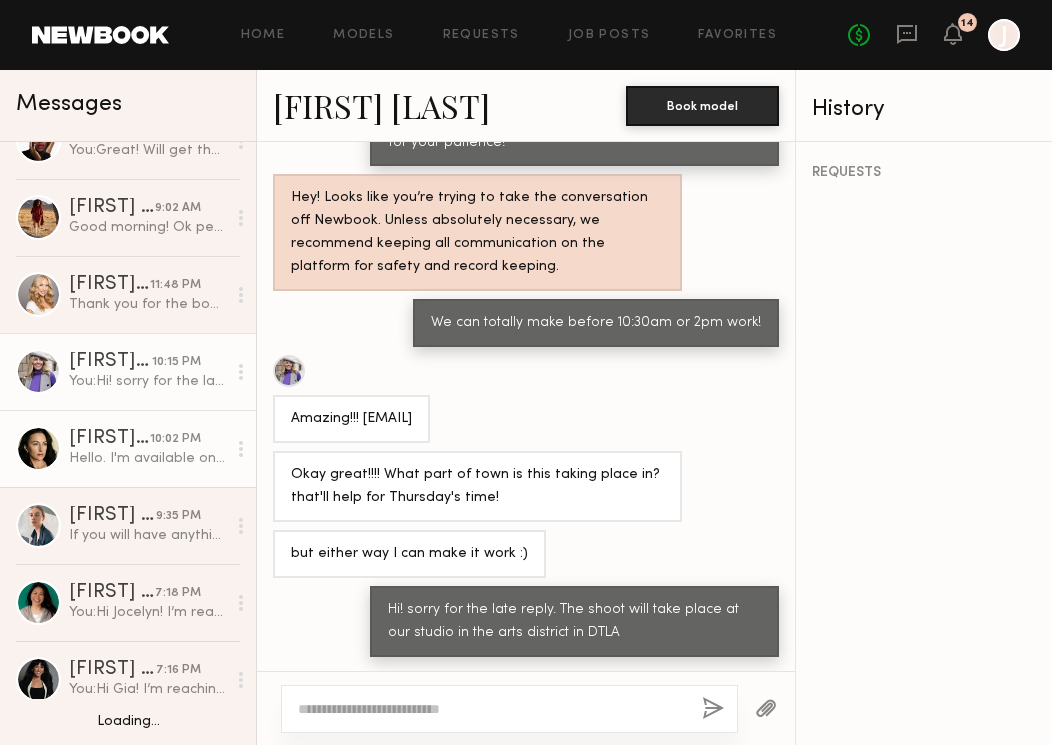 click on "Hello. I'm available on [DATE] and [DATE]. The time from 11A.M to 3P.M suits me. Thank you for writing to me.    Email: [EMAIL]    Phone: [PHONE]" 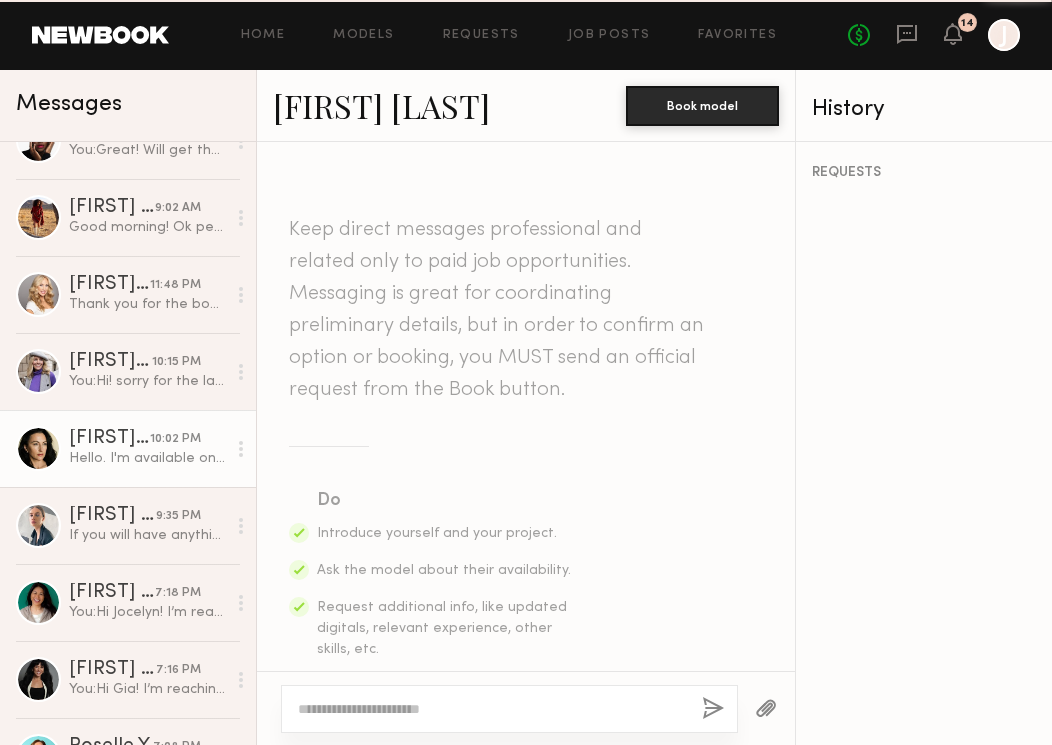 scroll, scrollTop: 2830, scrollLeft: 0, axis: vertical 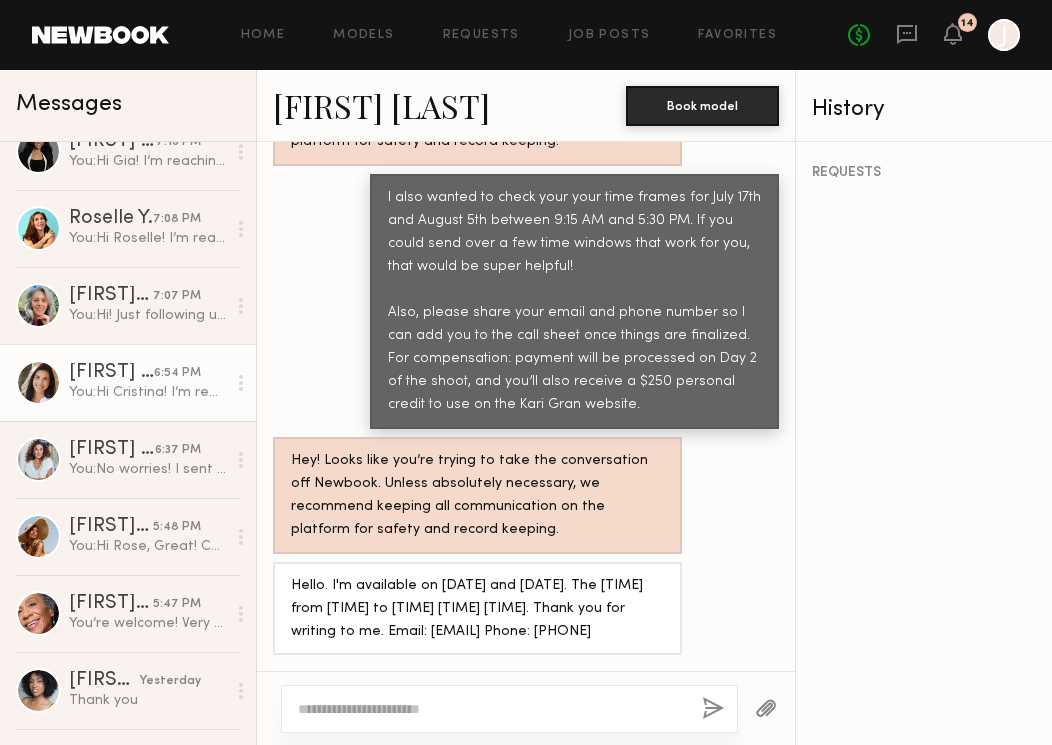click on "Cathy M." 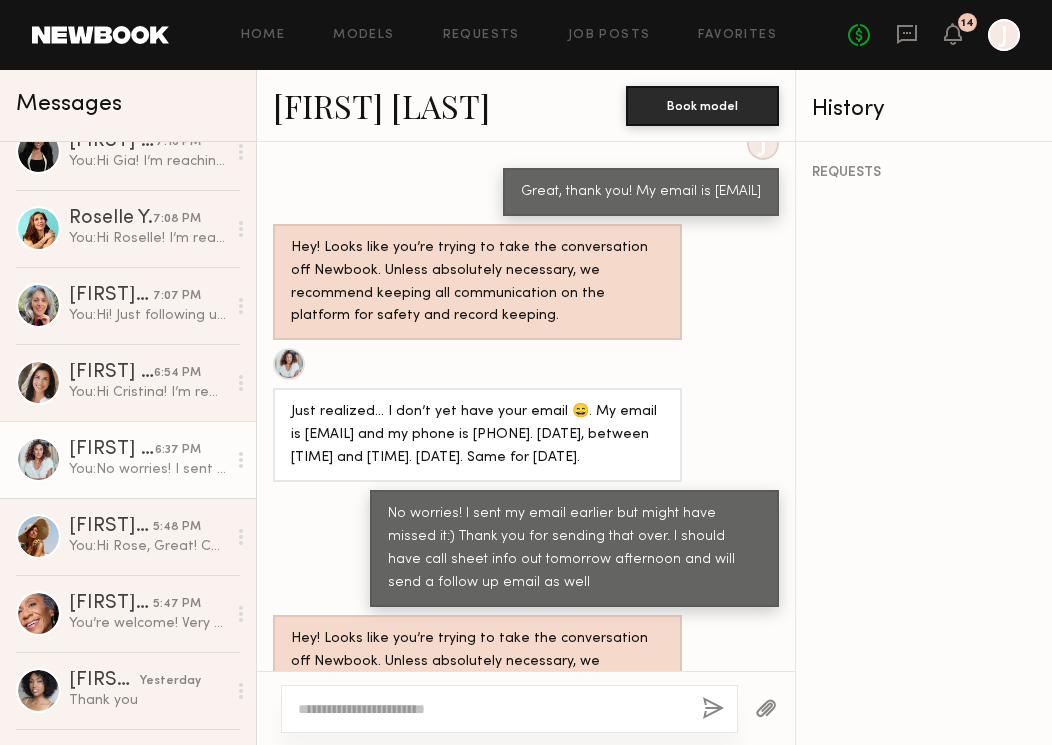 scroll, scrollTop: 1851, scrollLeft: 0, axis: vertical 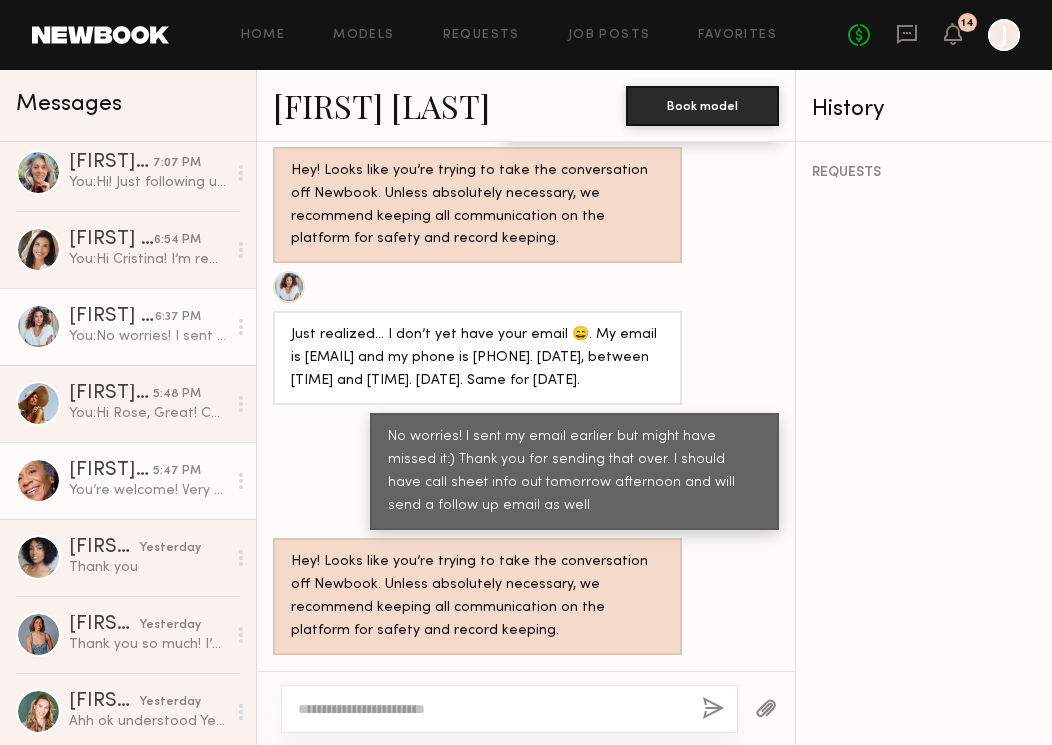 click on "You’re welcome! Very excited!!!" 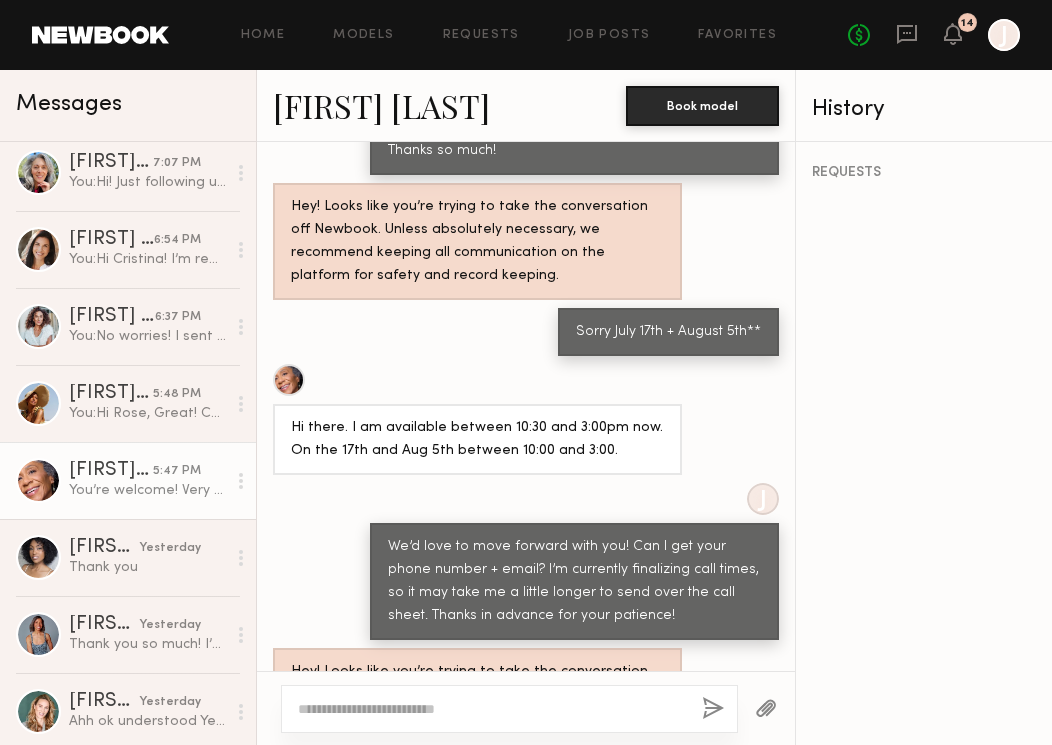 scroll, scrollTop: 738, scrollLeft: 0, axis: vertical 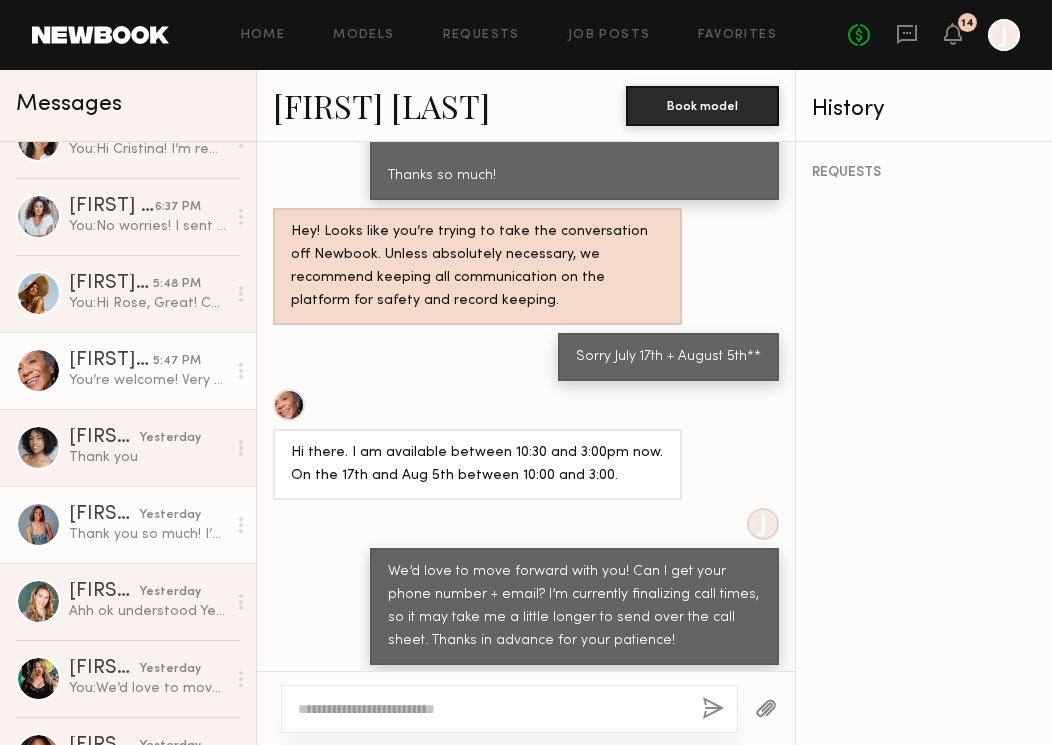 click on "Thank you so much! I’m here if you have any more Qs or info ☺️" 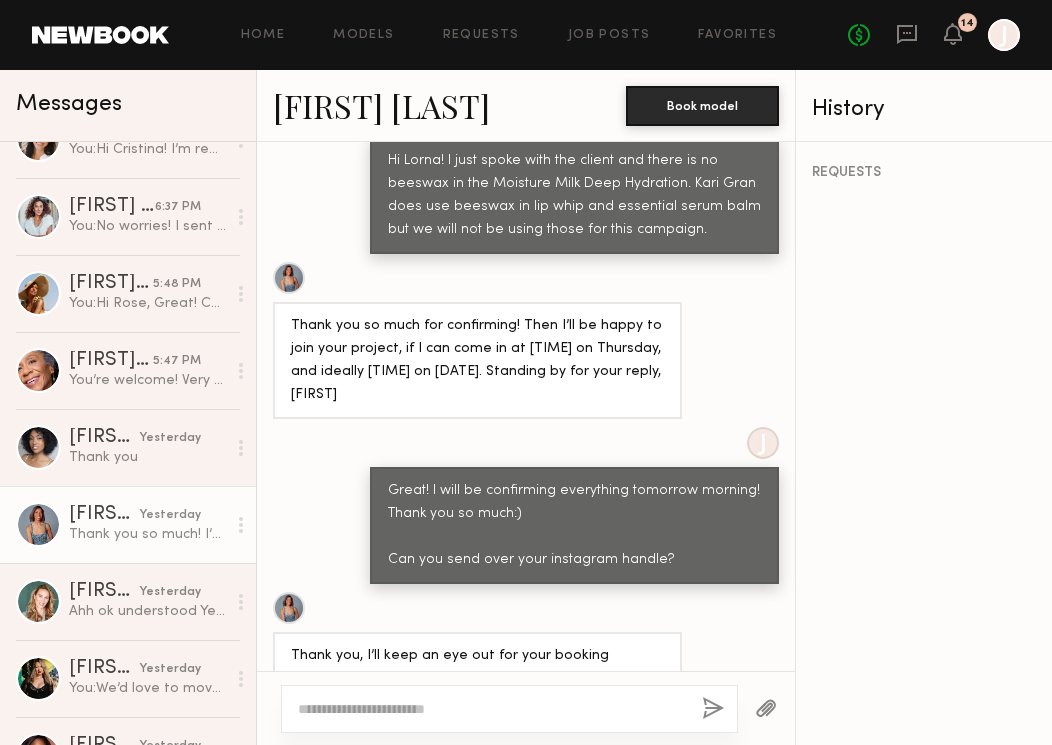 scroll, scrollTop: 4498, scrollLeft: 0, axis: vertical 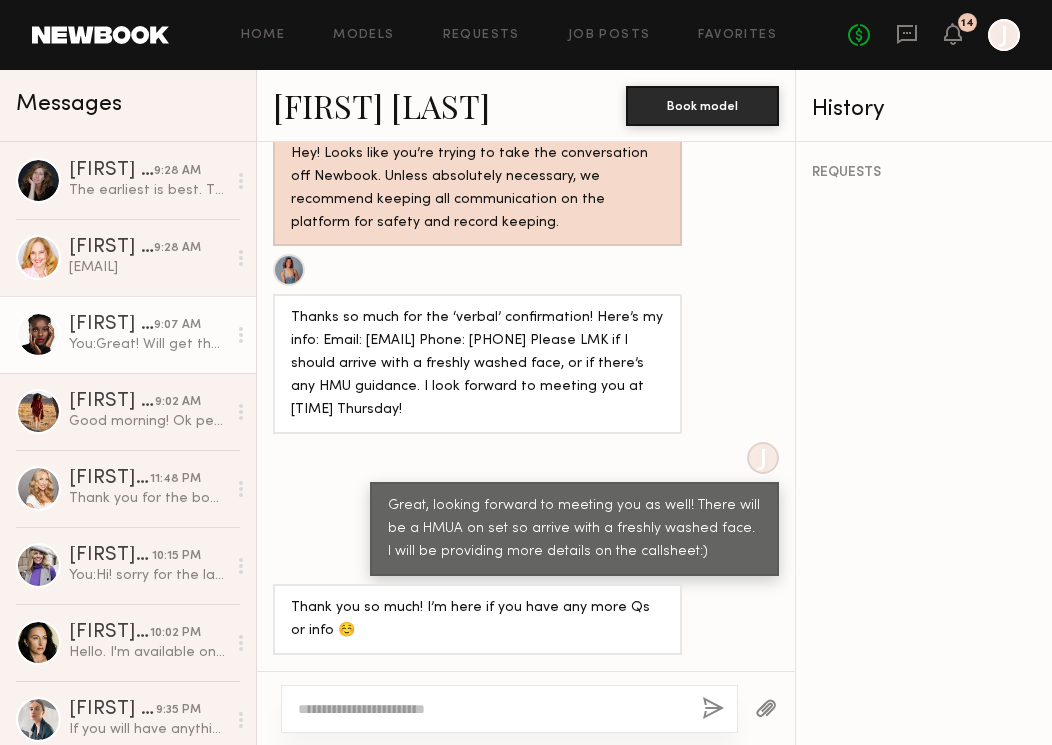 click on "You:  Great! Will get that call sheet out shortly.
Can you also provide you email?" 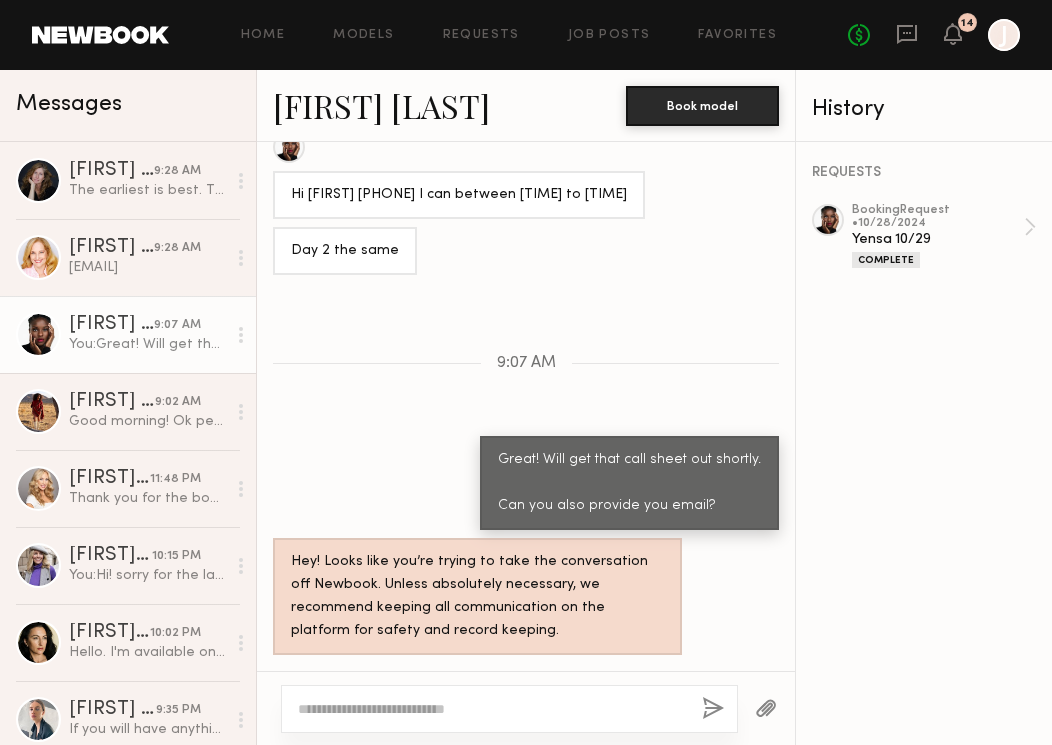 scroll, scrollTop: 2601, scrollLeft: 0, axis: vertical 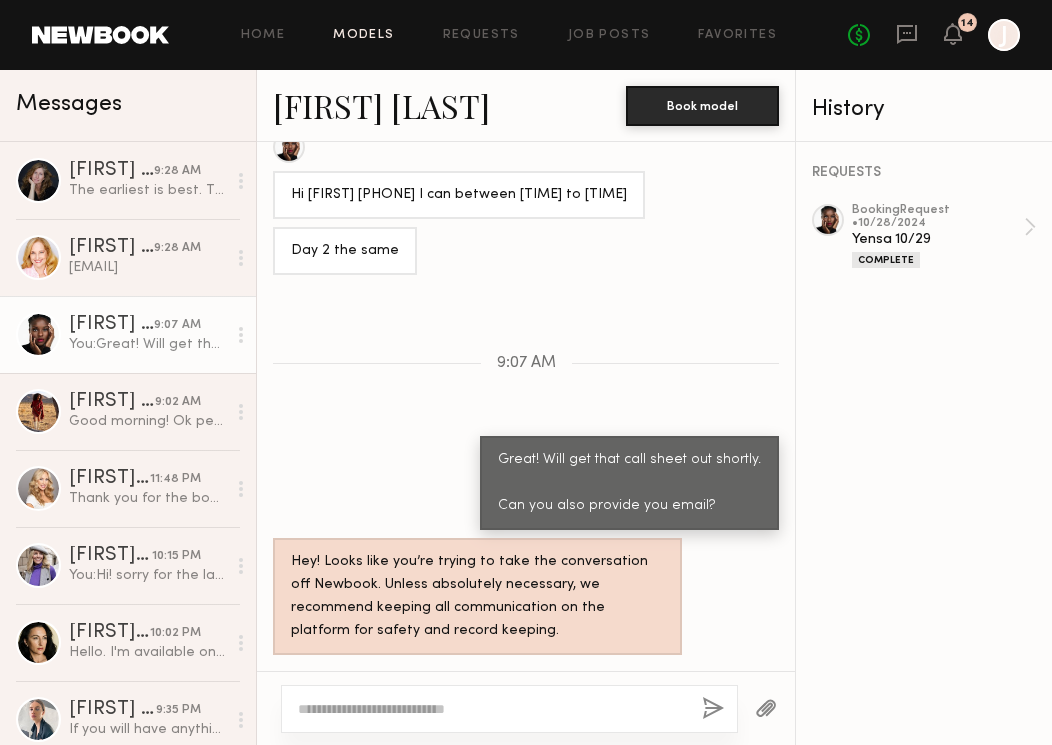click on "Models" 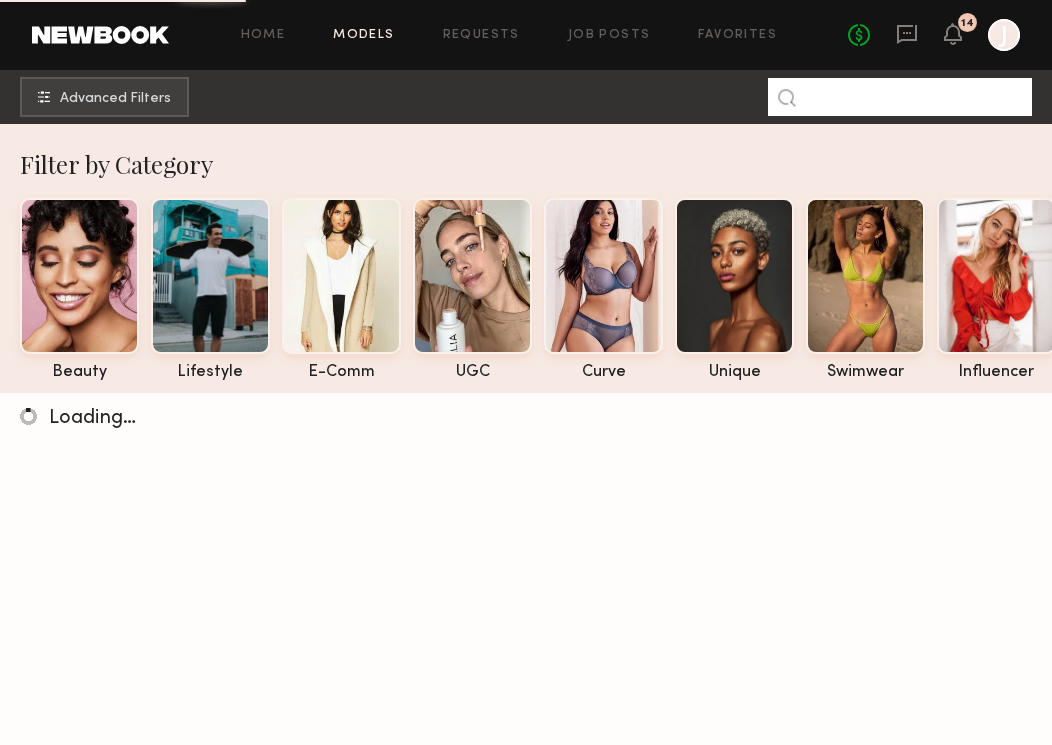 click 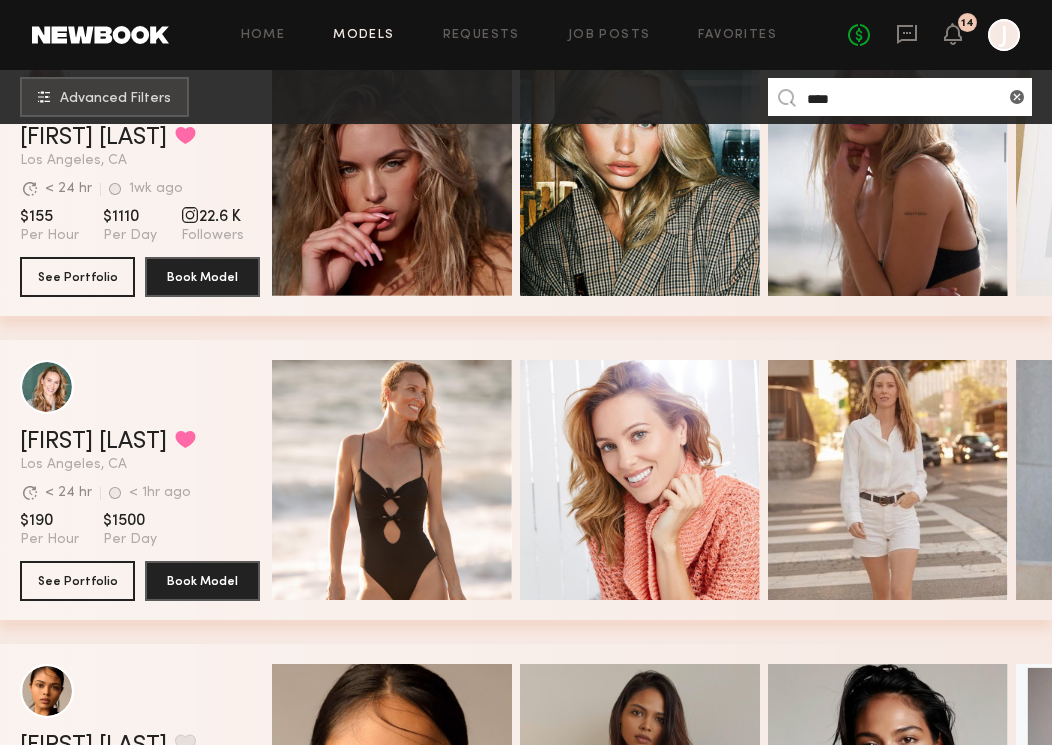 scroll, scrollTop: 436, scrollLeft: 0, axis: vertical 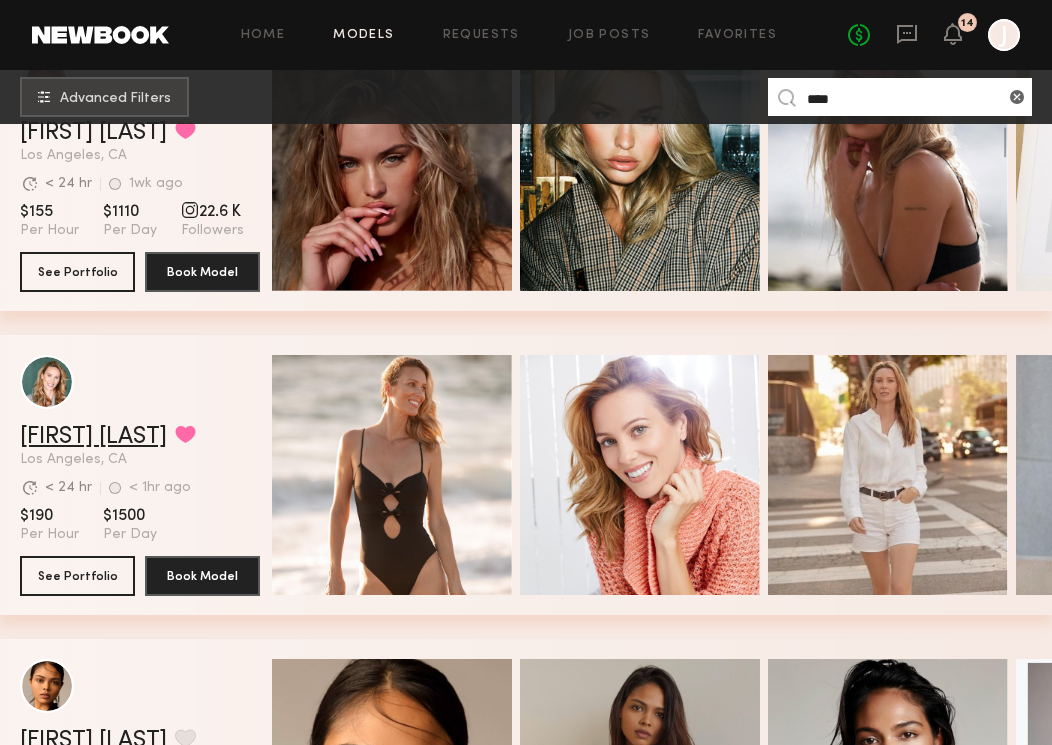 type on "****" 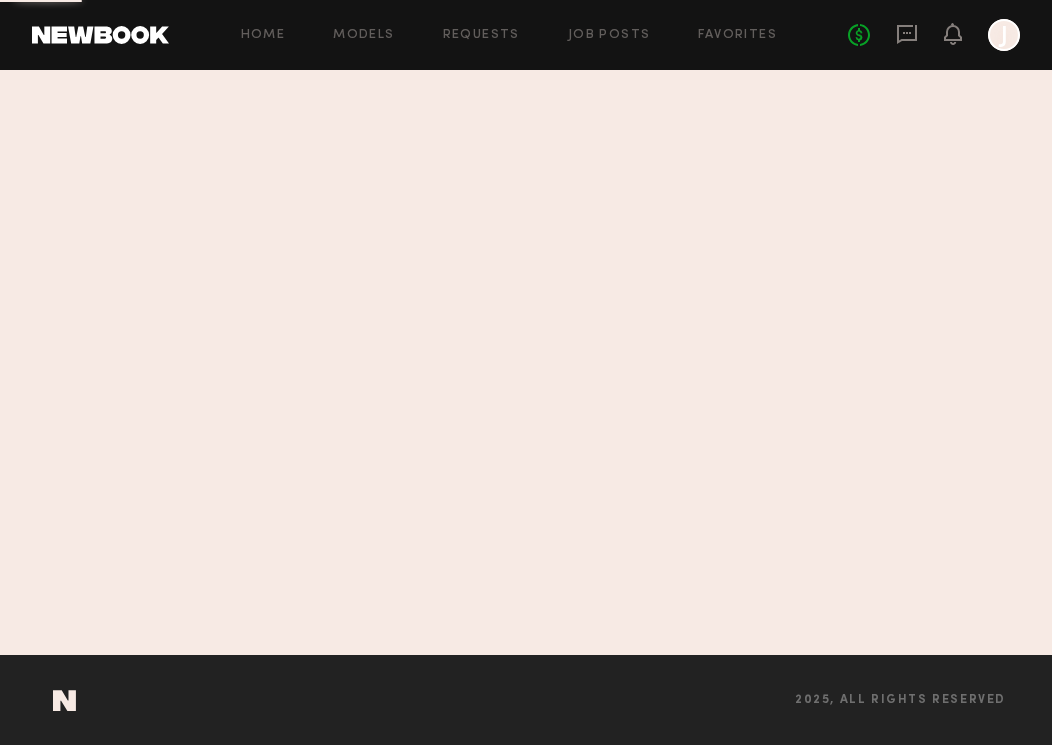 scroll, scrollTop: 0, scrollLeft: 0, axis: both 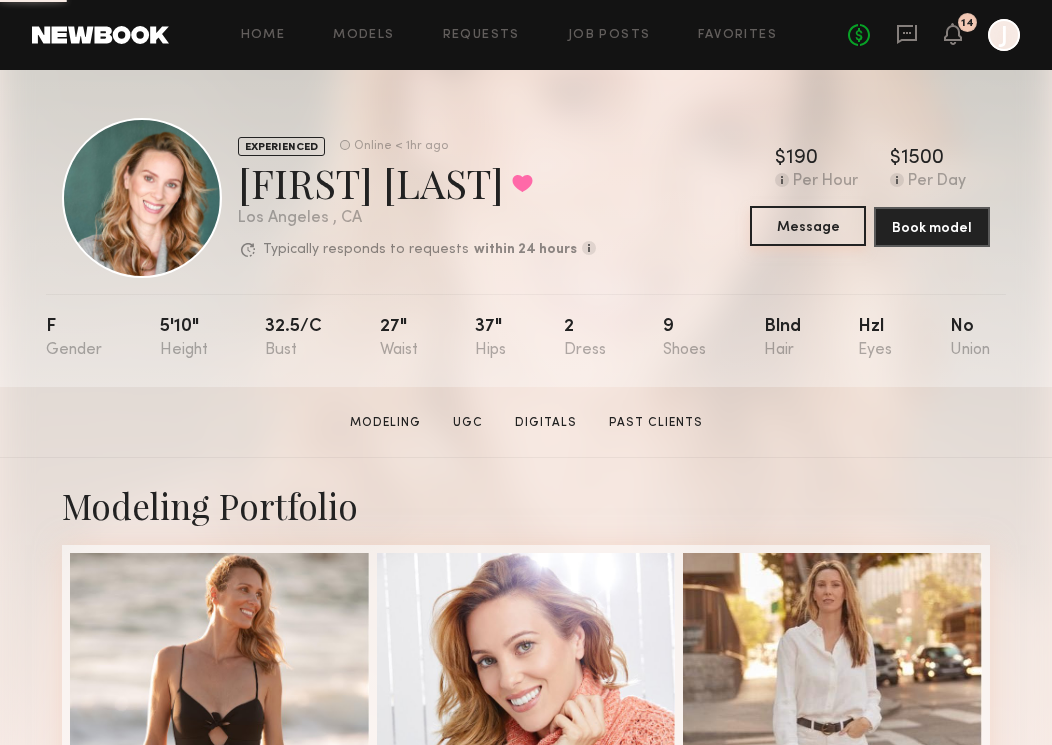 click on "Message" 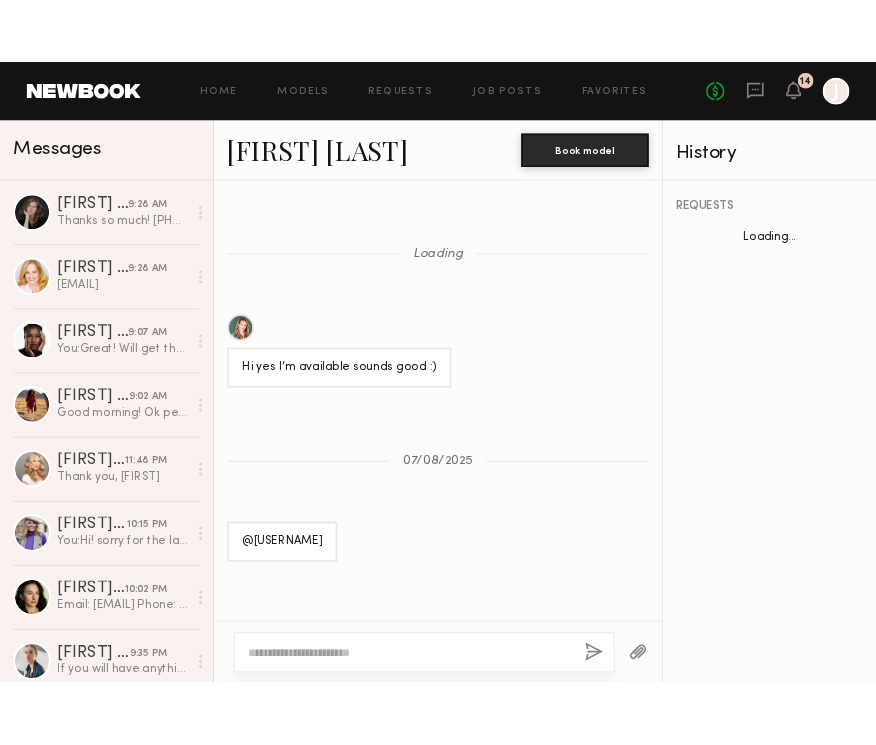 scroll, scrollTop: 2059, scrollLeft: 0, axis: vertical 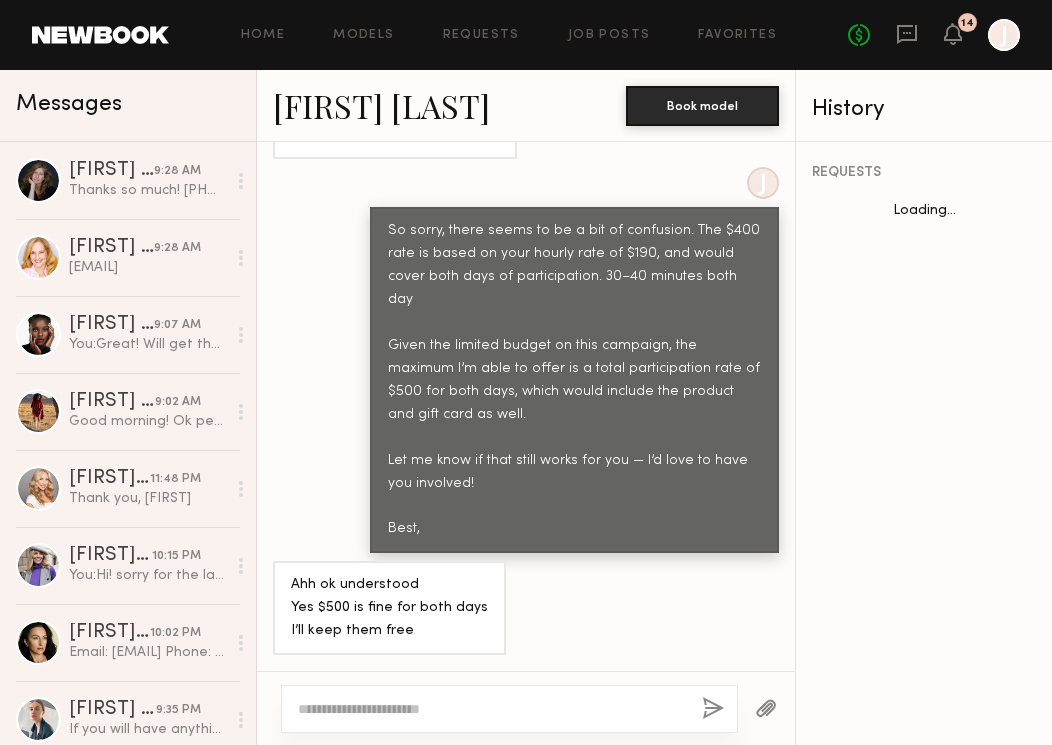 click on "J So sorry, there seems to be a bit of confusion. The $400 rate is based on your hourly rate of $190, and would cover both days of participation. 30–40 minutes both day
Given the limited budget on this campaign, the maximum I’m able to offer is a total participation rate of $500 for both days, which would include the product and gift card as well.
Let me know if that still works for you — I’d love to have you involved!
Best," 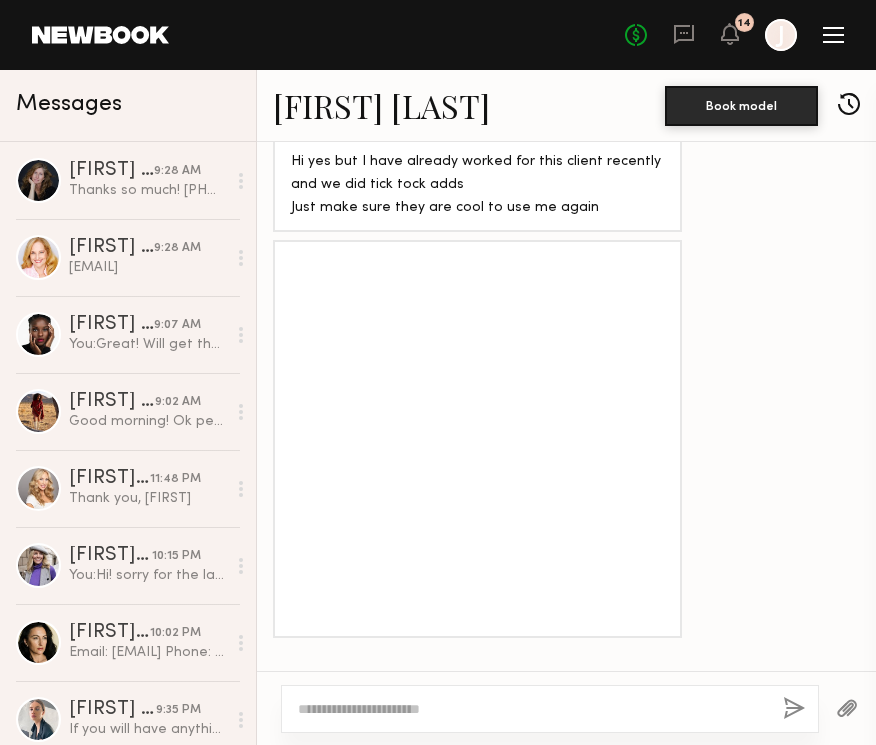 scroll, scrollTop: 9903, scrollLeft: 0, axis: vertical 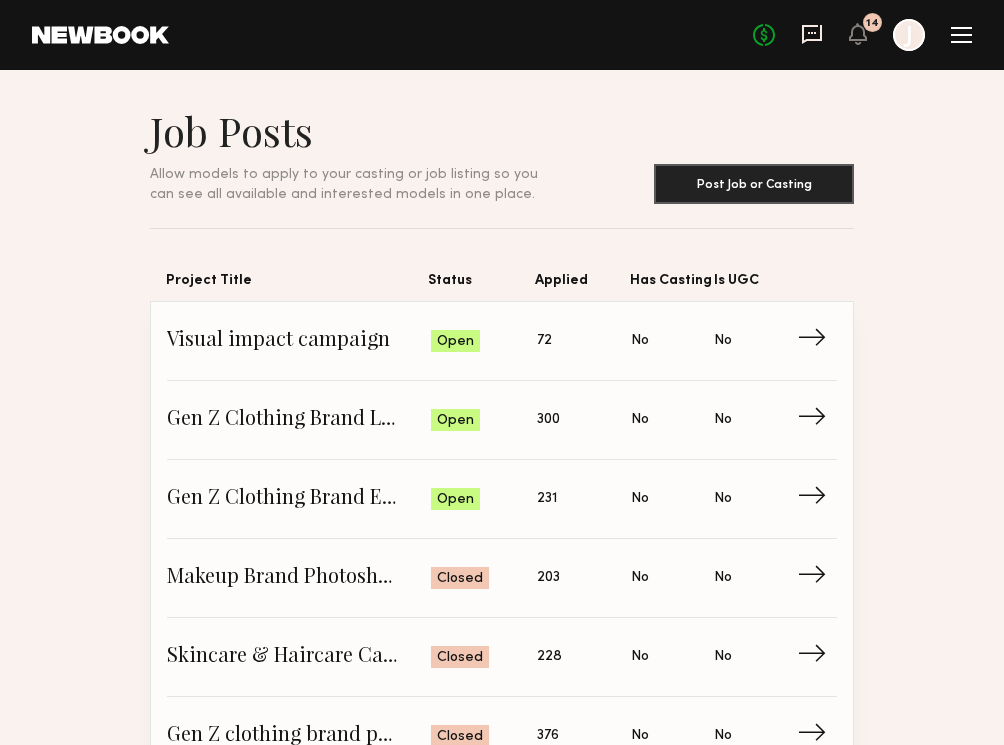 click 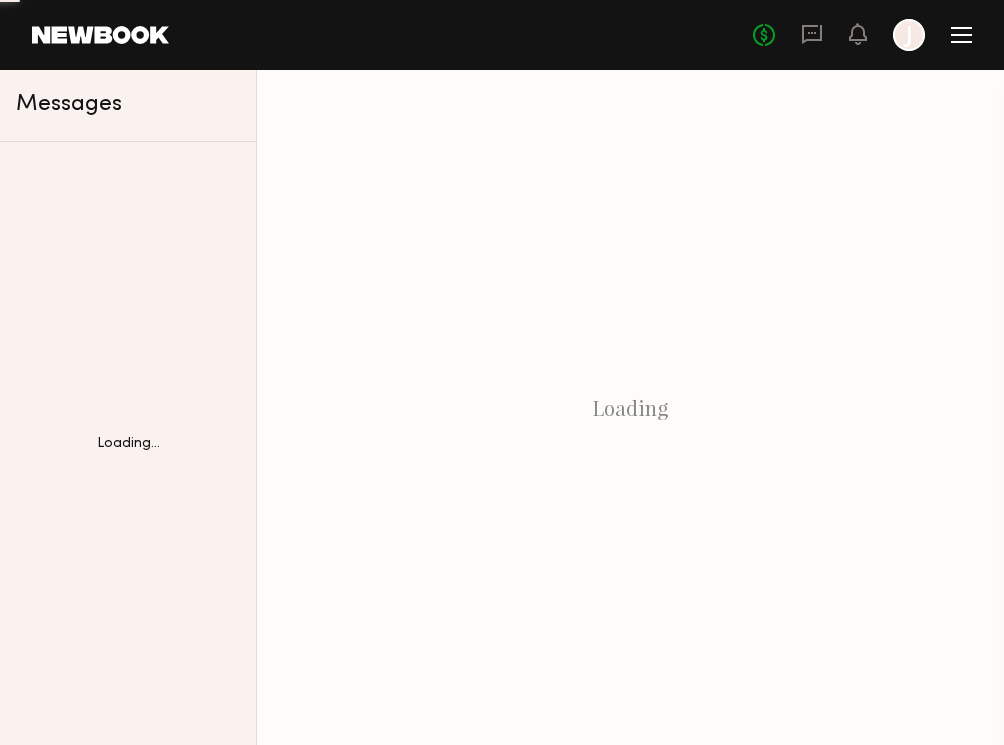 scroll, scrollTop: 0, scrollLeft: 0, axis: both 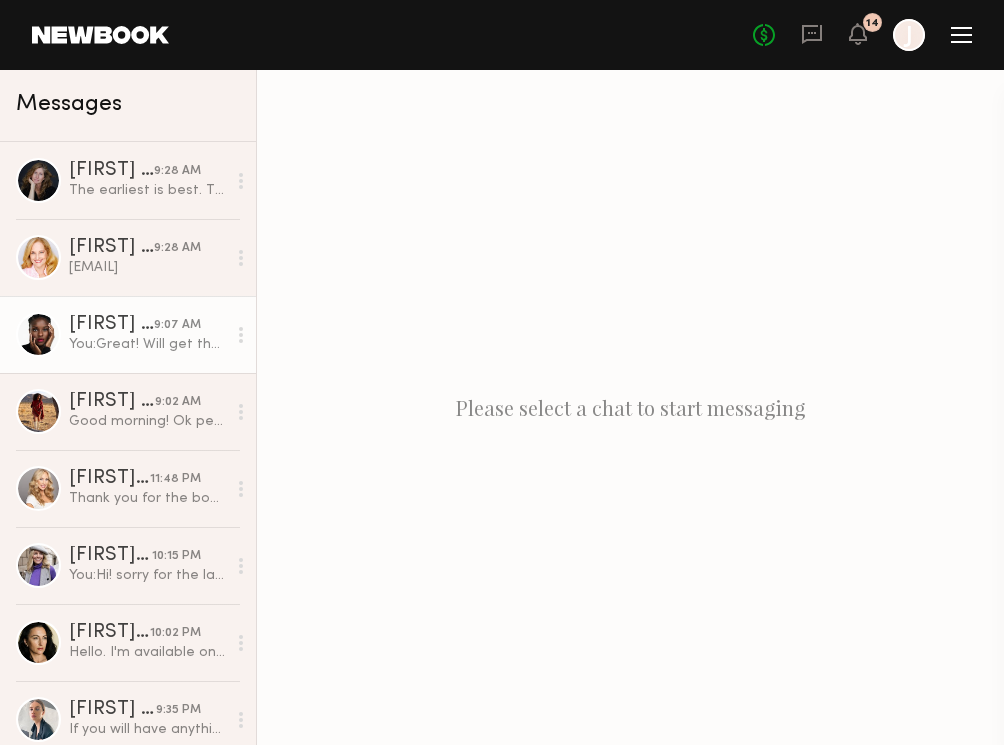 click on "[FIRST] [LAST] [TIME] You:  Great! Will get that call sheet out shortly.
Can you also provide you email?" 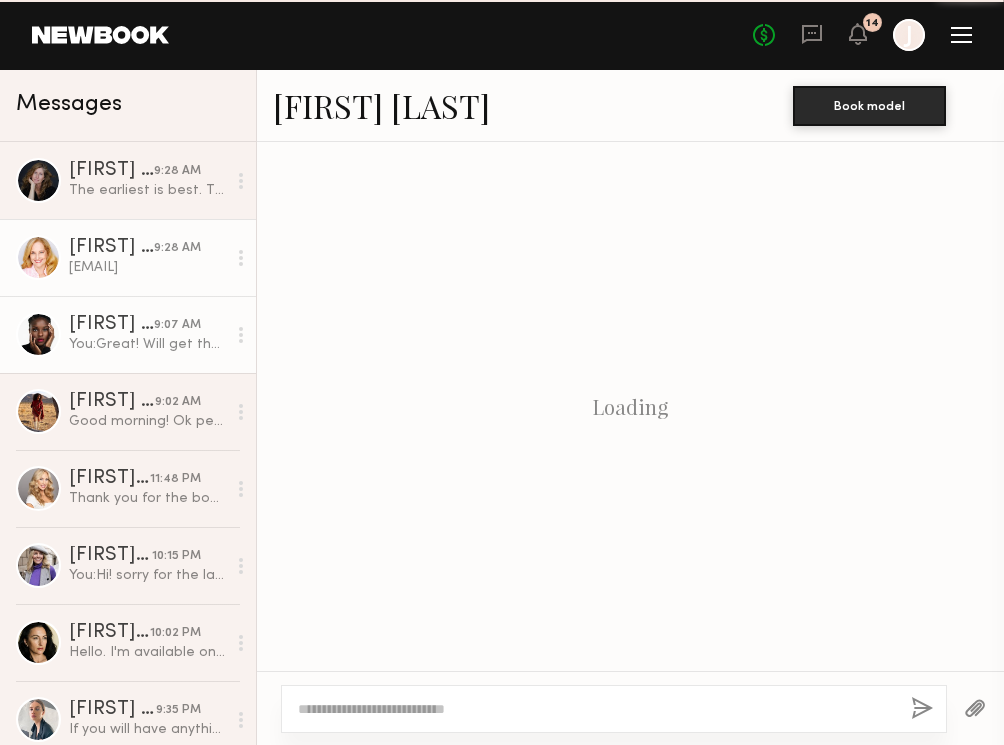 scroll, scrollTop: 2652, scrollLeft: 0, axis: vertical 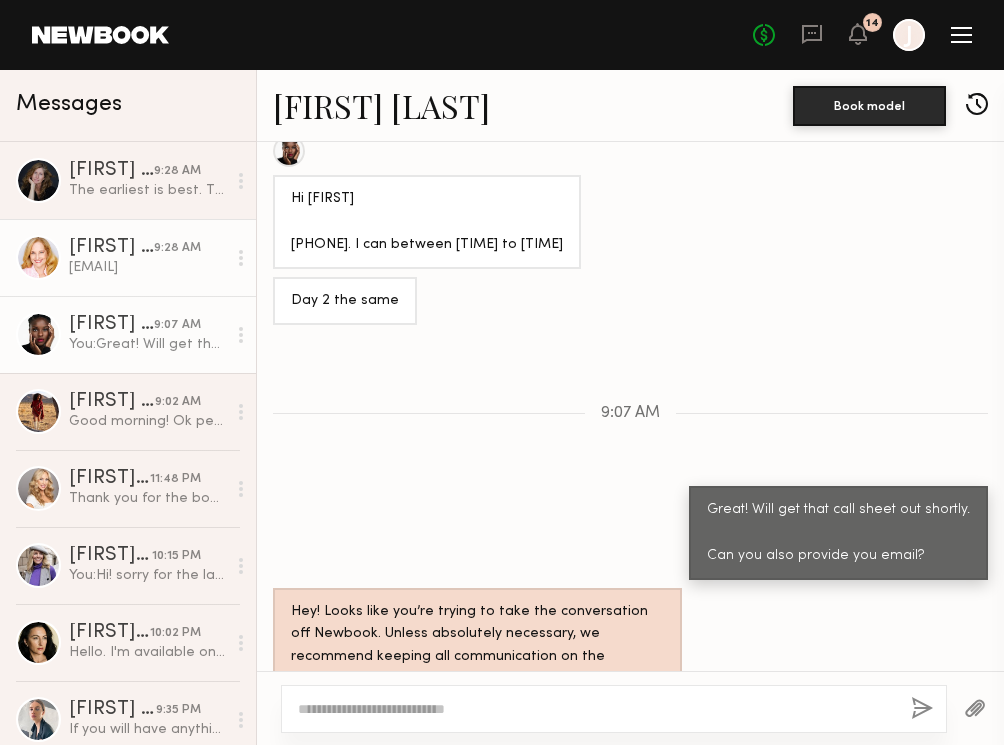 click on "[EMAIL]" 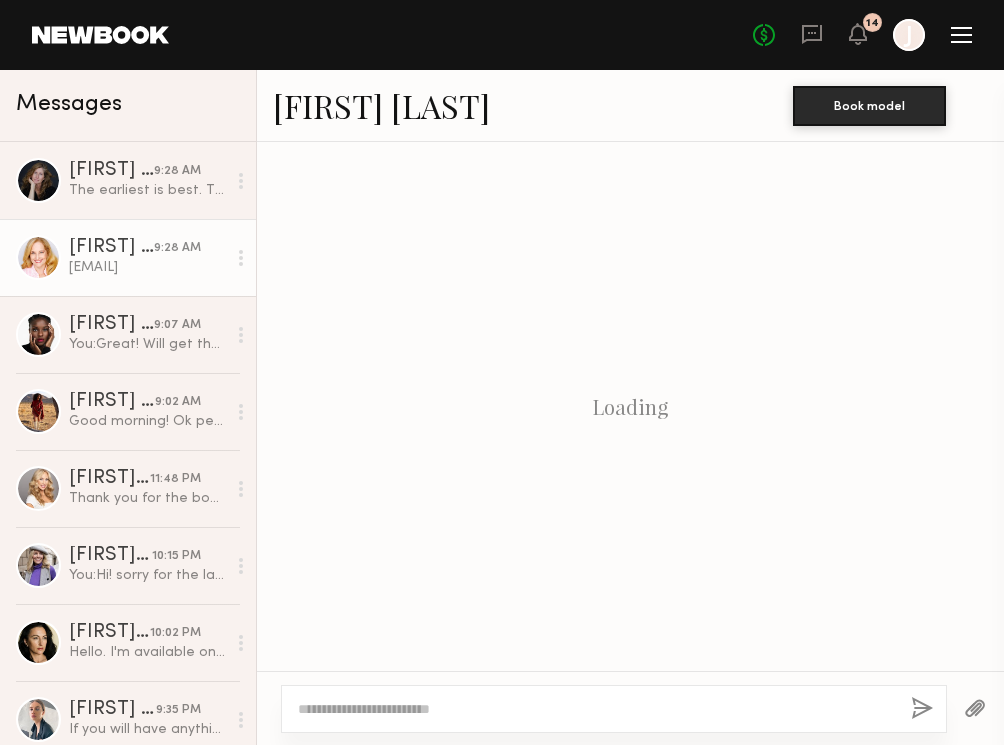 scroll, scrollTop: 1553, scrollLeft: 0, axis: vertical 